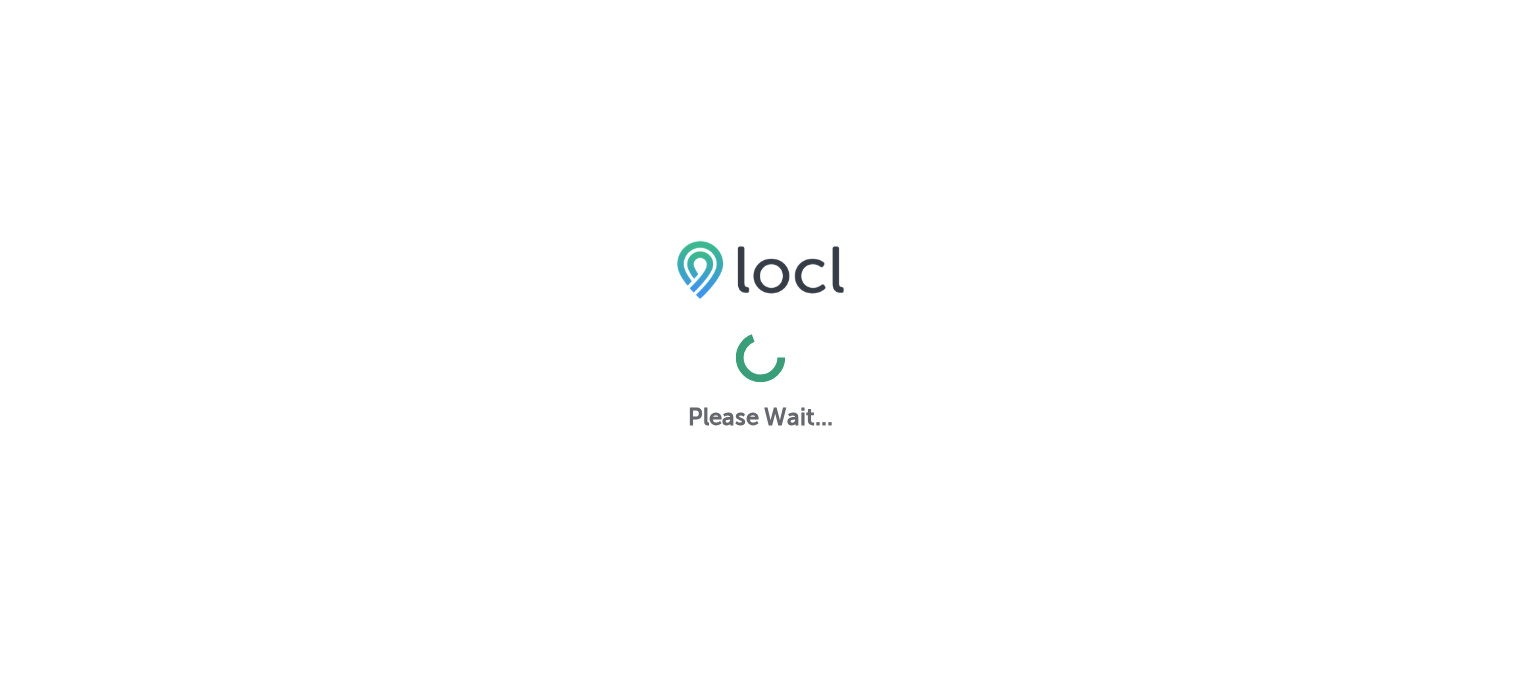 scroll, scrollTop: 0, scrollLeft: 0, axis: both 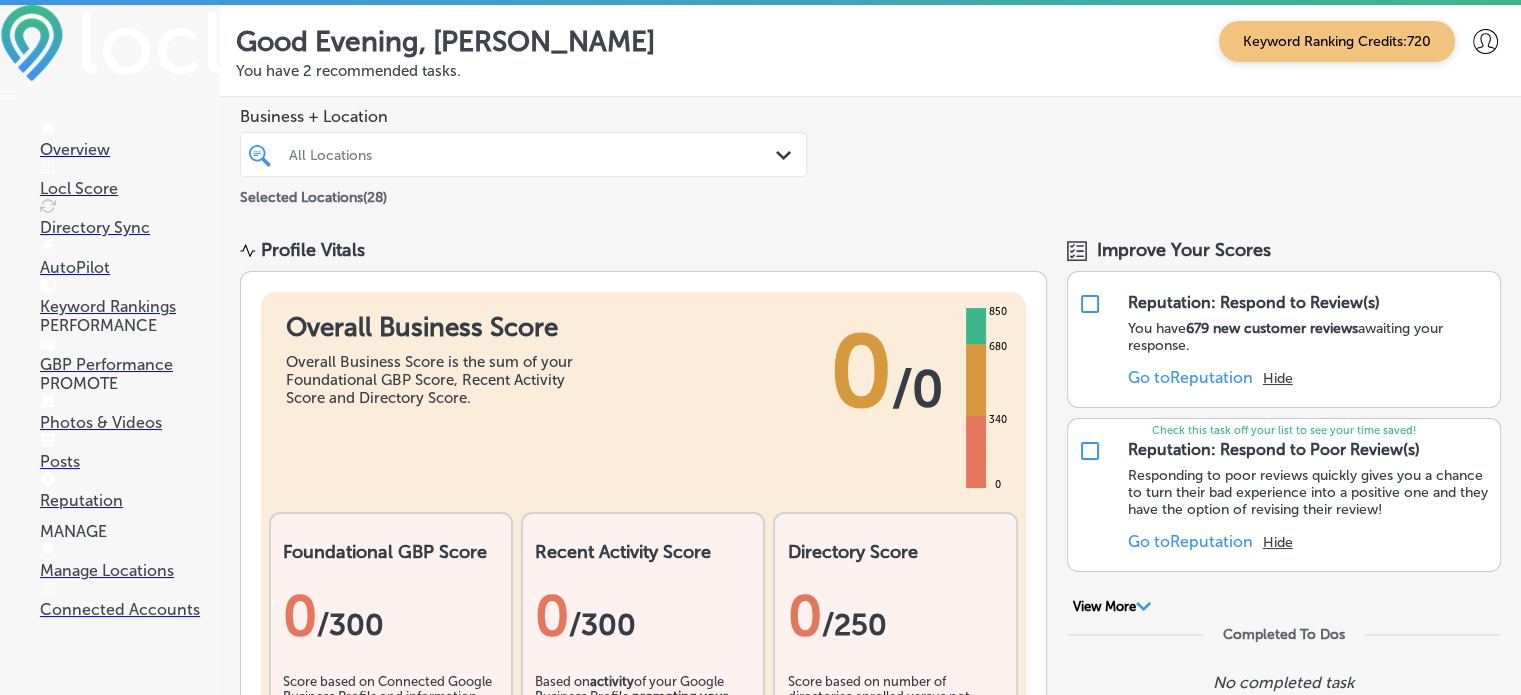 click on "All Locations" at bounding box center (533, 154) 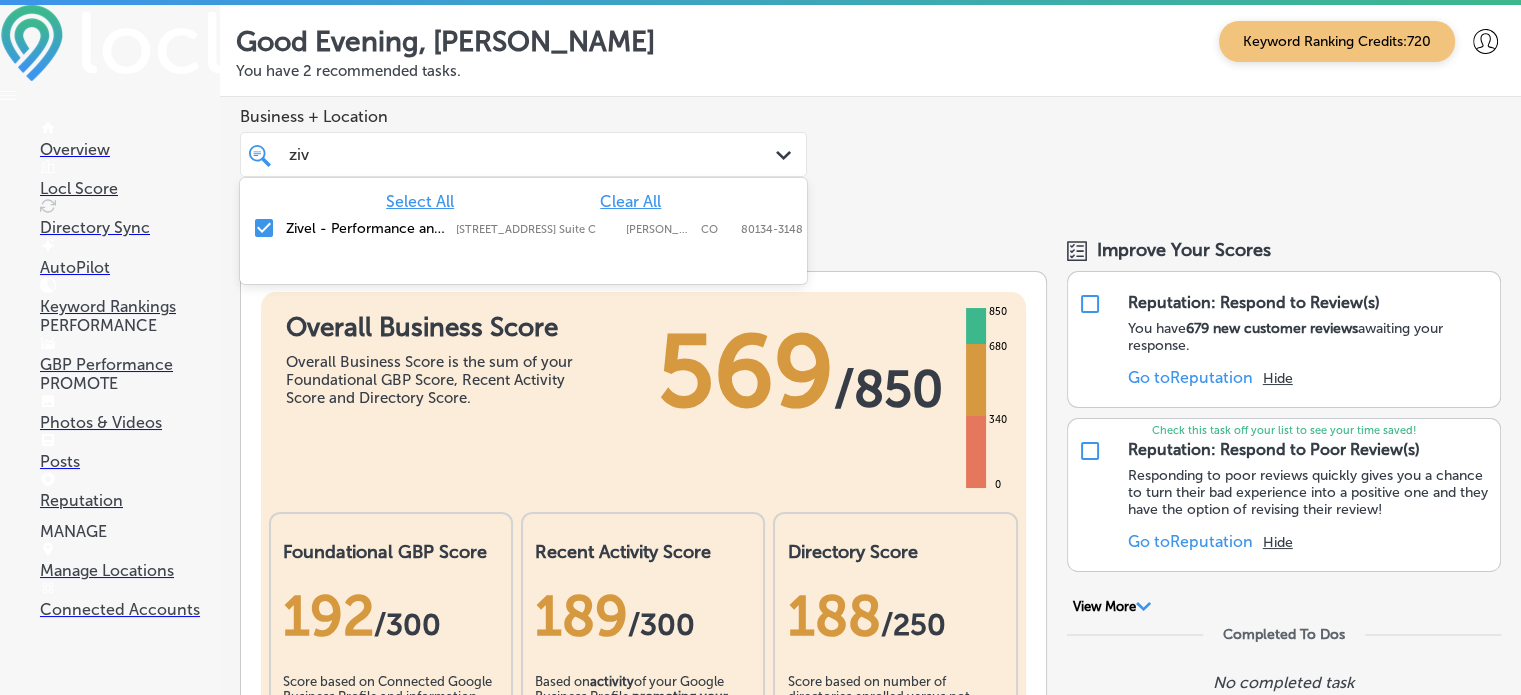type on "ziv" 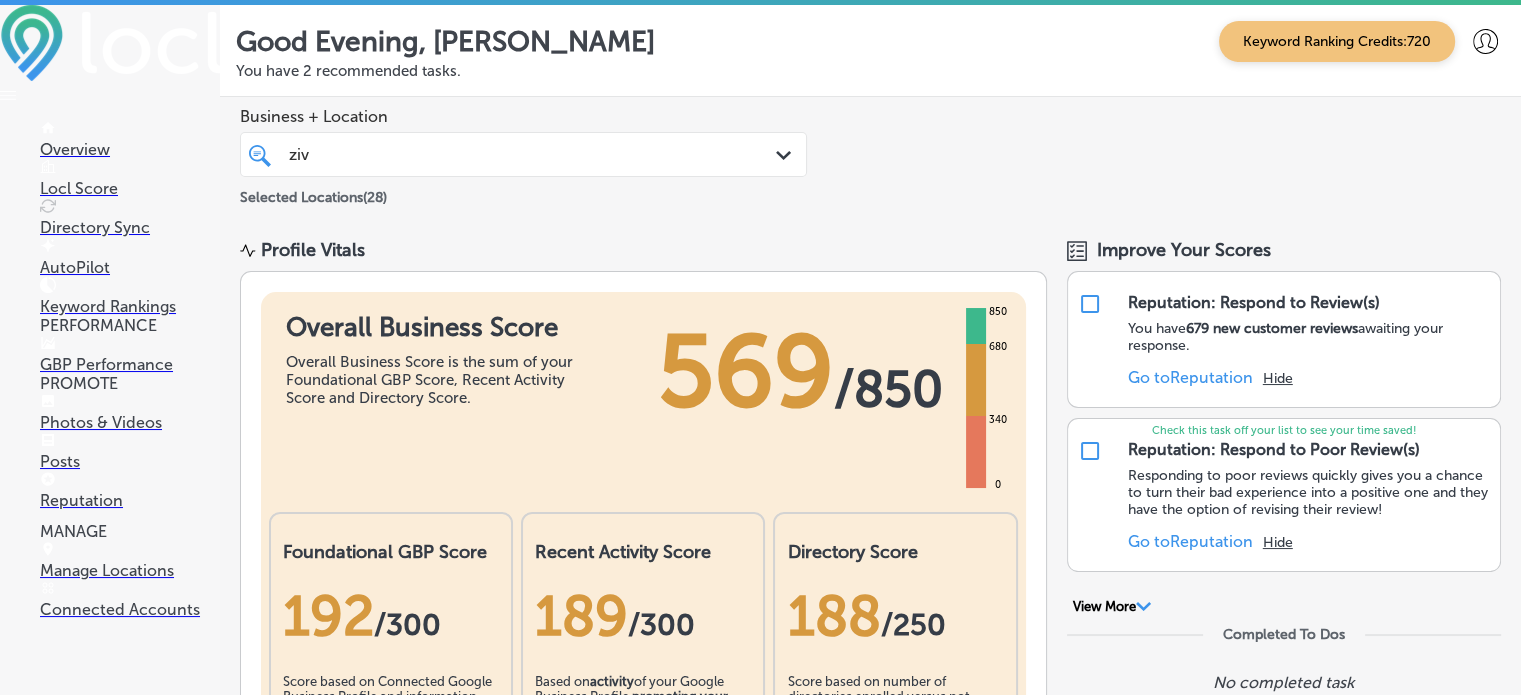 click on "Manage Locations" at bounding box center [130, 561] 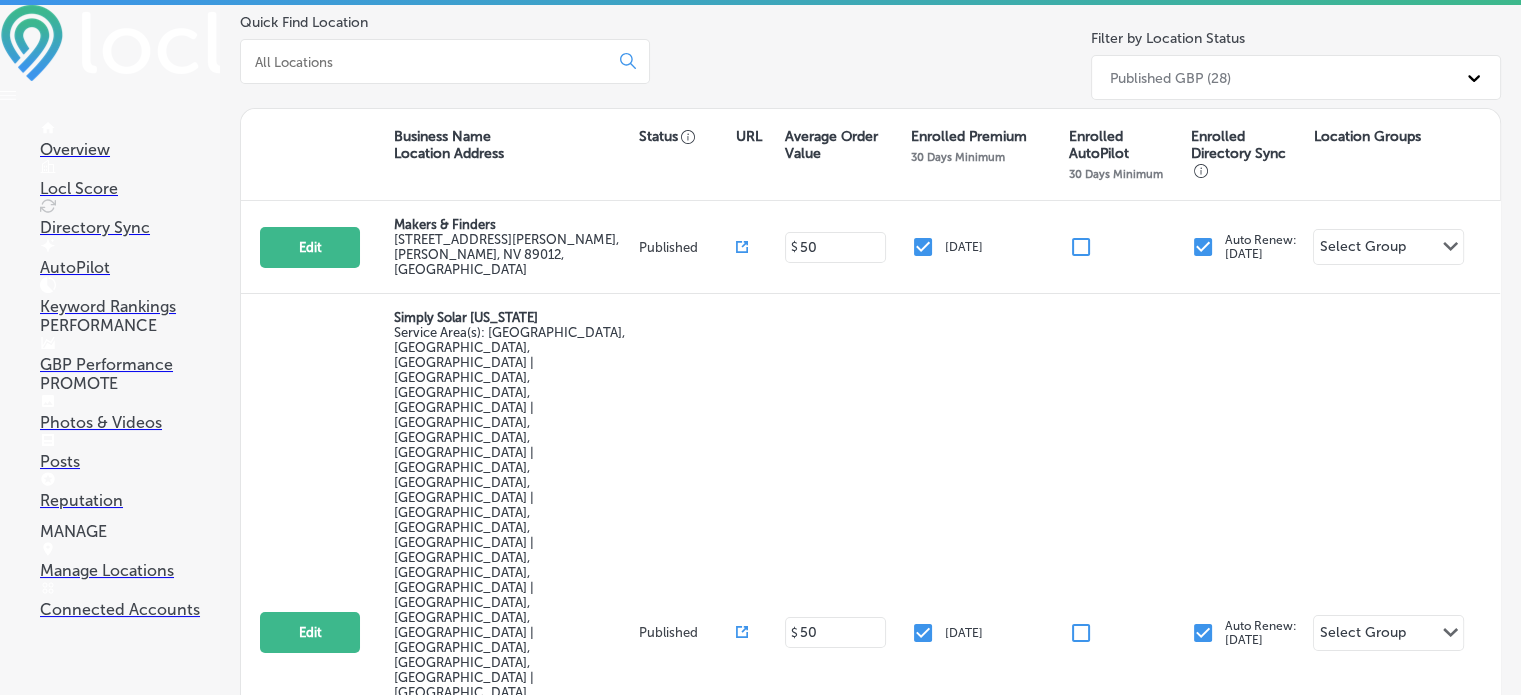scroll, scrollTop: 262, scrollLeft: 0, axis: vertical 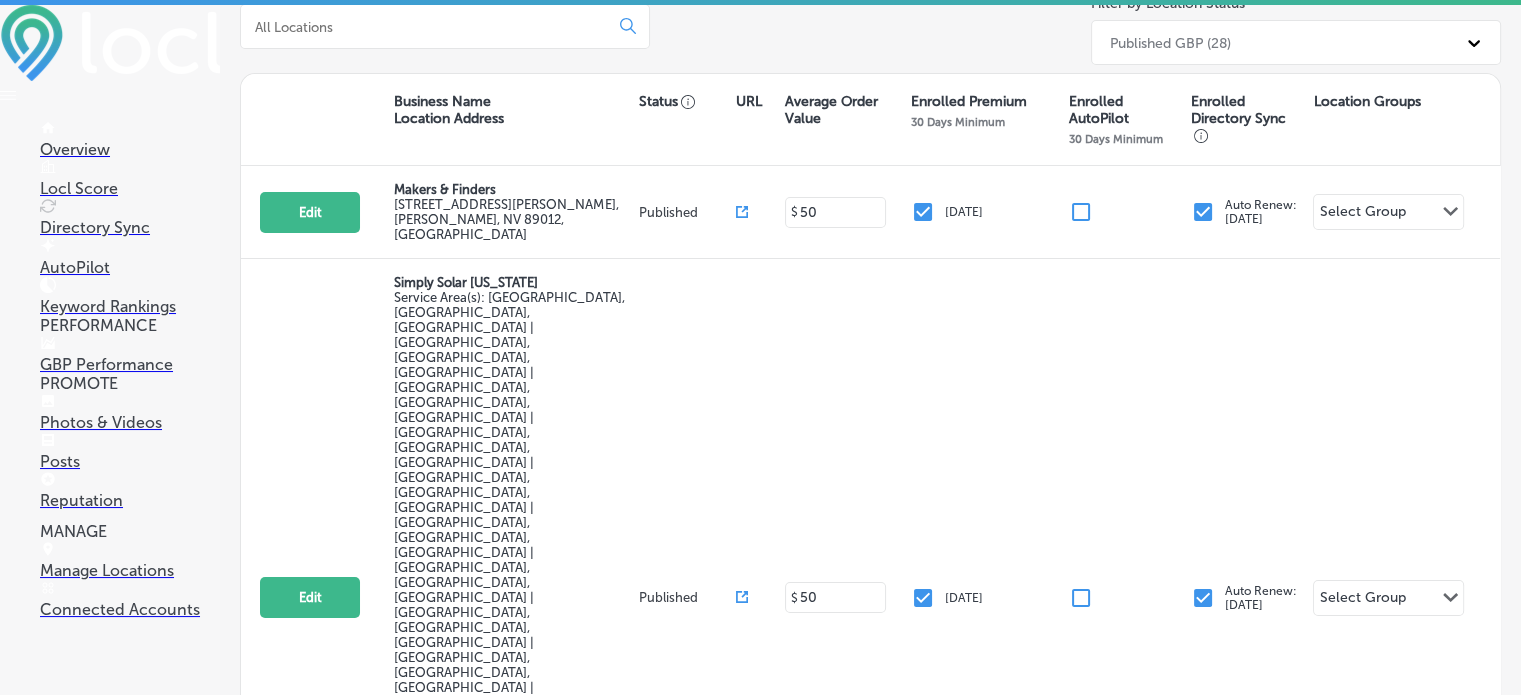 click at bounding box center (428, 27) 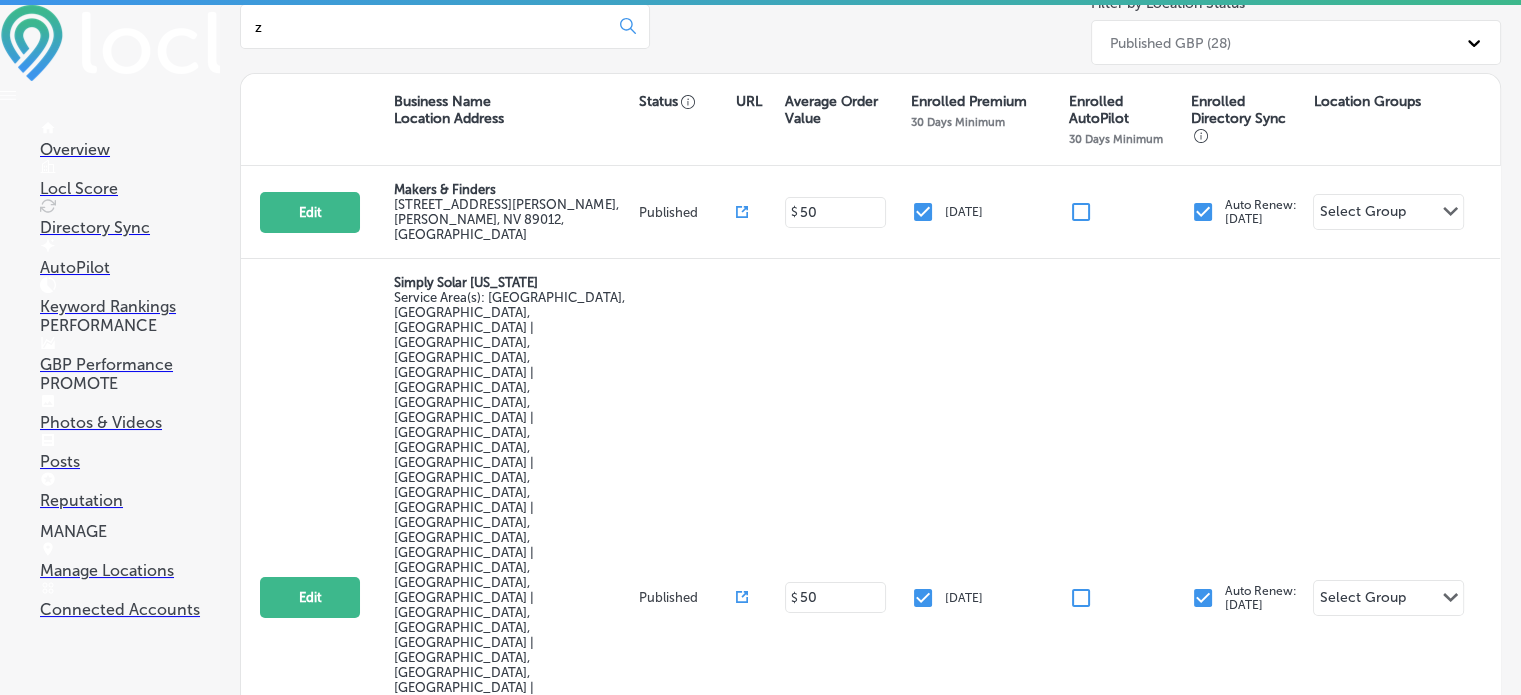 scroll, scrollTop: 0, scrollLeft: 0, axis: both 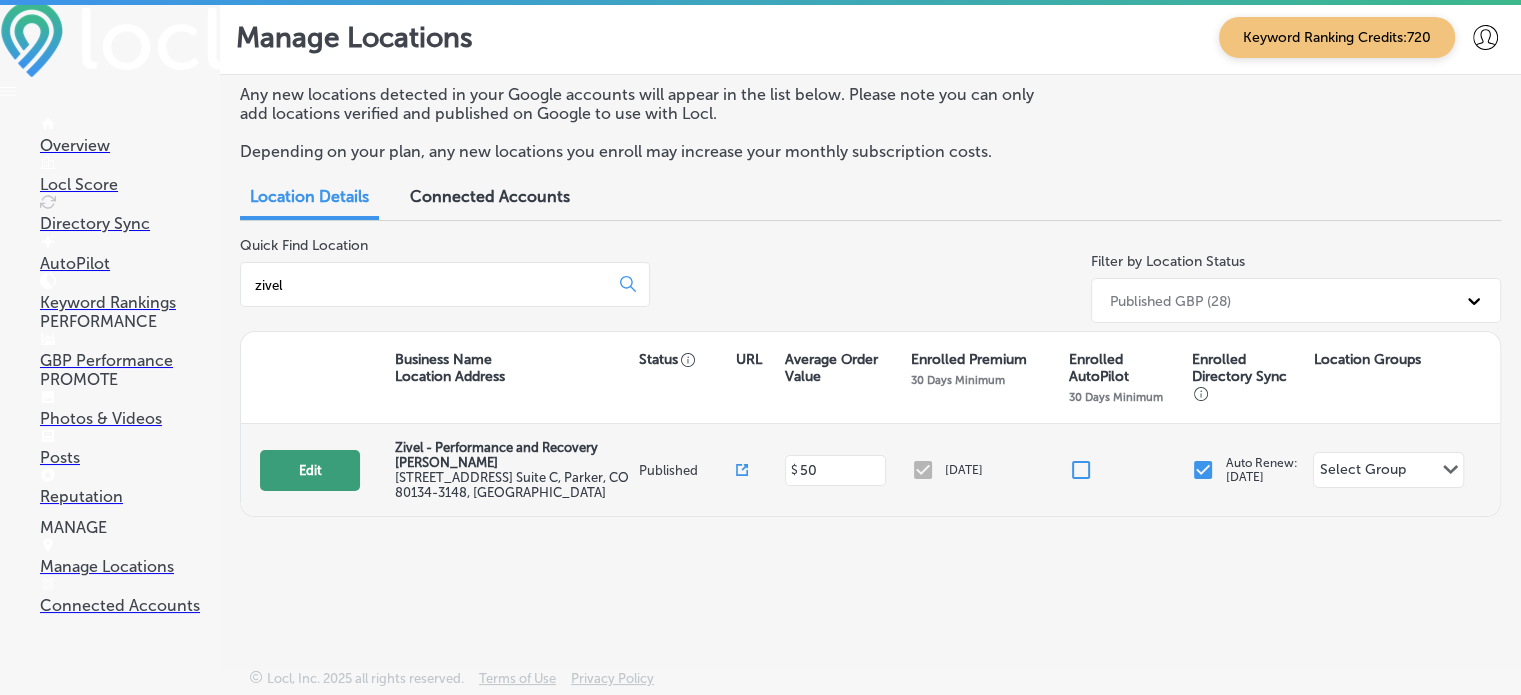 type on "zivel" 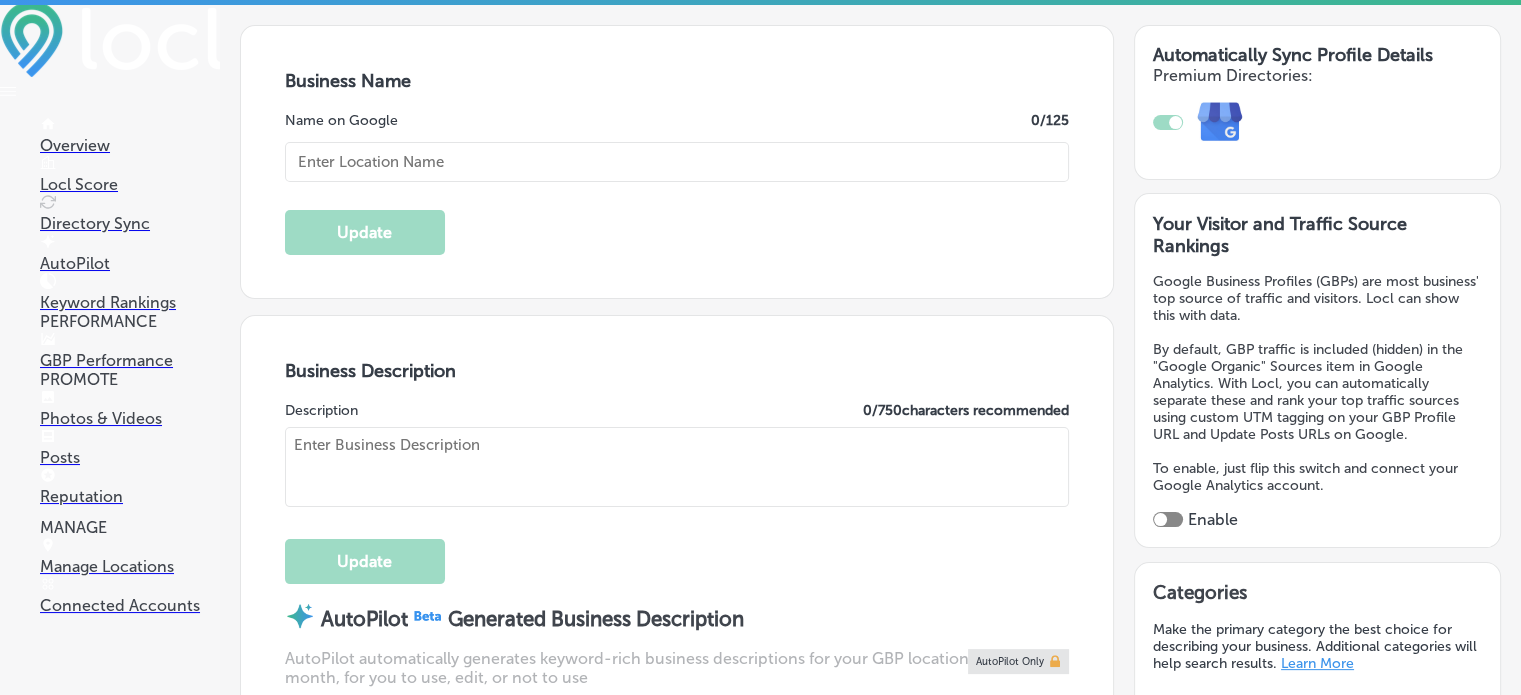 scroll, scrollTop: 222, scrollLeft: 0, axis: vertical 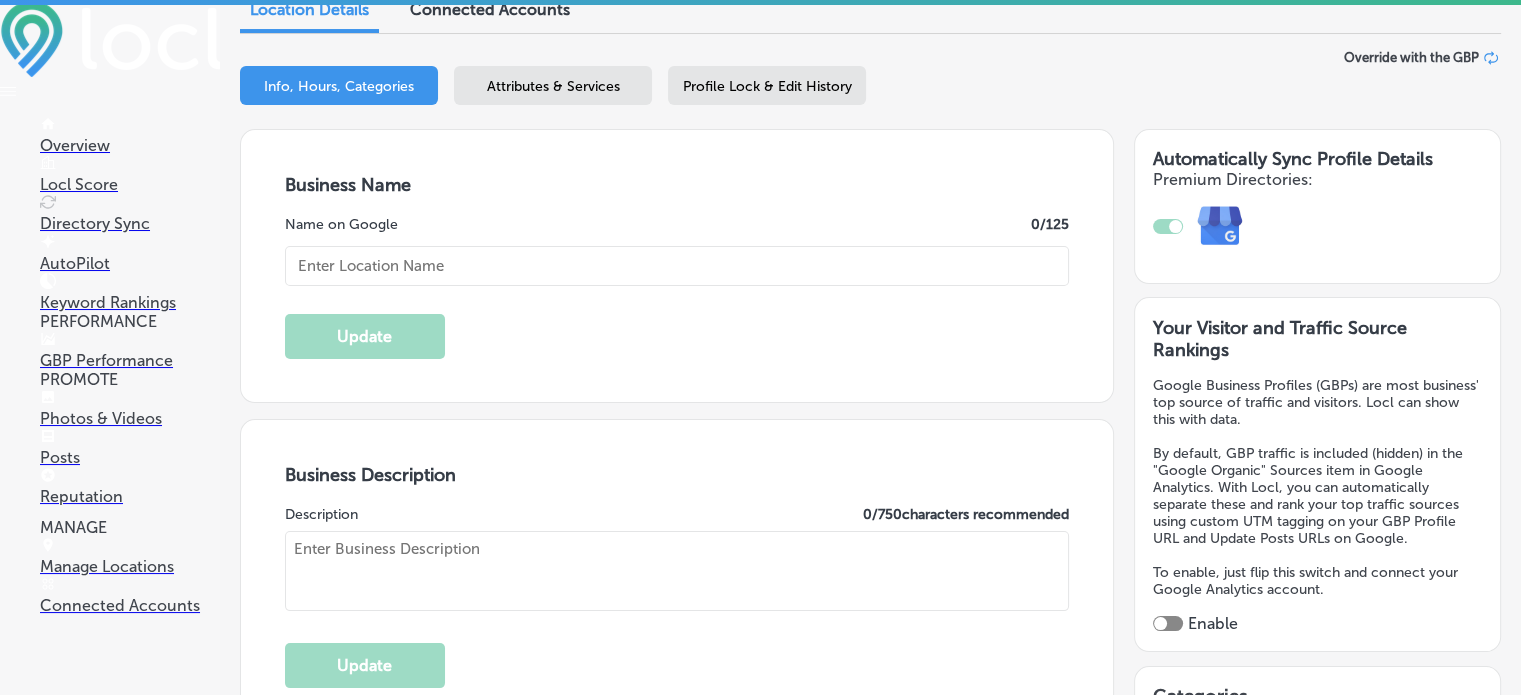 type on "Zivel - Performance and Recovery [PERSON_NAME]" 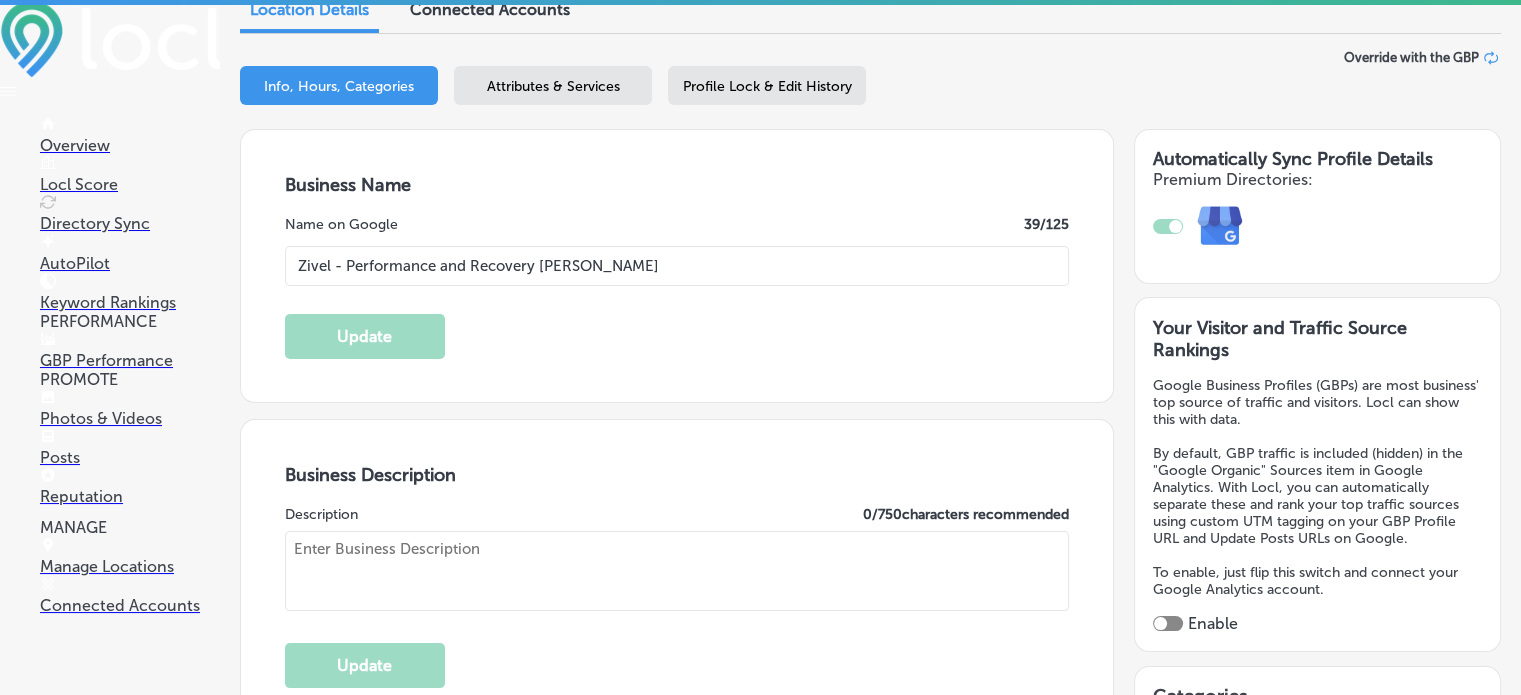 scroll, scrollTop: 0, scrollLeft: 0, axis: both 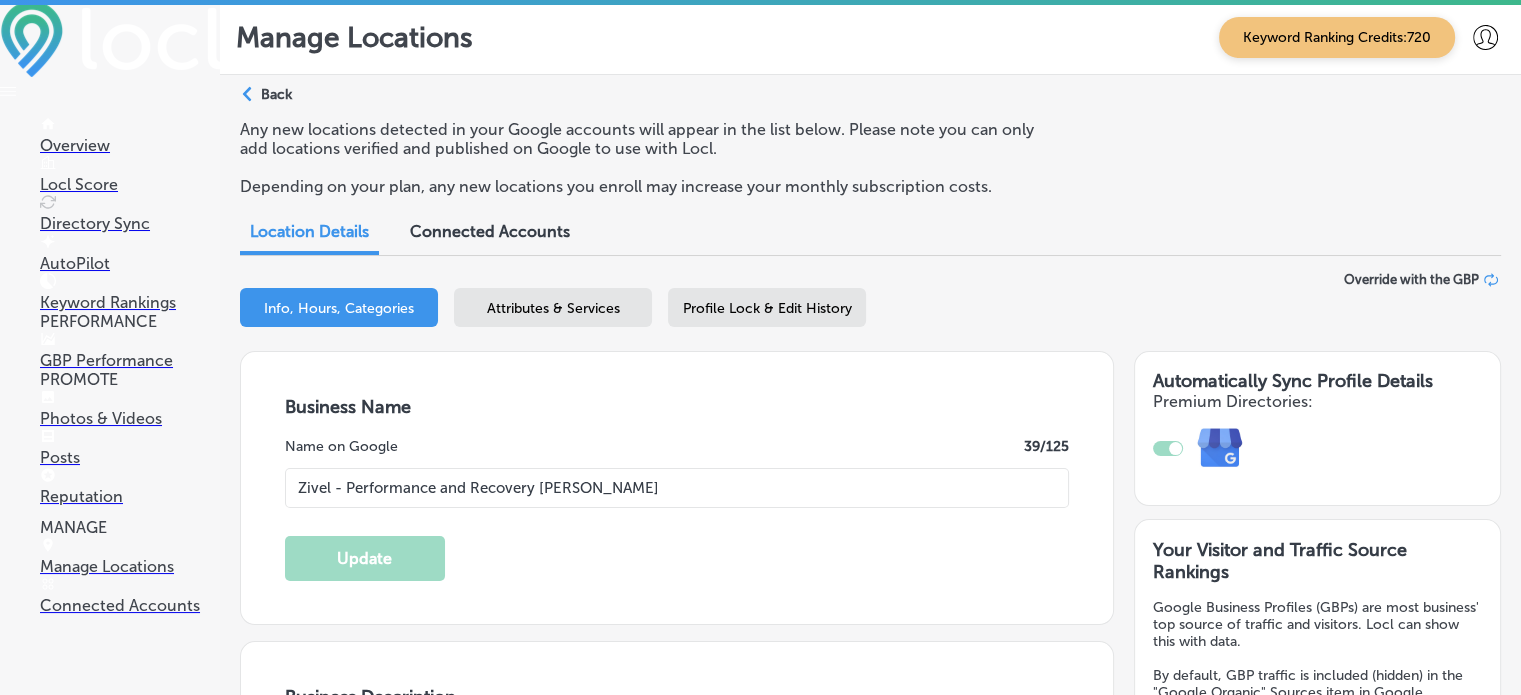 type on "[STREET_ADDRESS] Suite C" 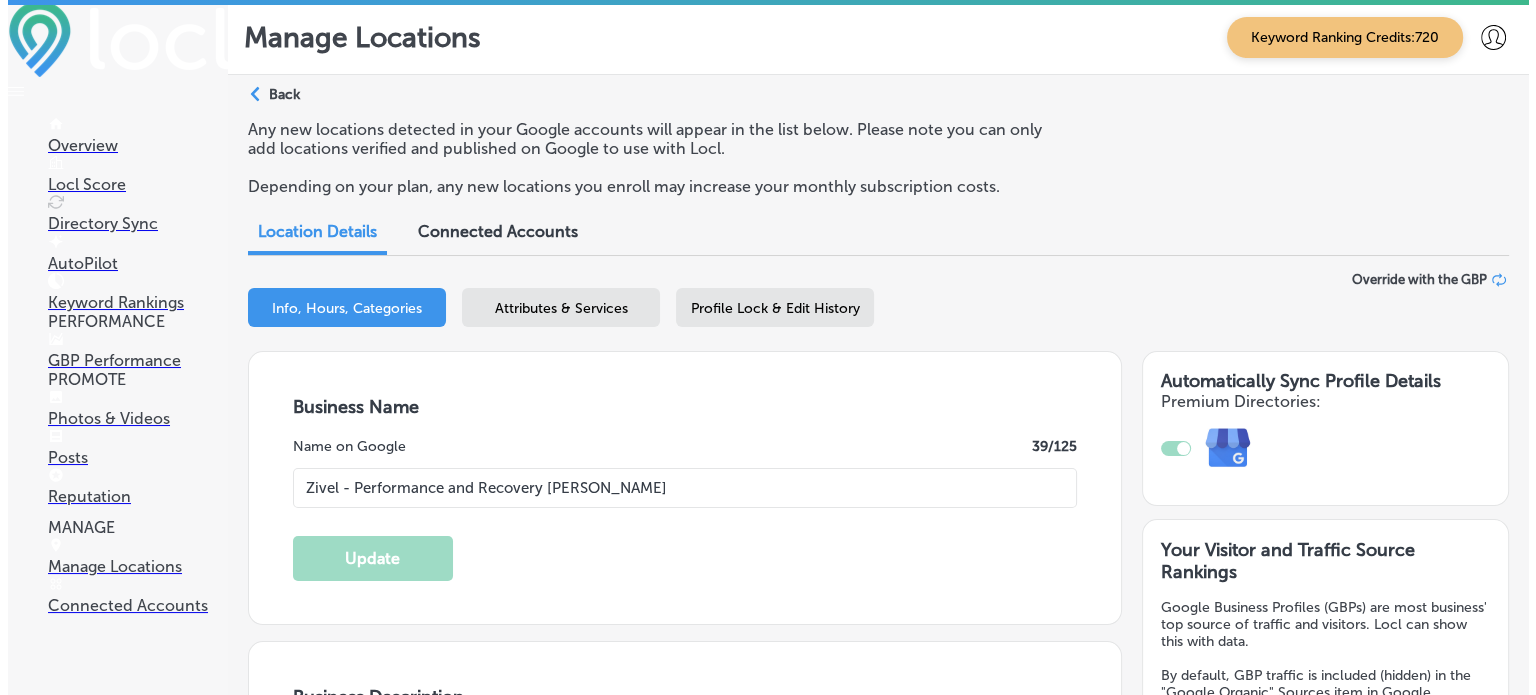 scroll, scrollTop: 0, scrollLeft: 0, axis: both 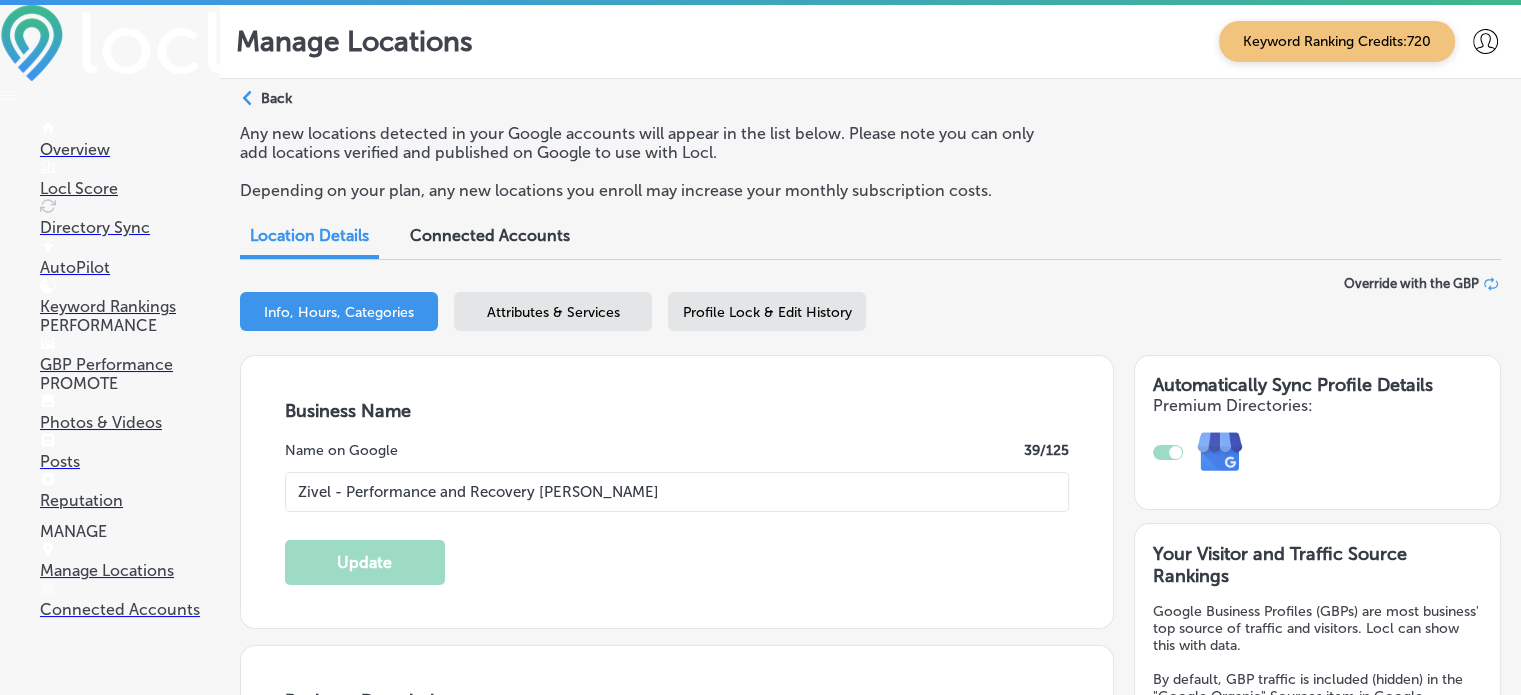 click on "Attributes & Services" at bounding box center (553, 311) 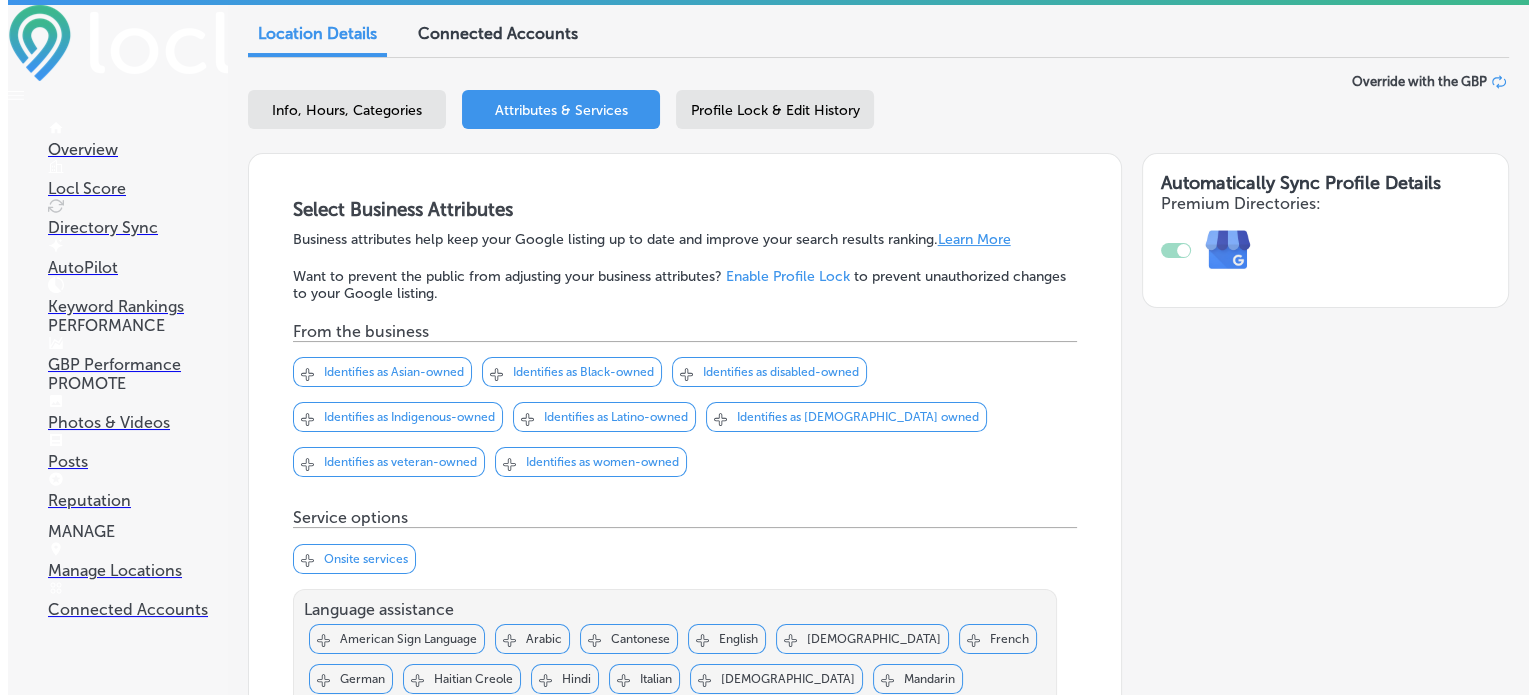 scroll, scrollTop: 0, scrollLeft: 0, axis: both 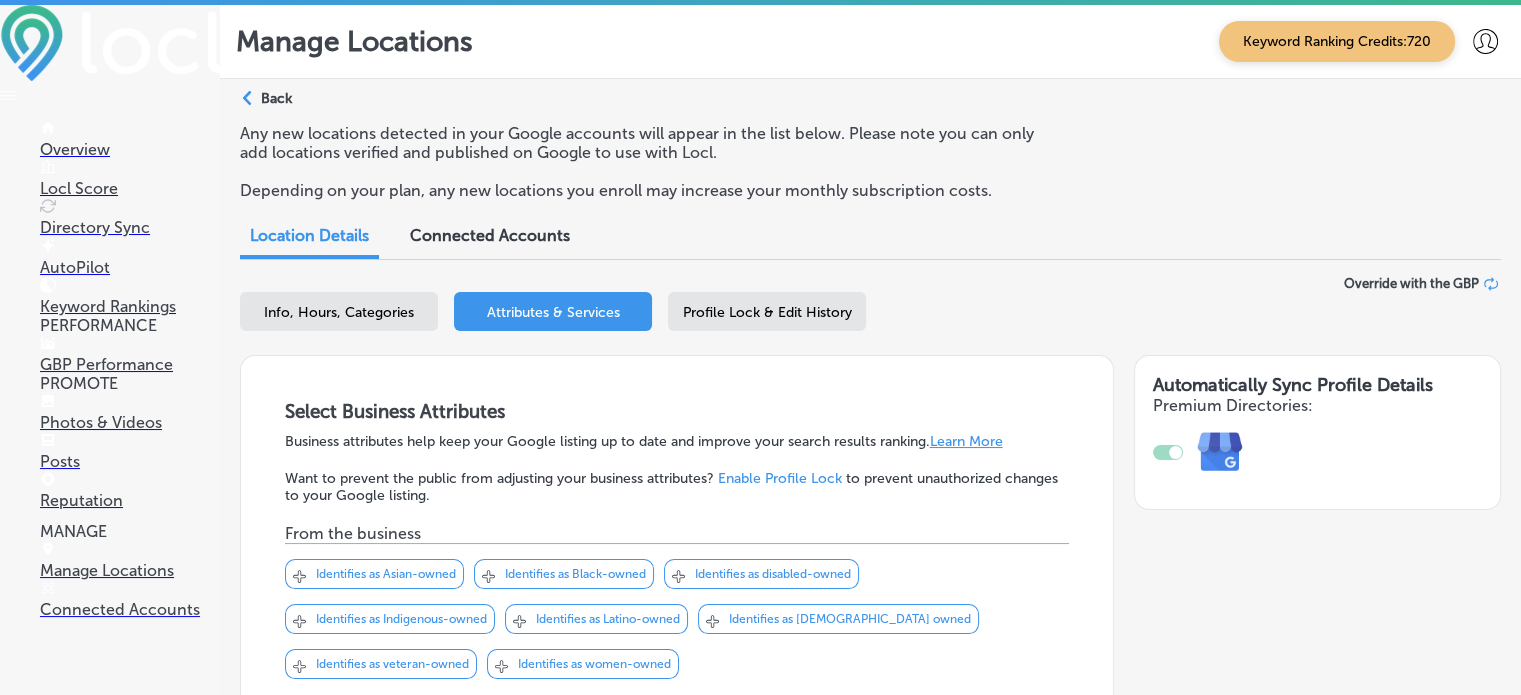 click on "Profile Lock & Edit History" at bounding box center (767, 312) 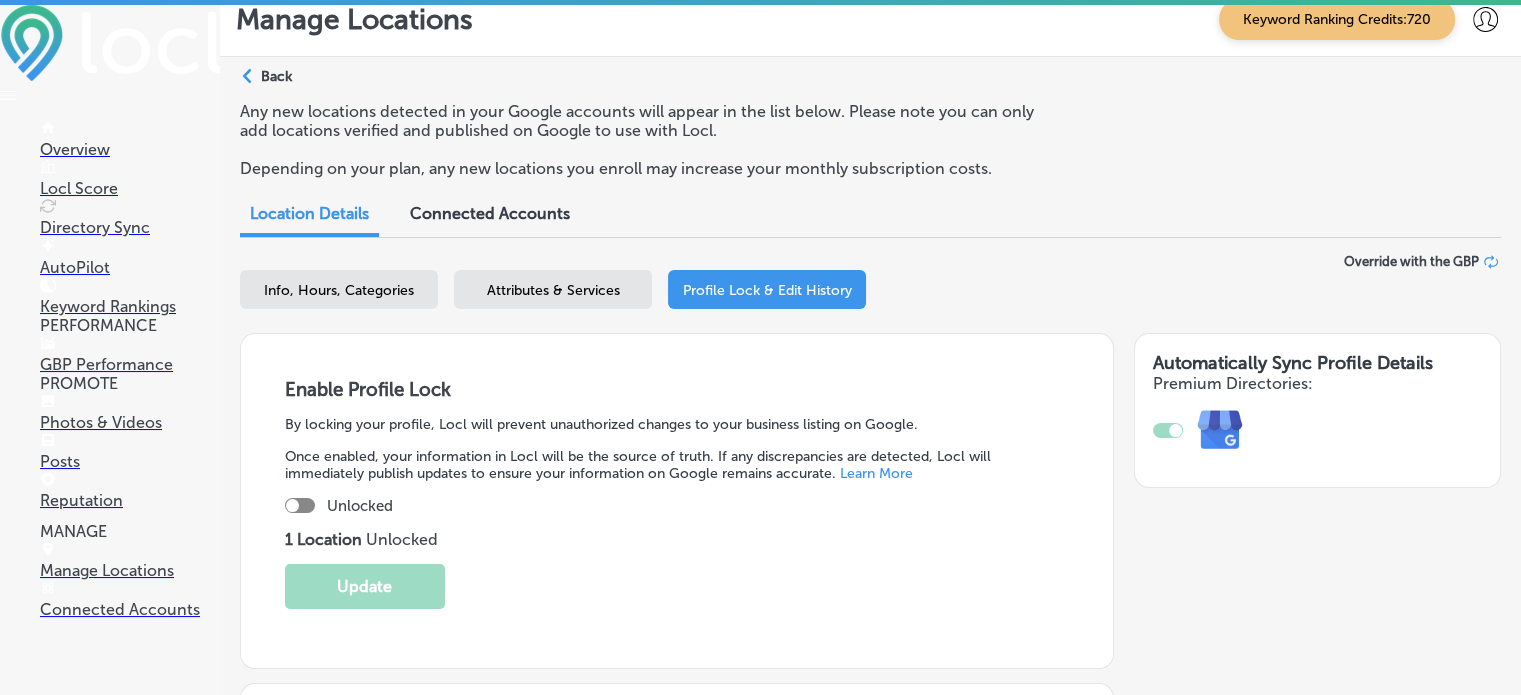 scroll, scrollTop: 0, scrollLeft: 0, axis: both 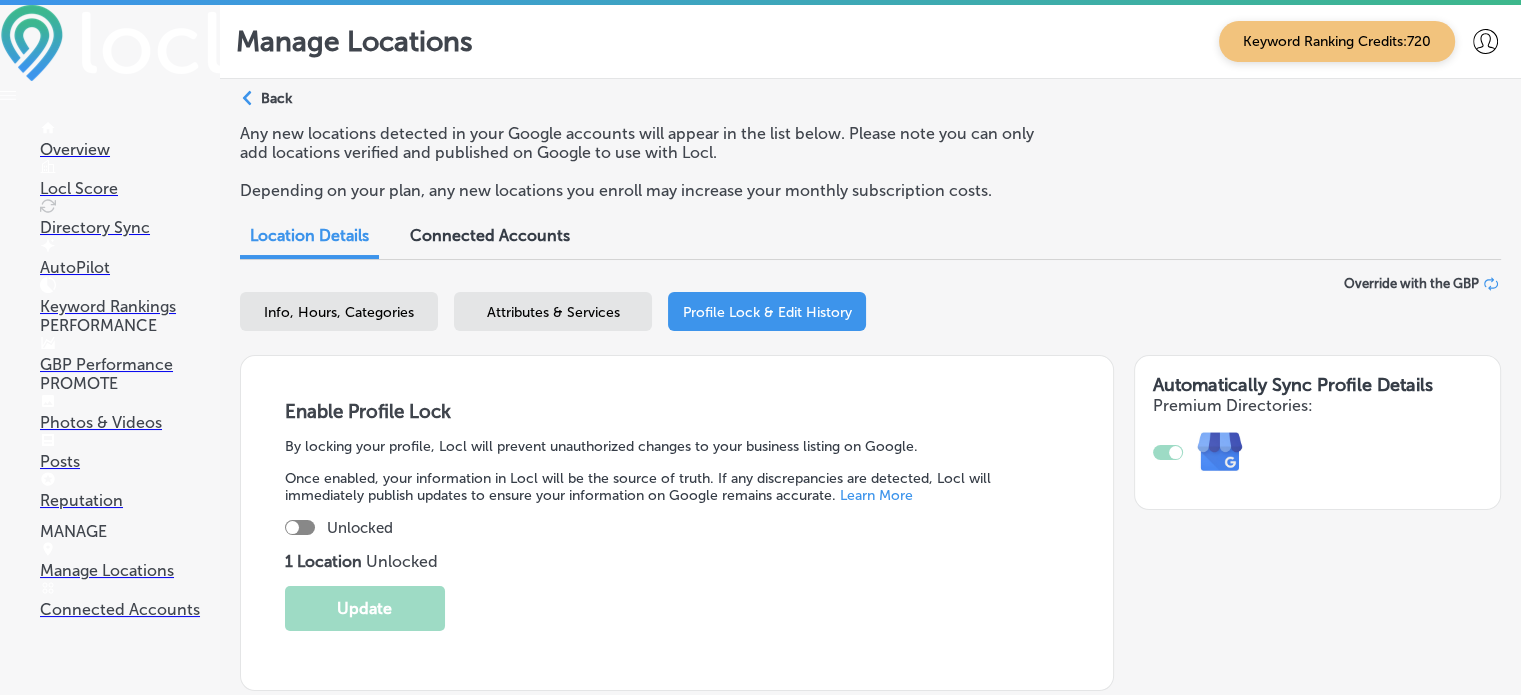 click at bounding box center [300, 527] 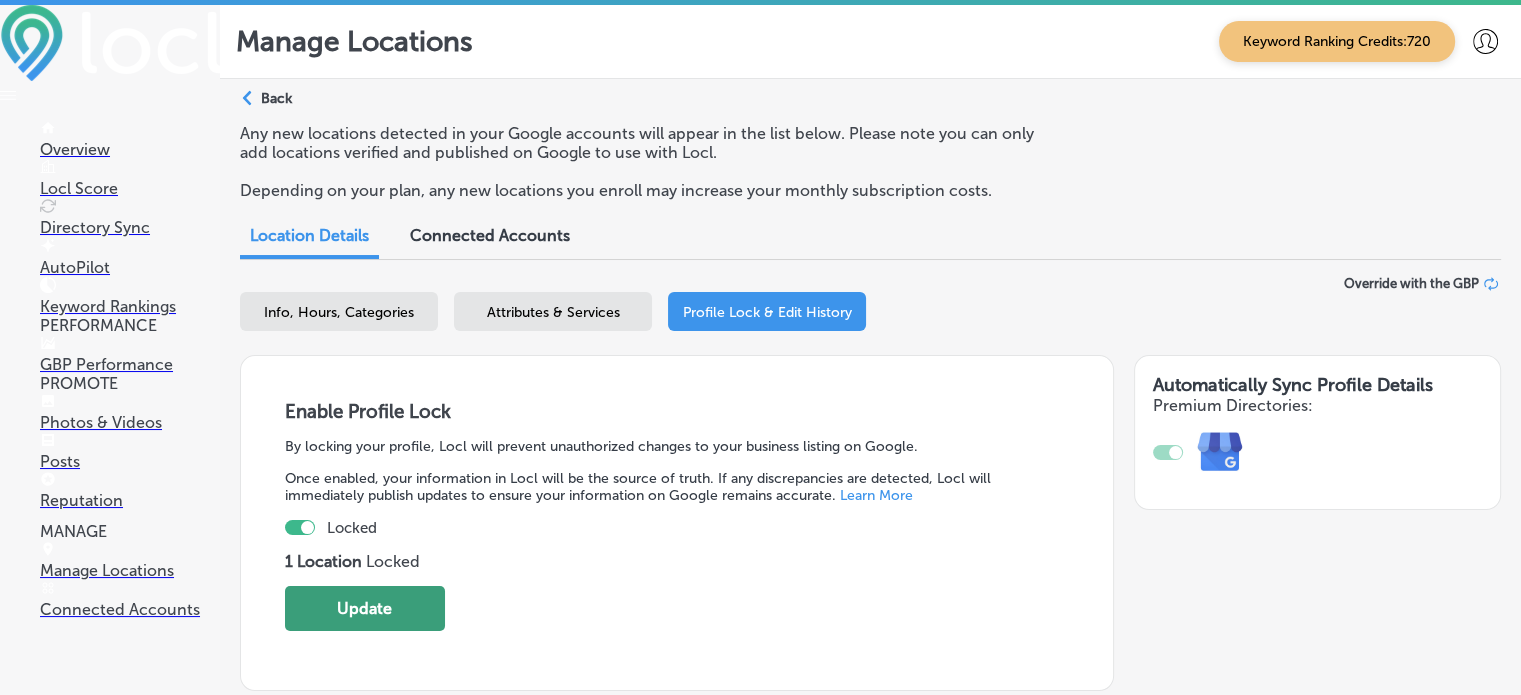 click on "Update" at bounding box center [365, 608] 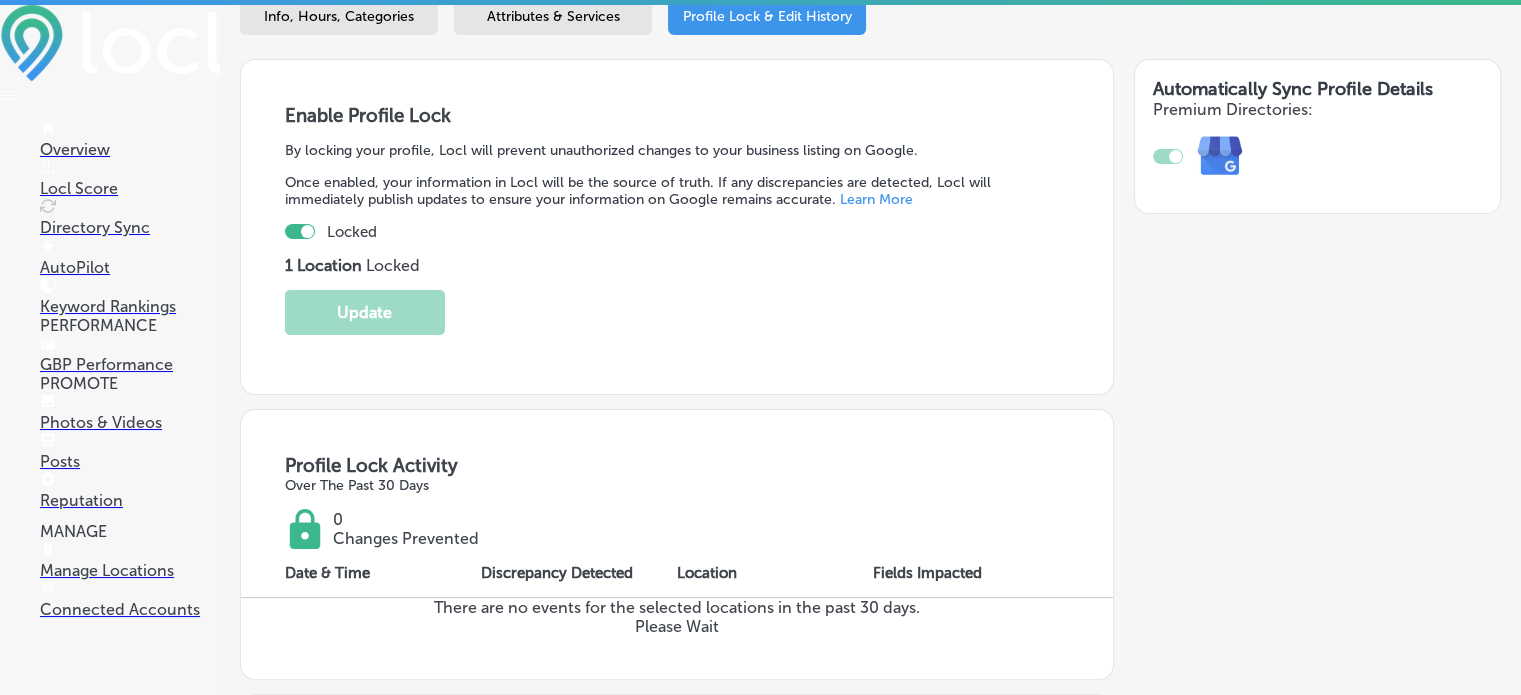 scroll, scrollTop: 300, scrollLeft: 0, axis: vertical 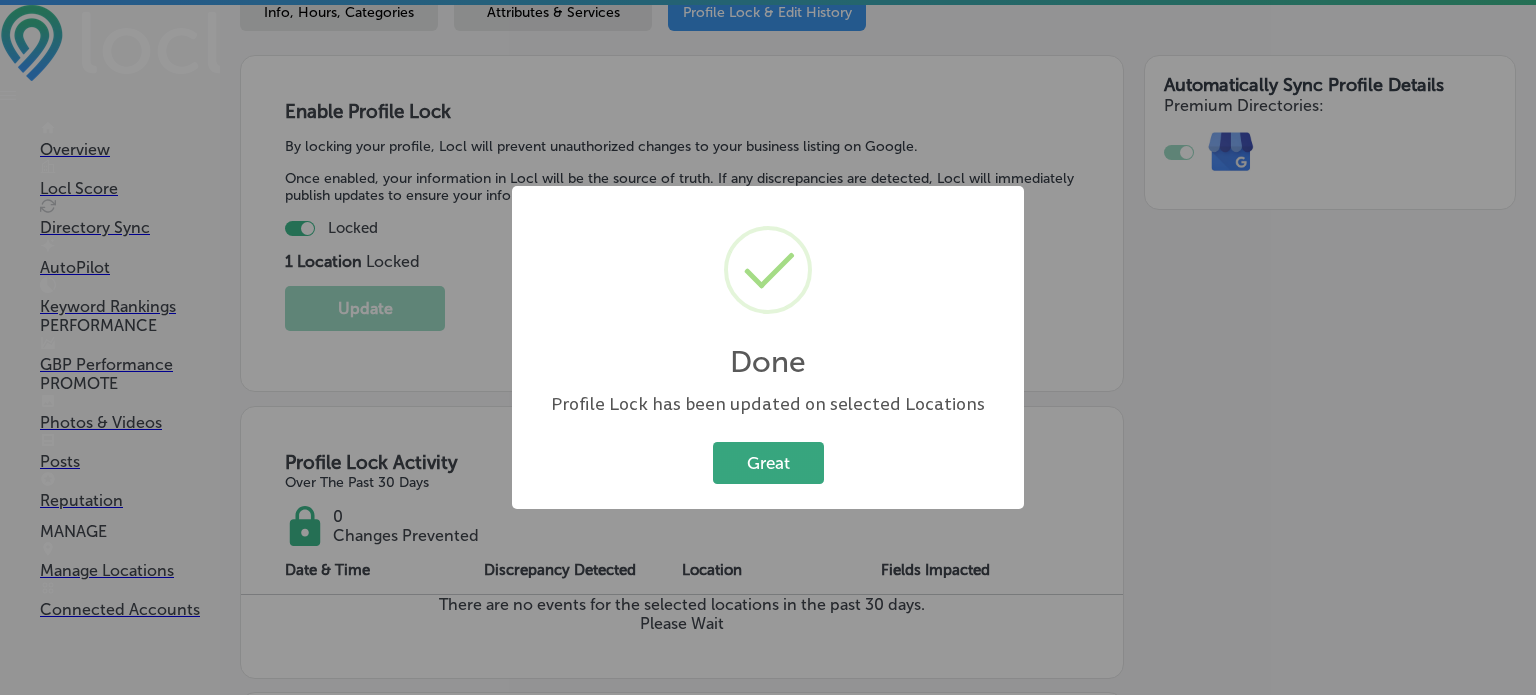 click on "Great" at bounding box center [768, 462] 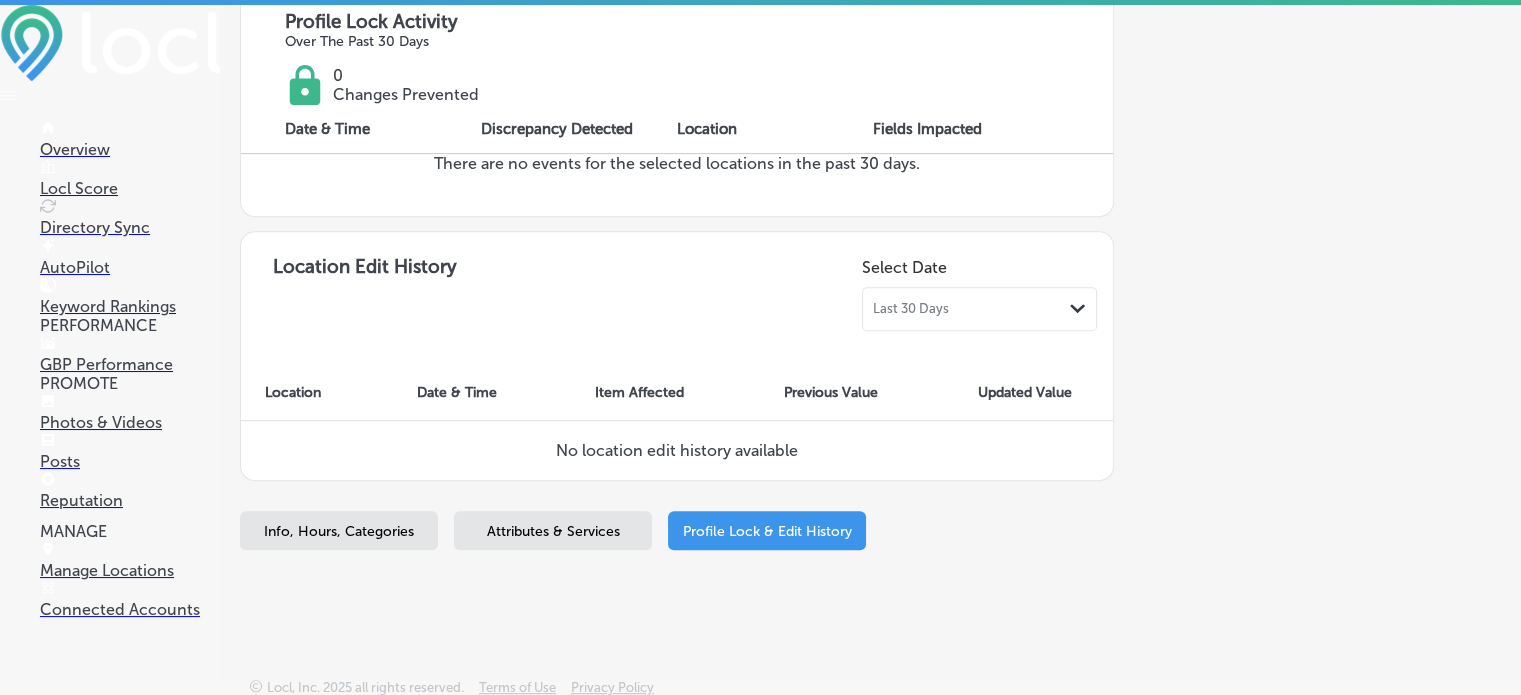 scroll, scrollTop: 741, scrollLeft: 0, axis: vertical 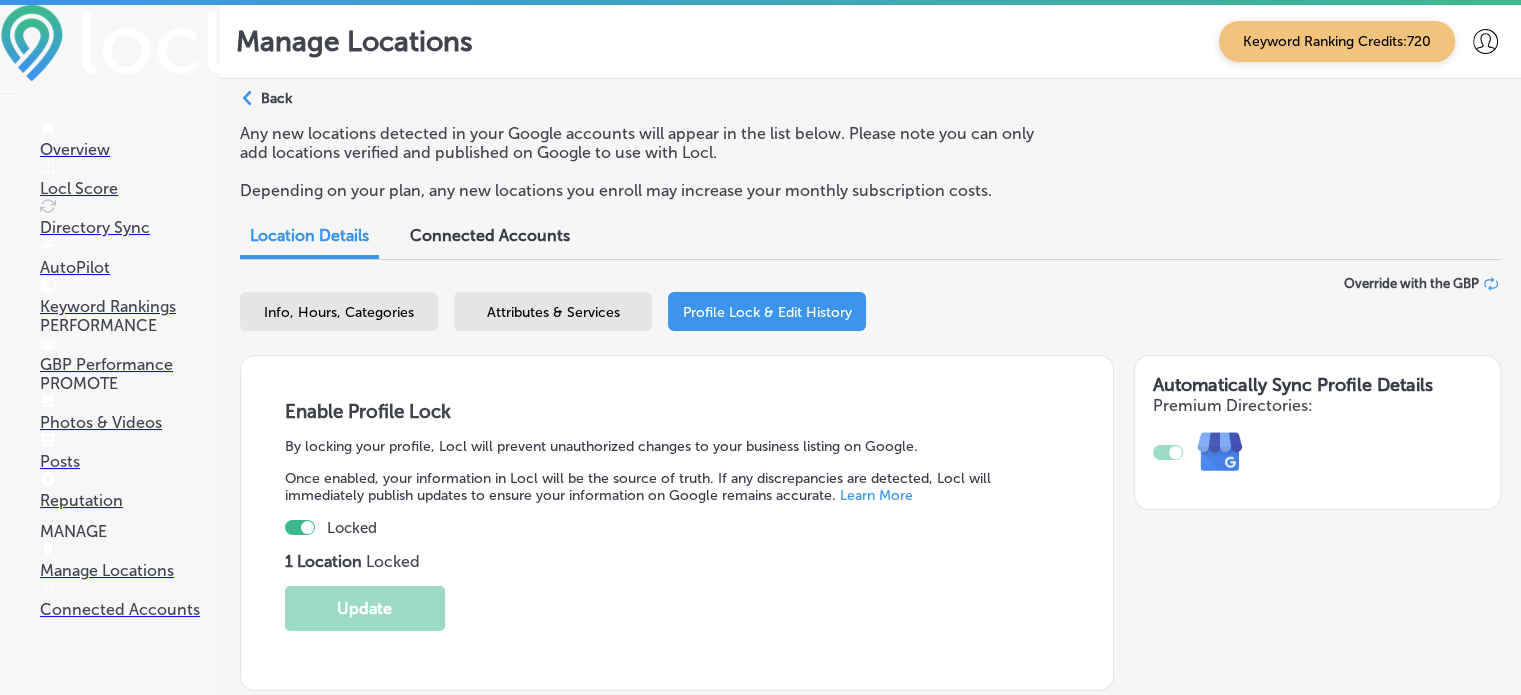 click on "Photos & Videos" at bounding box center (130, 422) 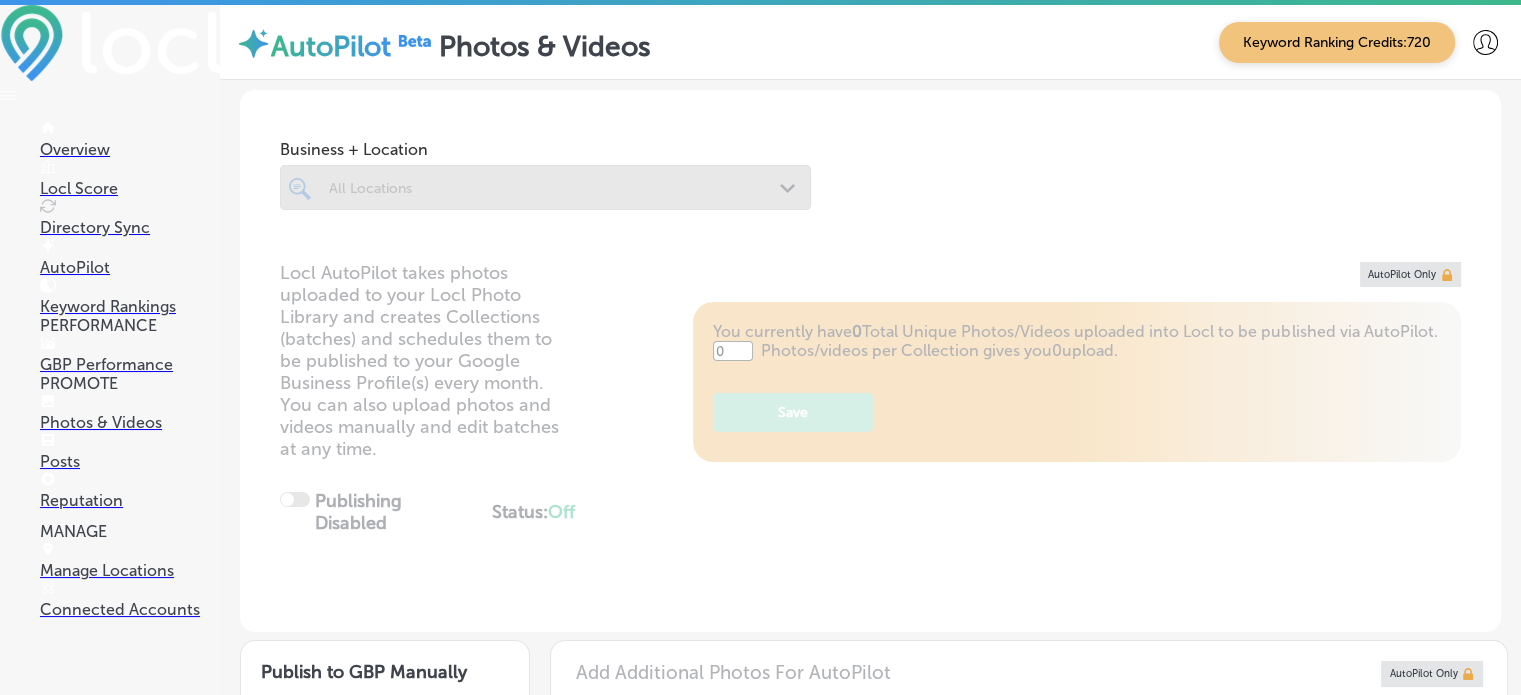 type on "5" 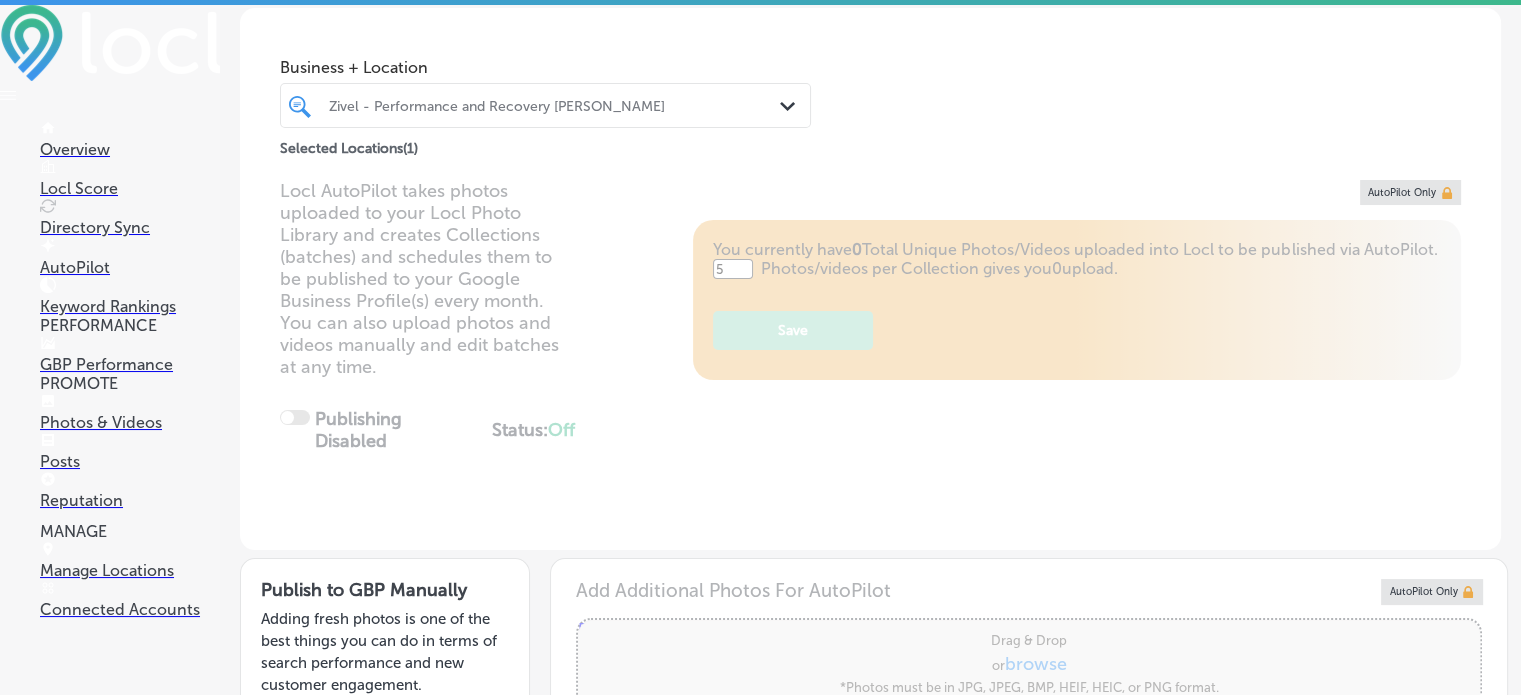 scroll, scrollTop: 0, scrollLeft: 0, axis: both 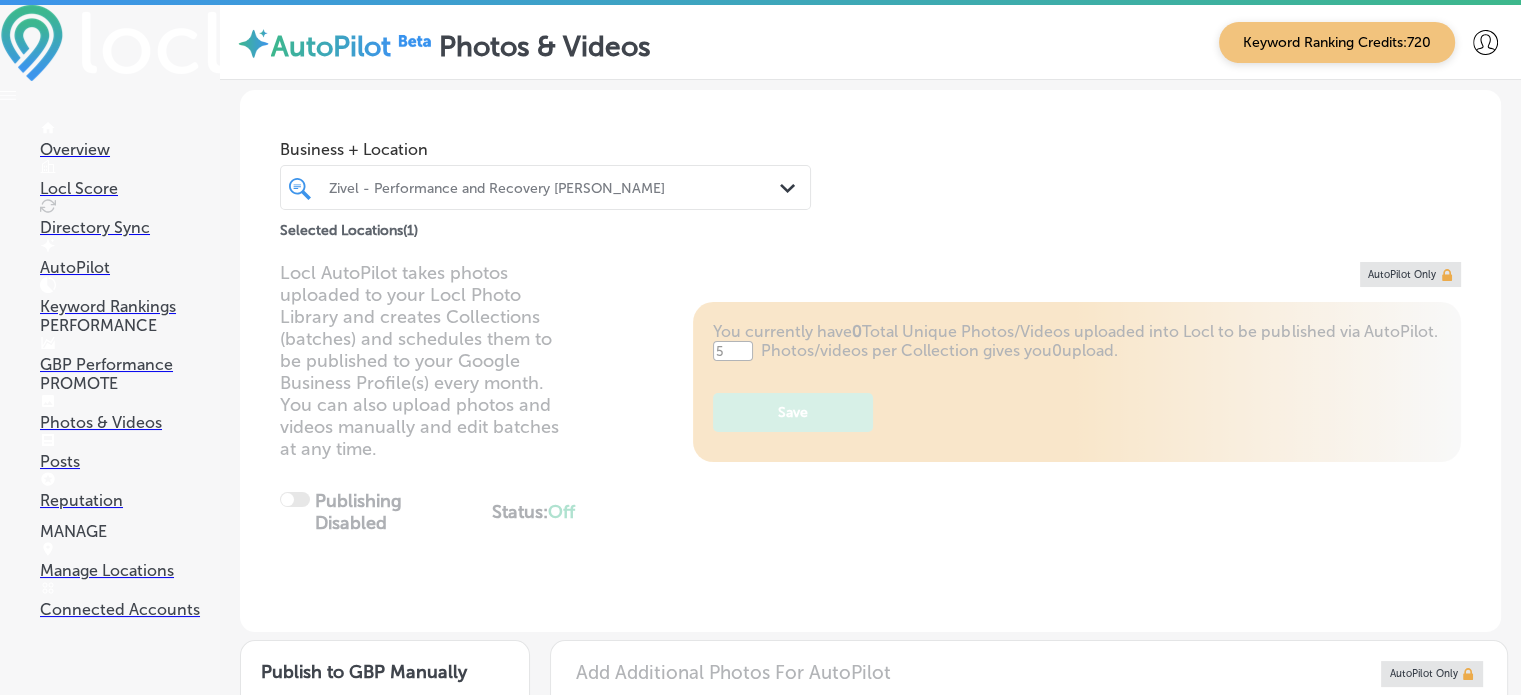 click on "Zivel - Performance and Recovery [PERSON_NAME]" at bounding box center (555, 187) 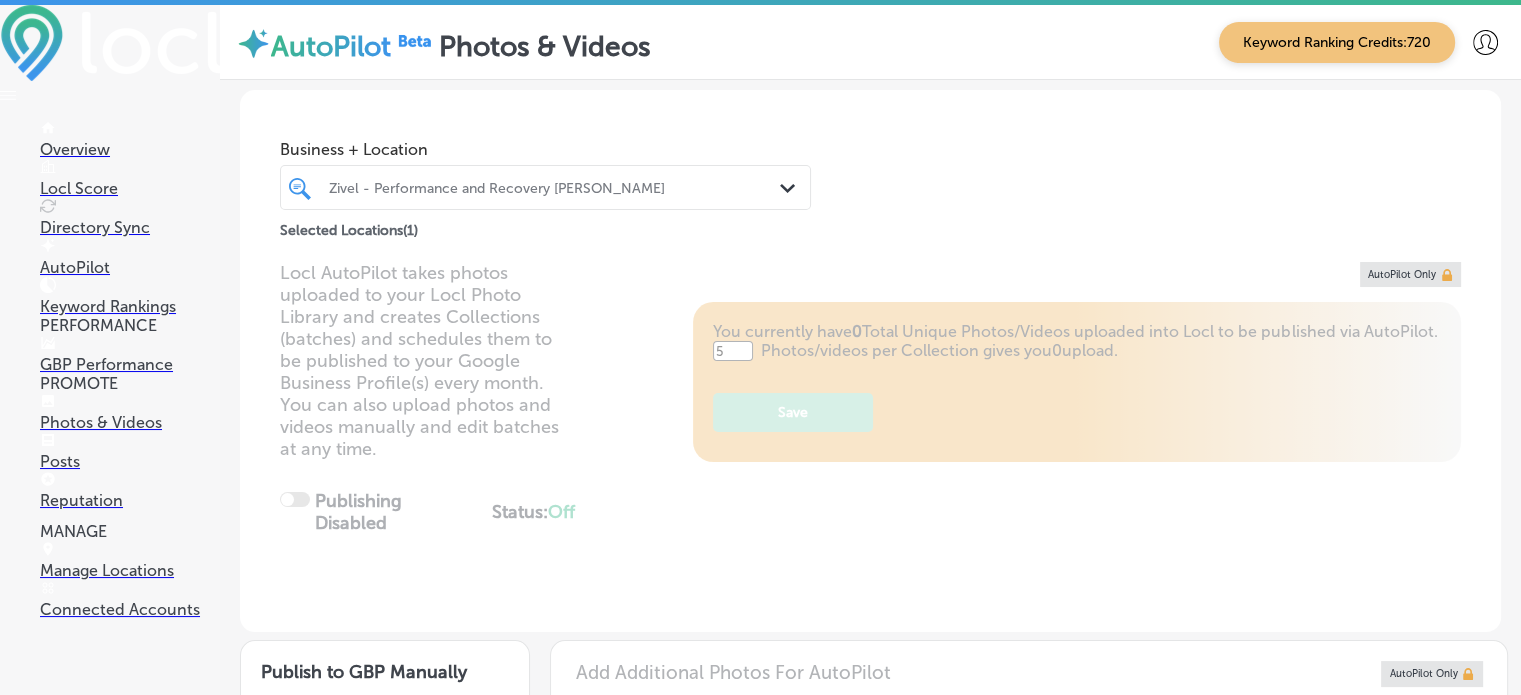 click on "Zivel - Performance and Recovery [PERSON_NAME]" at bounding box center (555, 187) 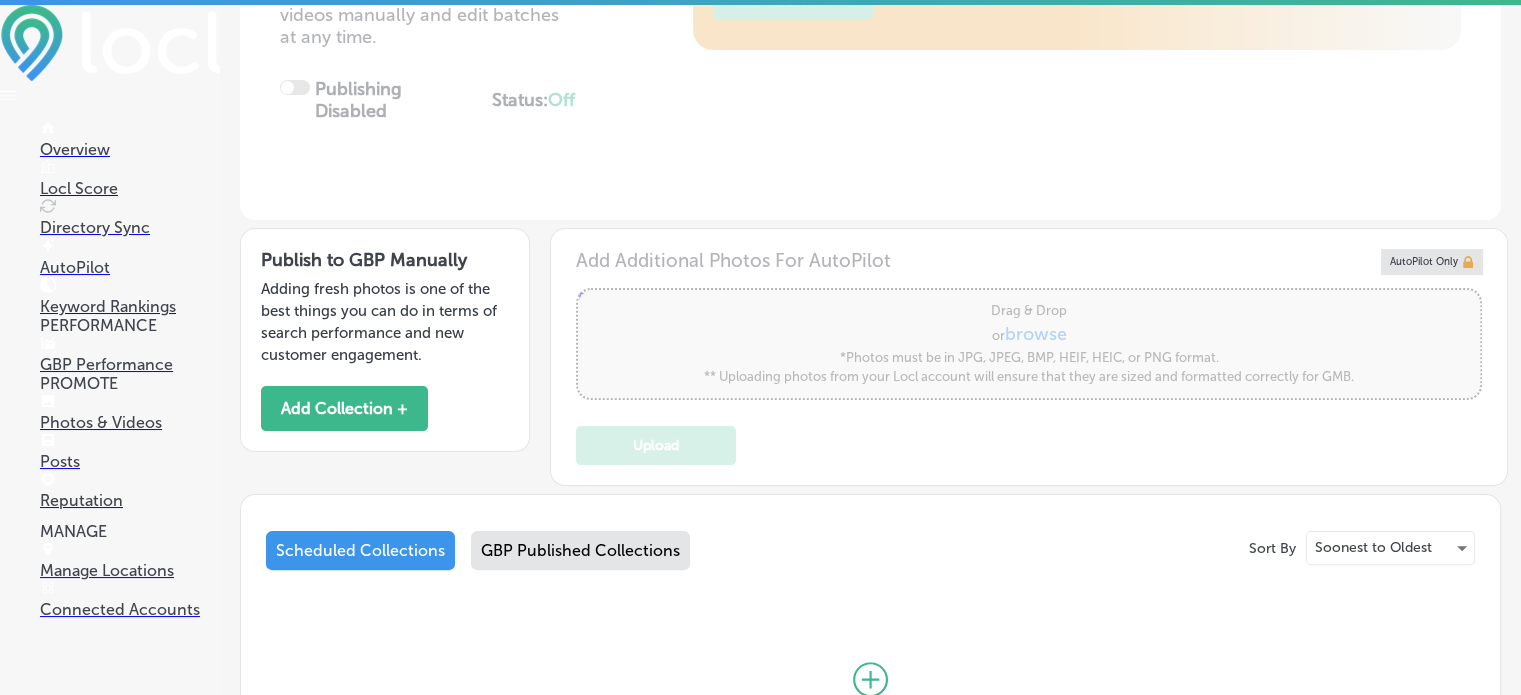 scroll, scrollTop: 412, scrollLeft: 0, axis: vertical 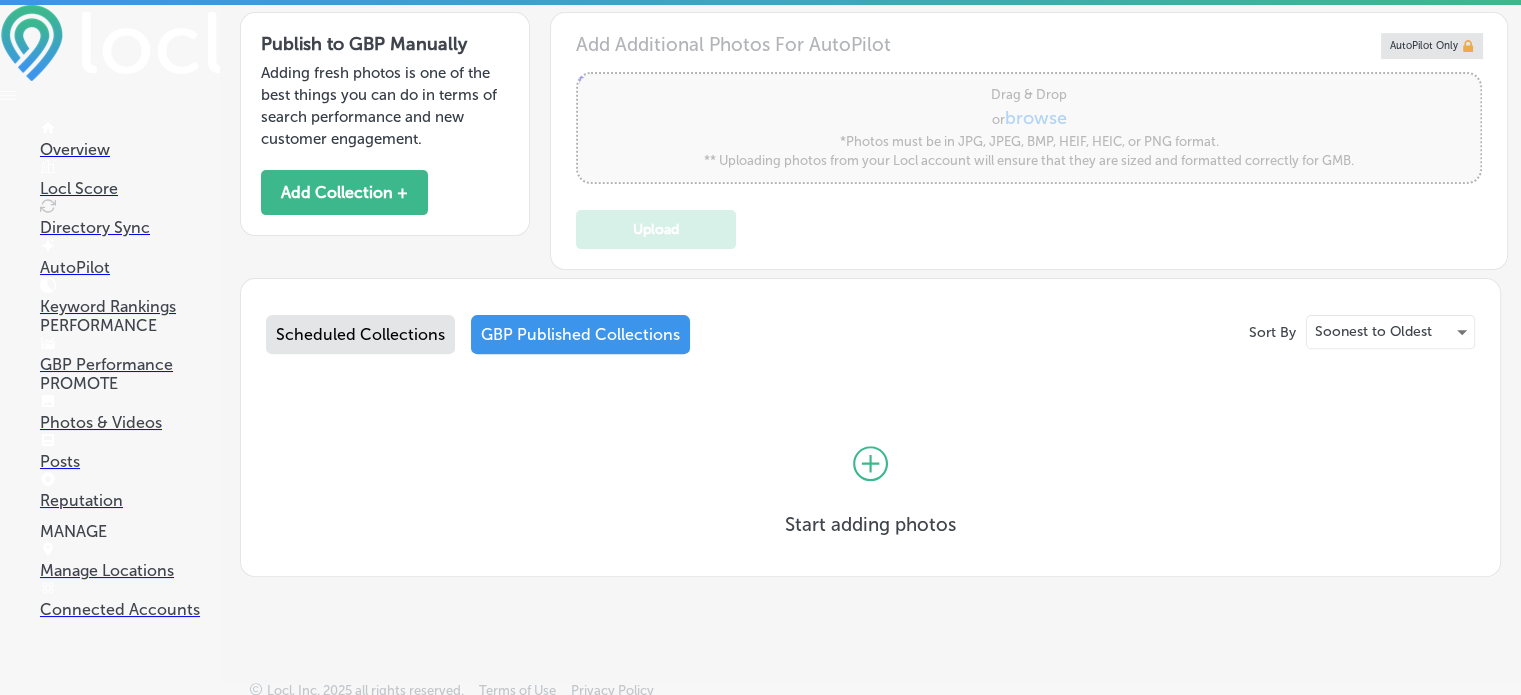 click on "Scheduled Collections GBP Published Collections" at bounding box center (870, 338) 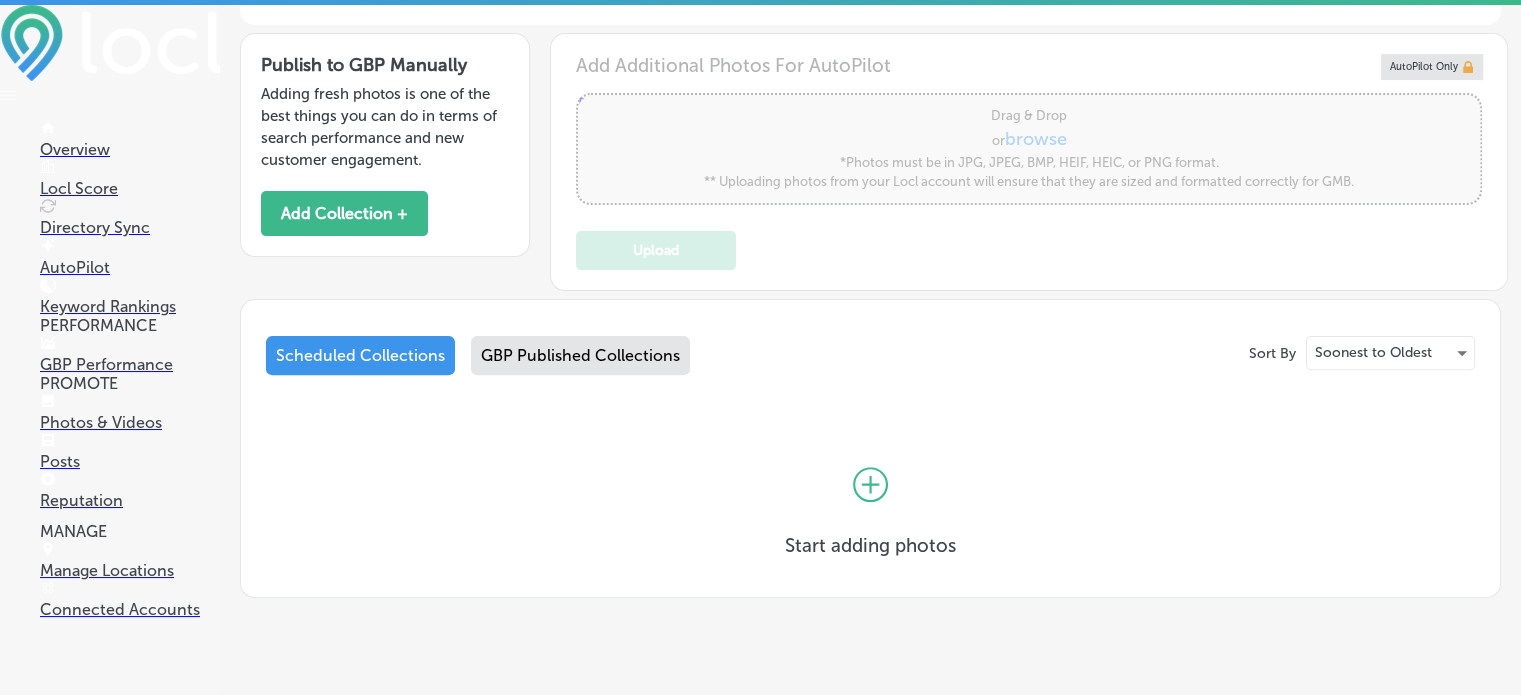 scroll, scrollTop: 628, scrollLeft: 0, axis: vertical 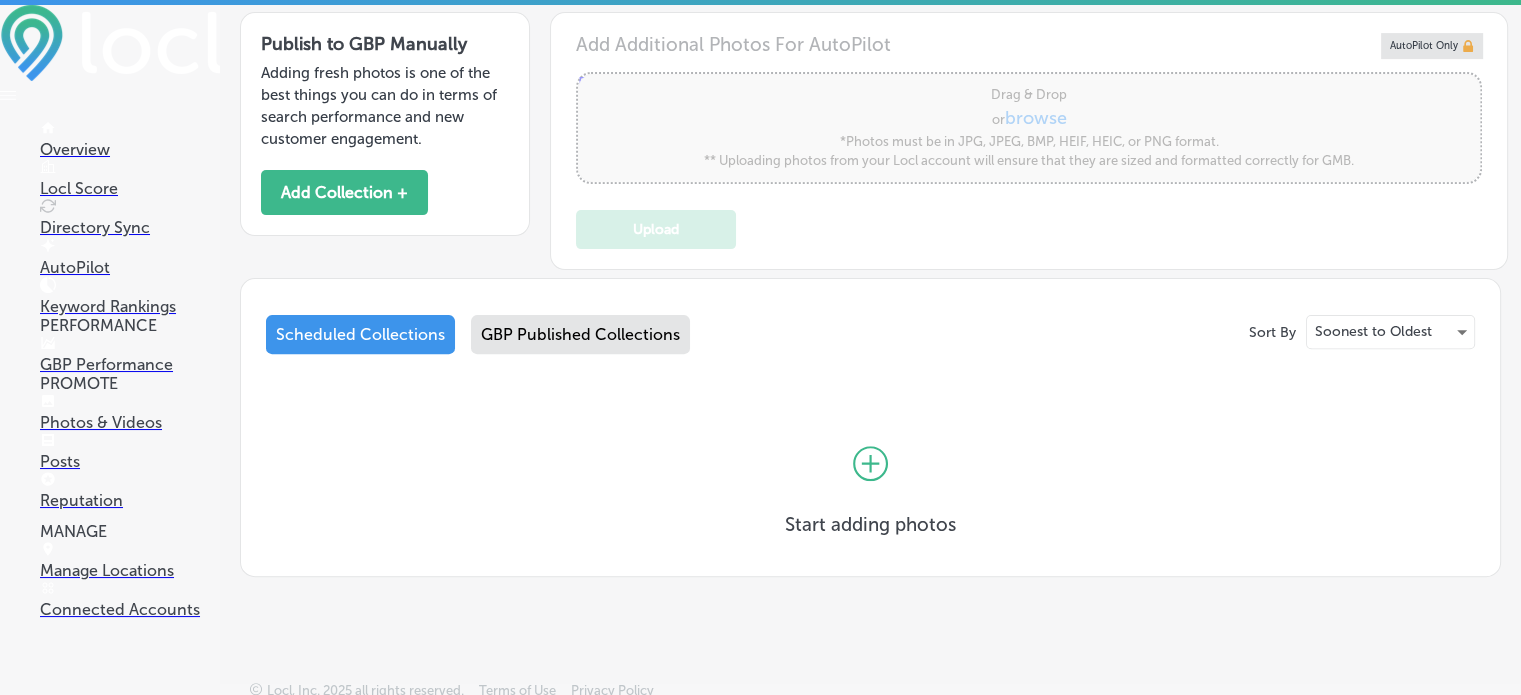 click on "Posts" at bounding box center [130, 461] 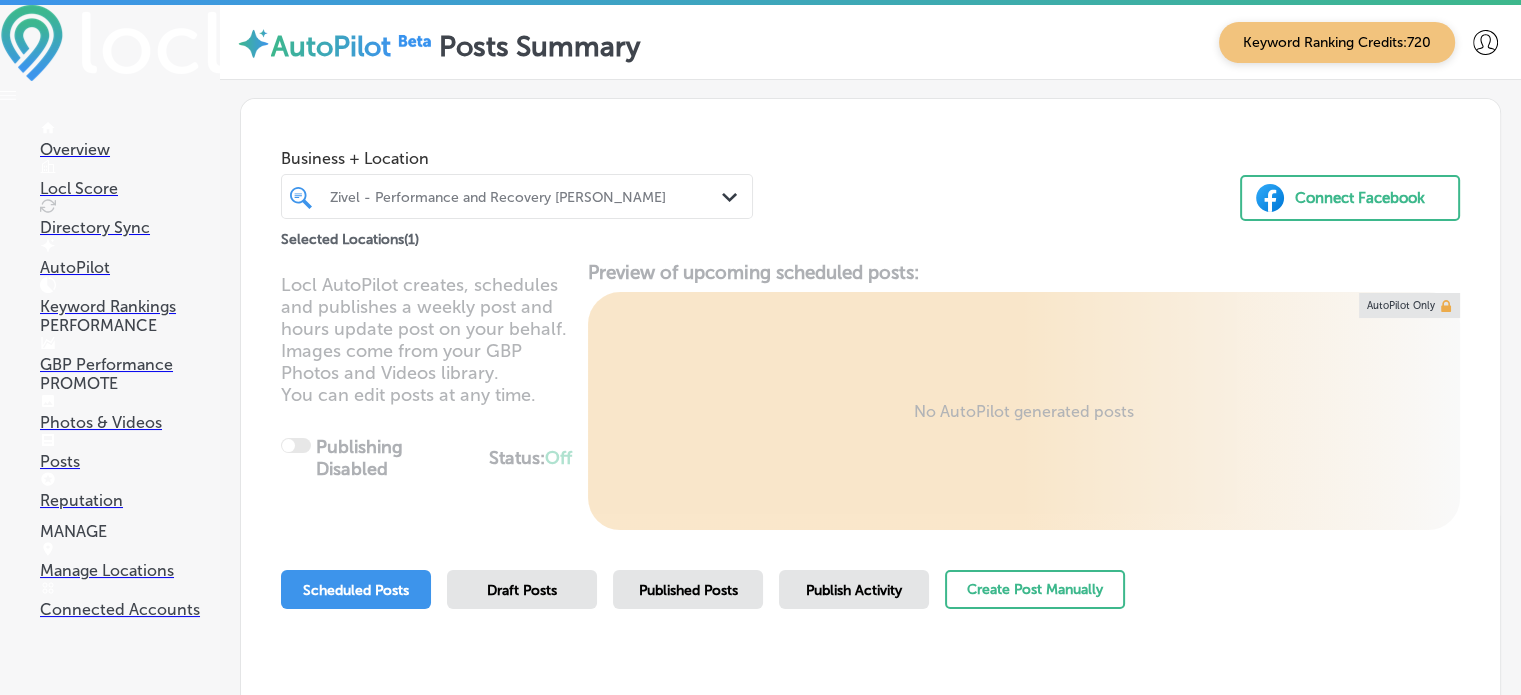 scroll, scrollTop: 230, scrollLeft: 0, axis: vertical 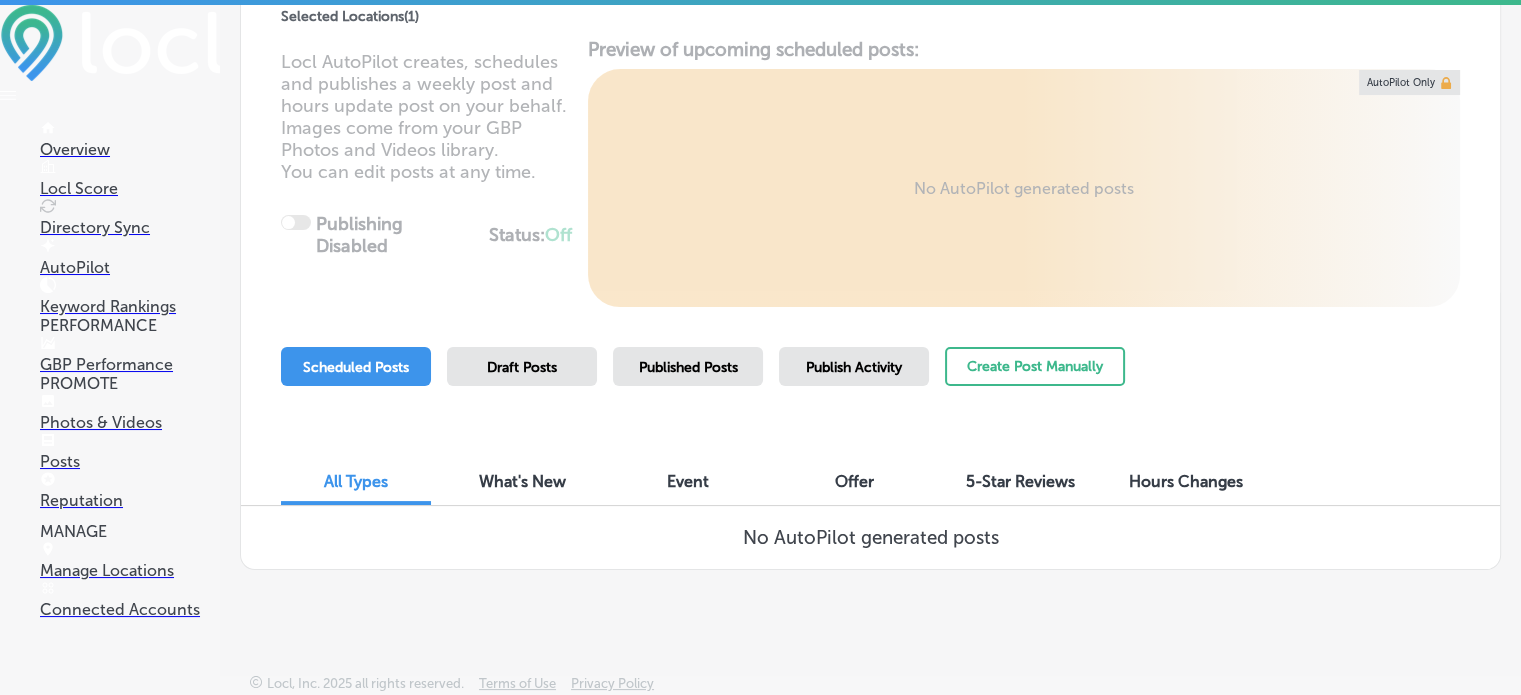 click on "Reputation" at bounding box center (130, 500) 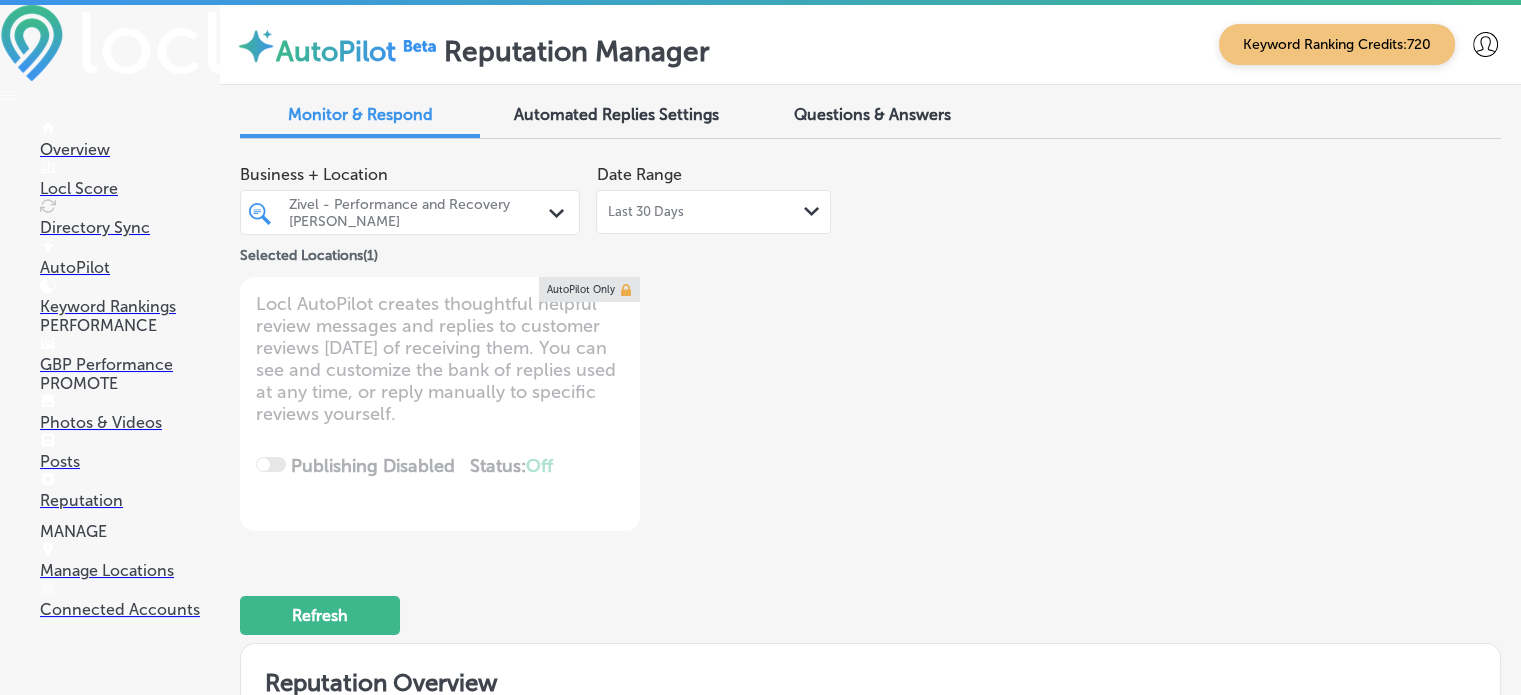 click on "Last 30 Days" at bounding box center (645, 212) 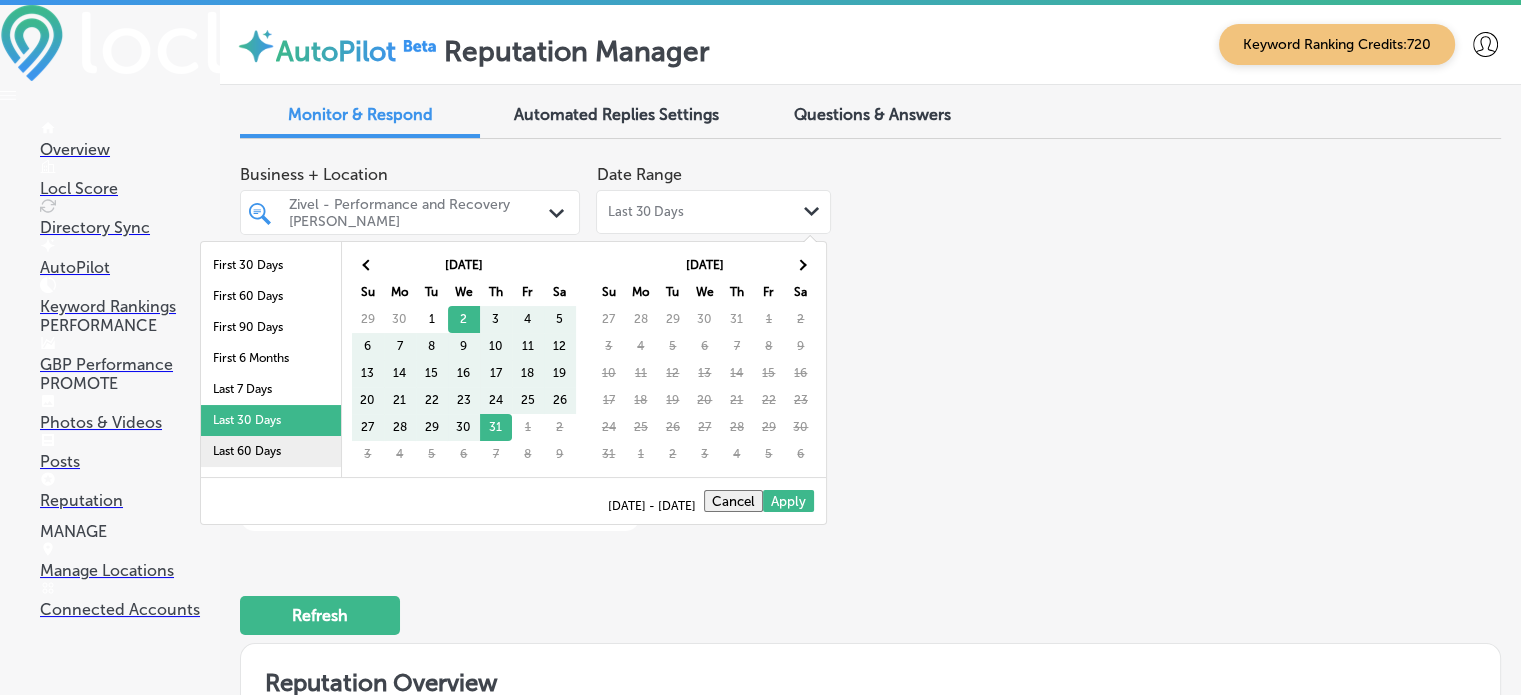 scroll, scrollTop: 99, scrollLeft: 0, axis: vertical 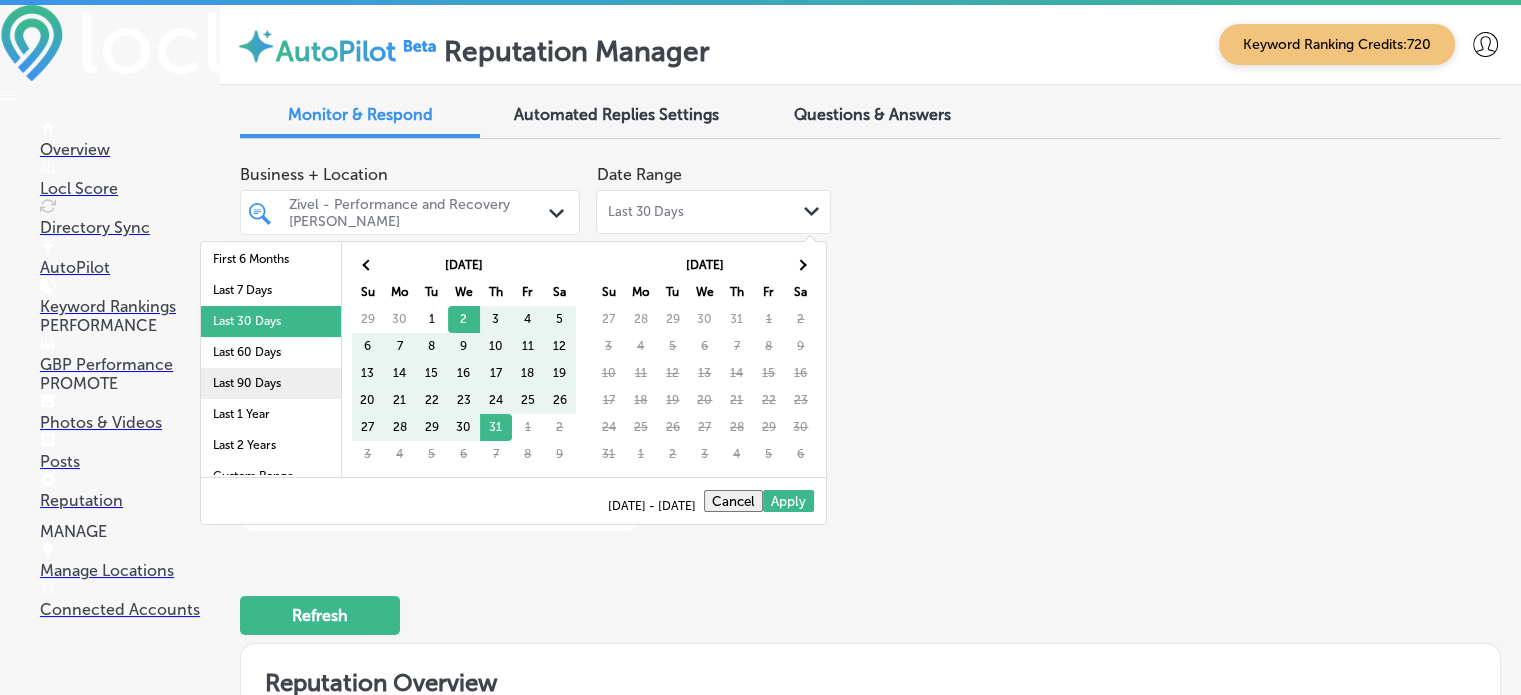 click on "Last 90 Days" at bounding box center [271, 383] 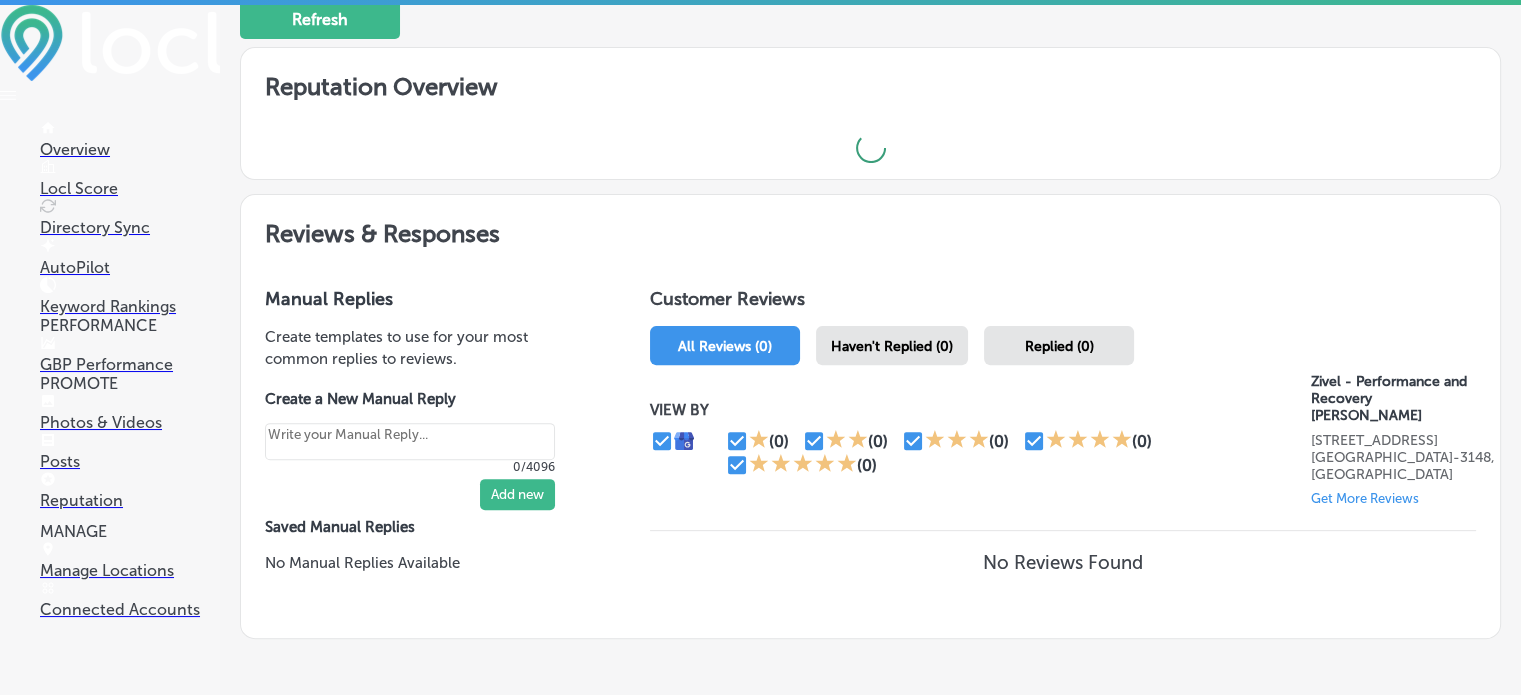 scroll, scrollTop: 676, scrollLeft: 0, axis: vertical 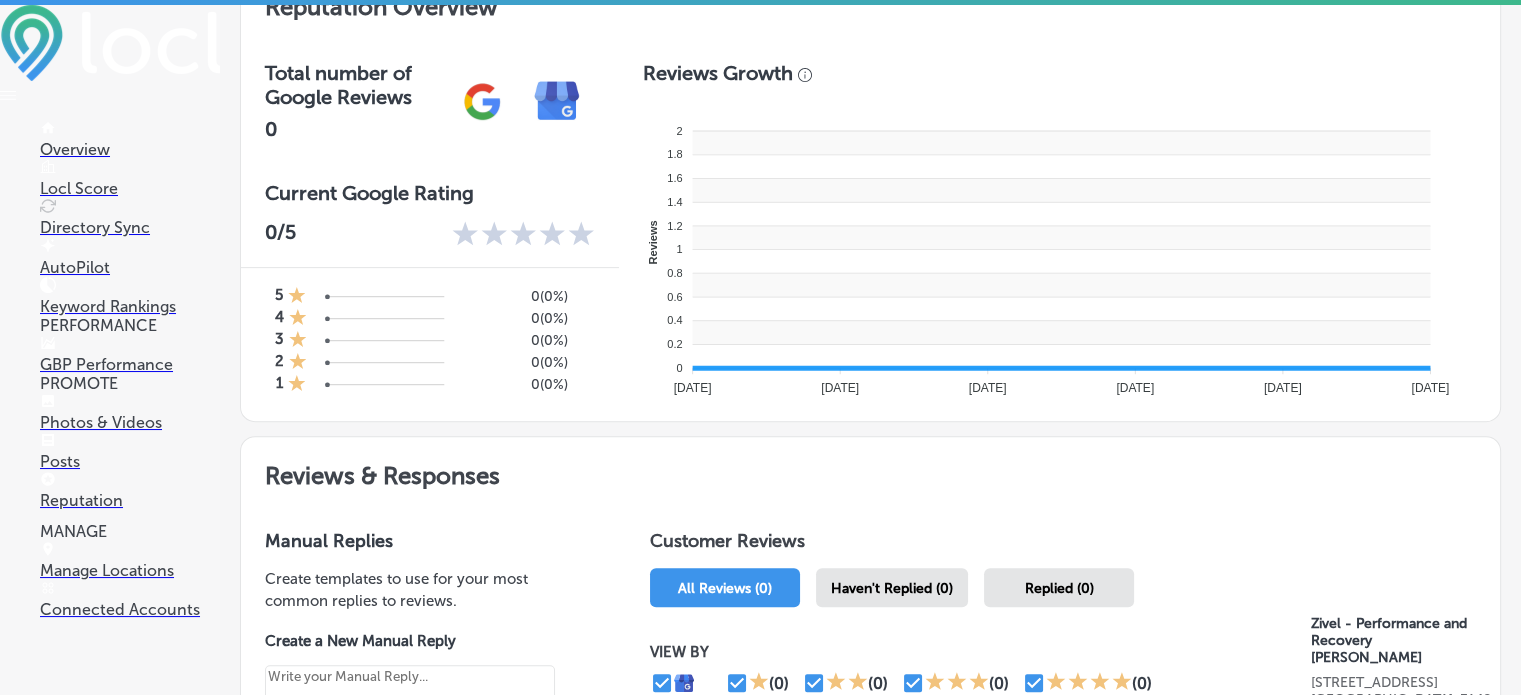 type on "x" 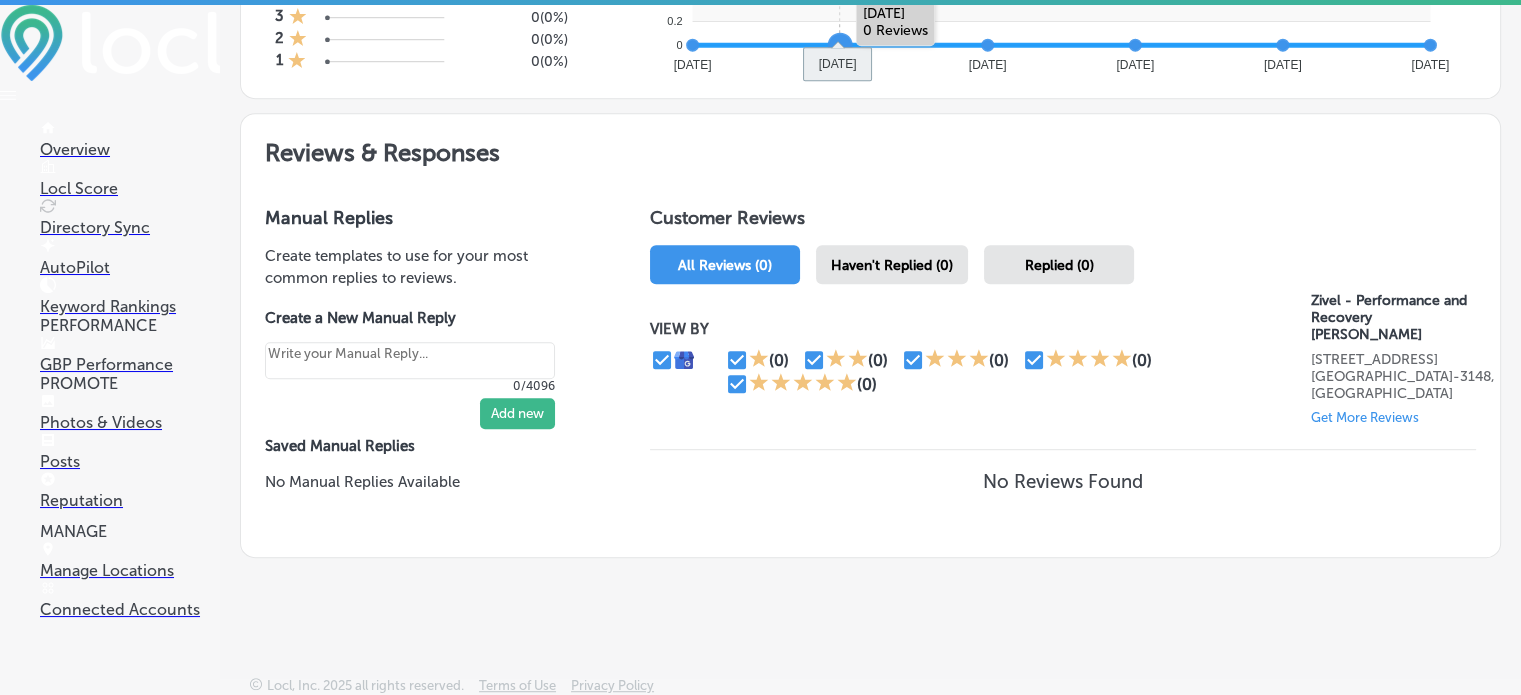 scroll, scrollTop: 998, scrollLeft: 0, axis: vertical 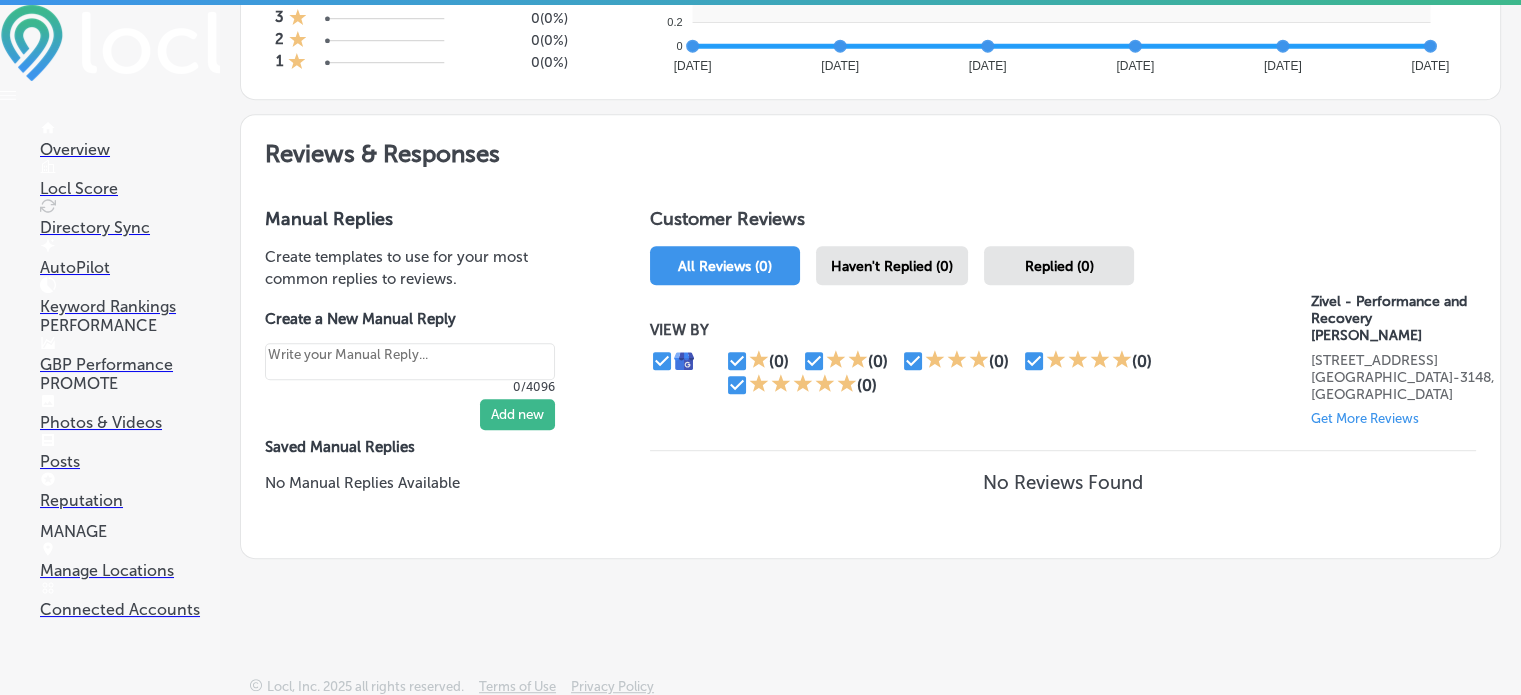 click on "GBP Performance" at bounding box center (130, 364) 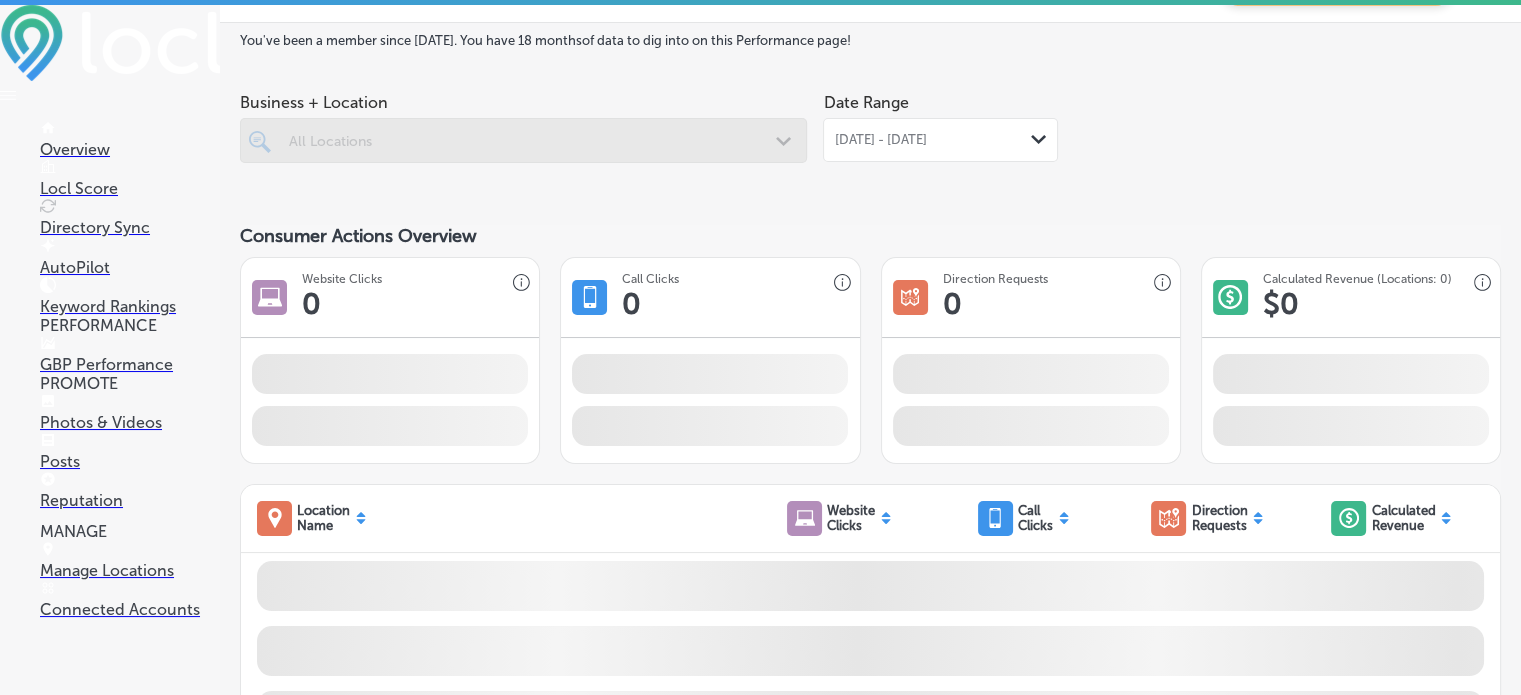 scroll, scrollTop: 0, scrollLeft: 0, axis: both 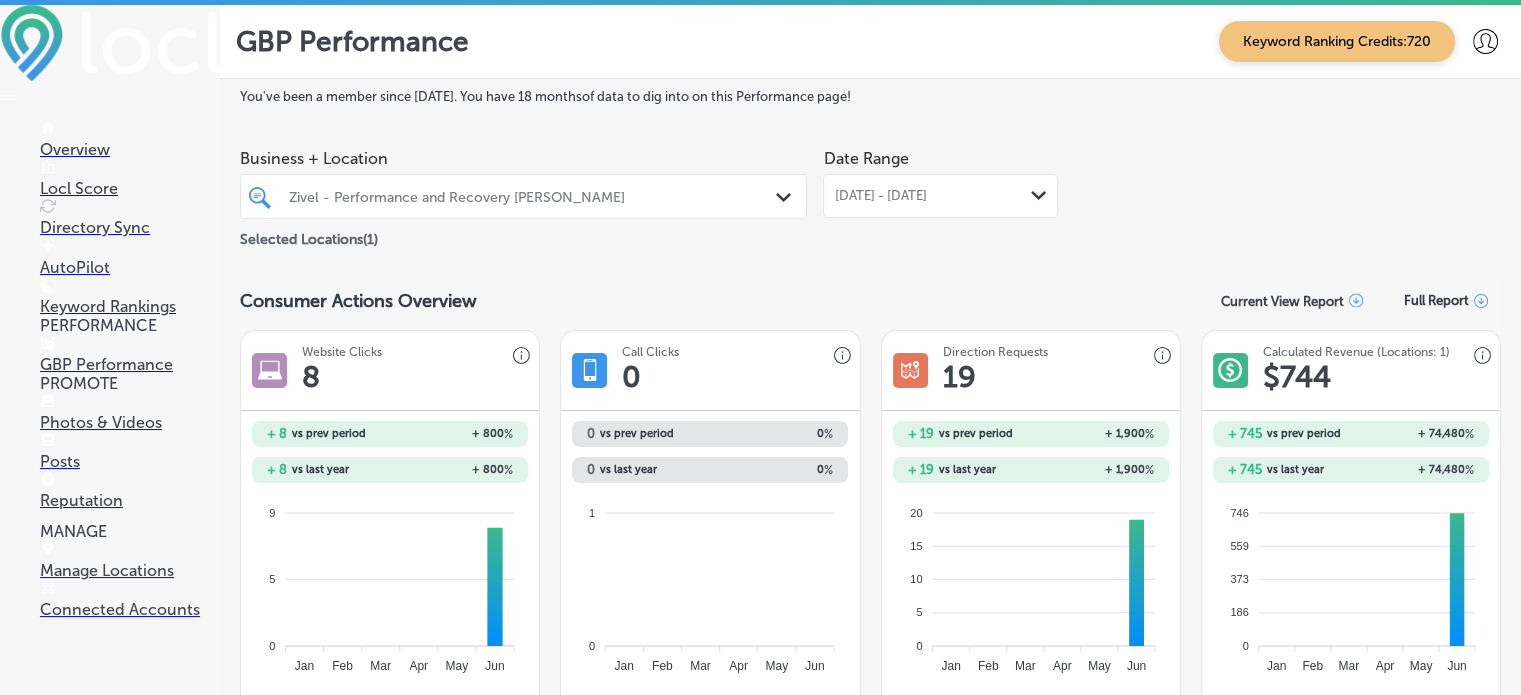 click on "[DATE] - [DATE]" at bounding box center [880, 196] 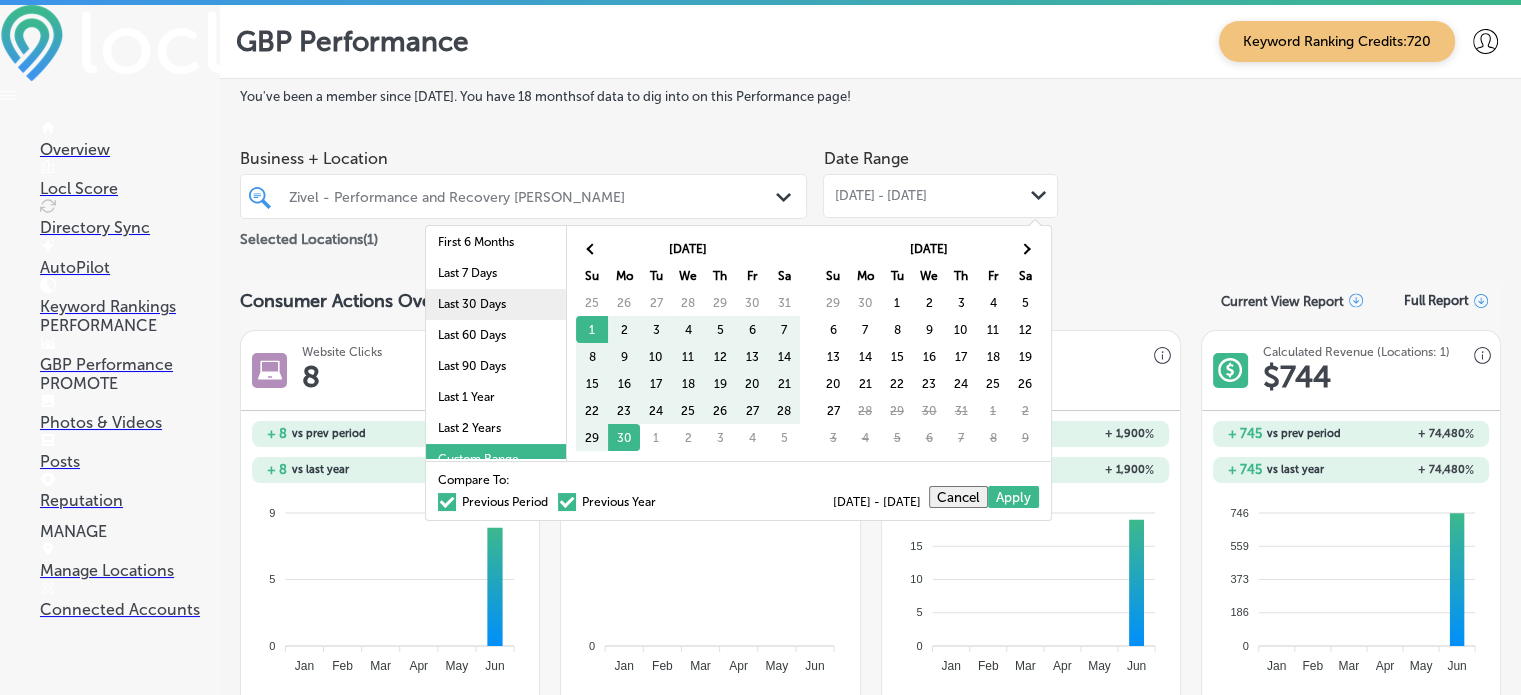 scroll, scrollTop: 116, scrollLeft: 0, axis: vertical 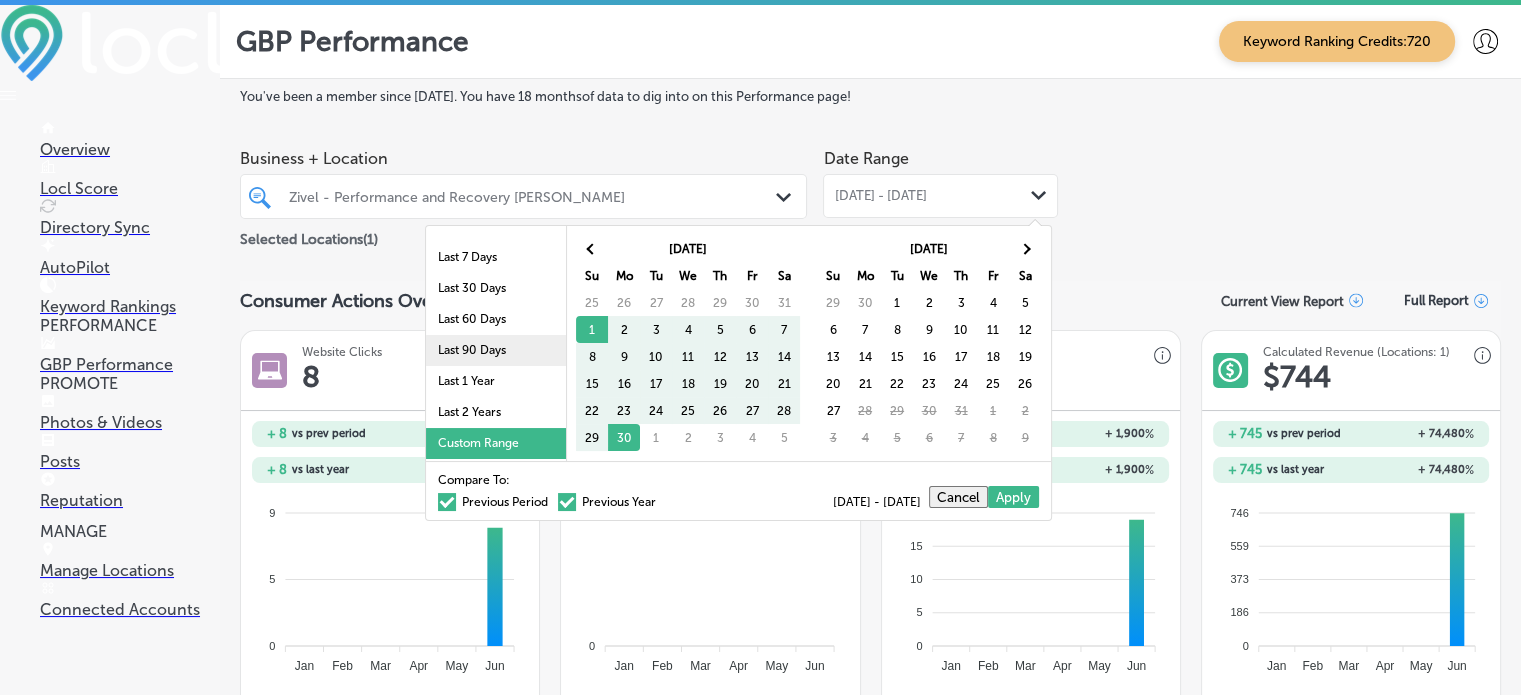 click on "Last 90 Days" at bounding box center [496, 350] 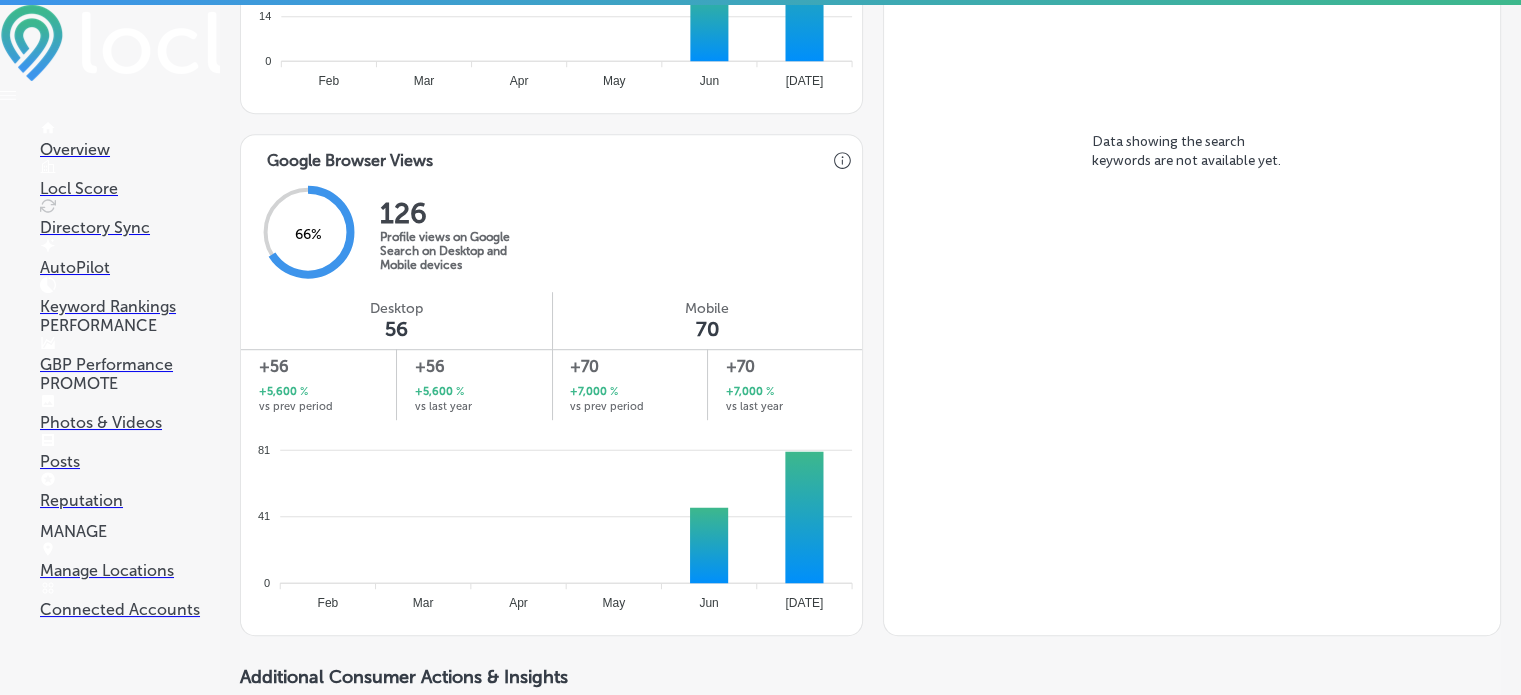 scroll, scrollTop: 0, scrollLeft: 0, axis: both 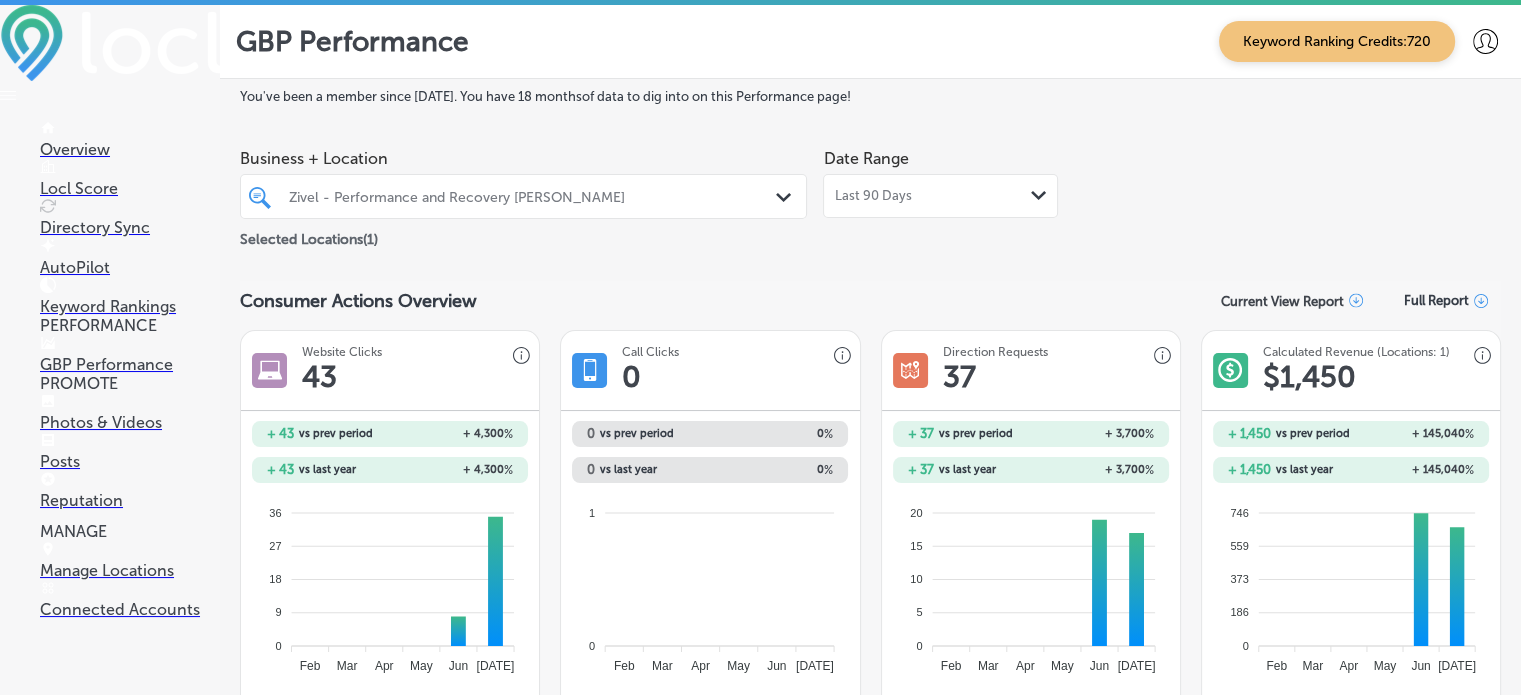 click on "Manage Locations" at bounding box center (130, 570) 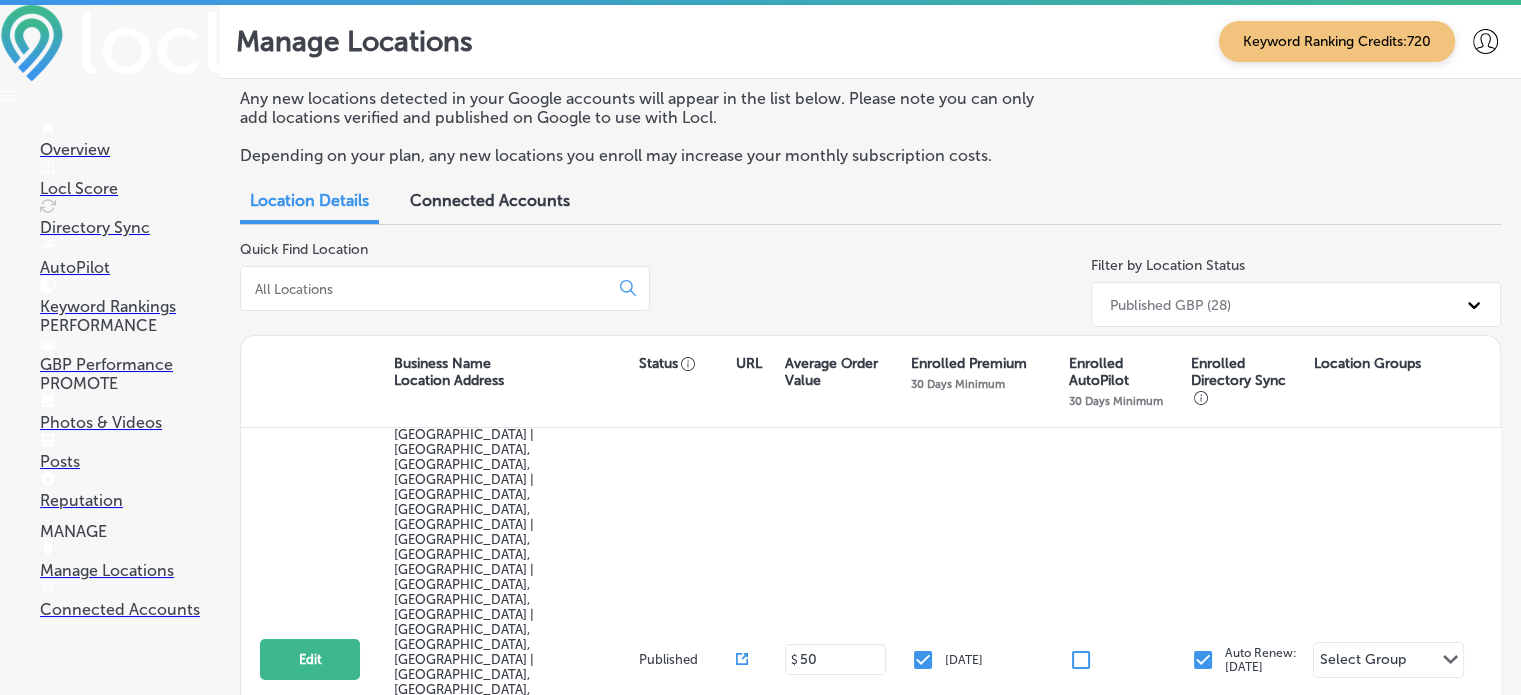scroll, scrollTop: 200, scrollLeft: 0, axis: vertical 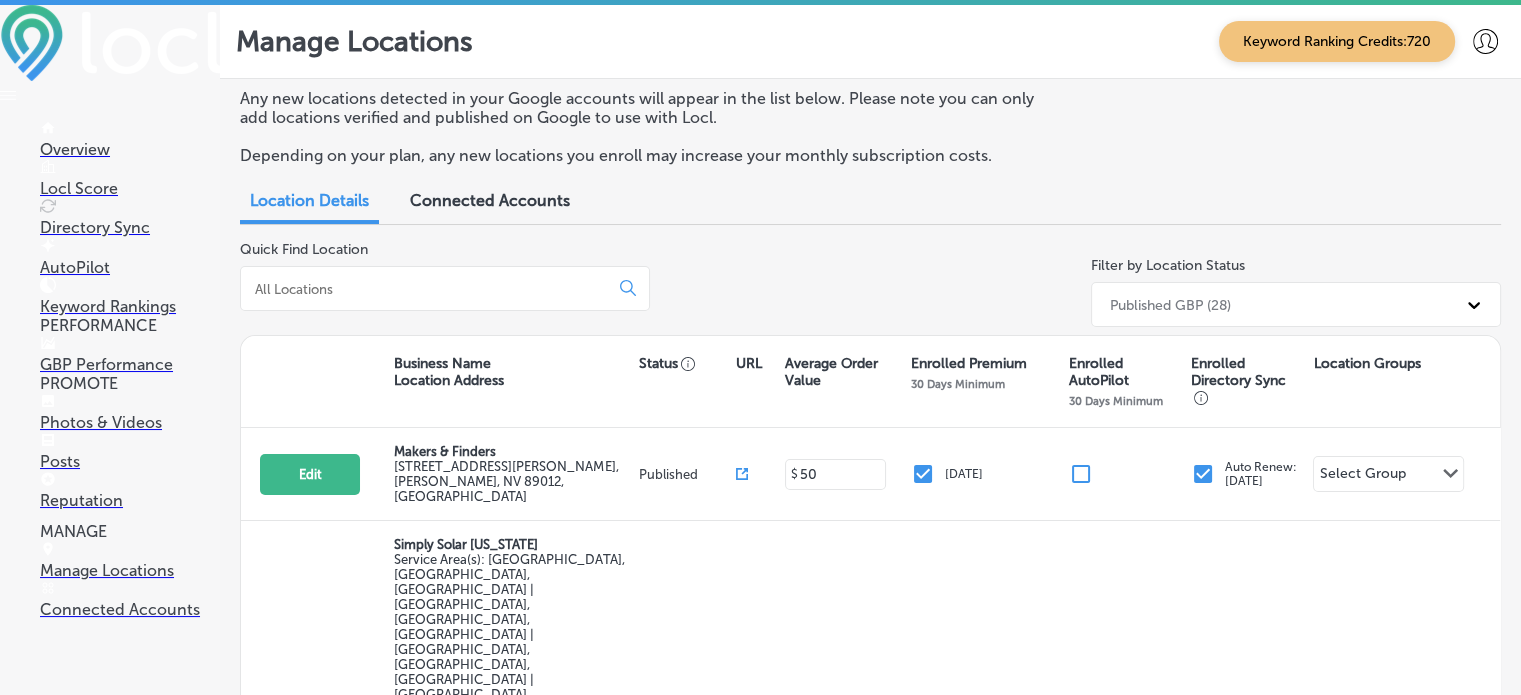 click at bounding box center [428, 289] 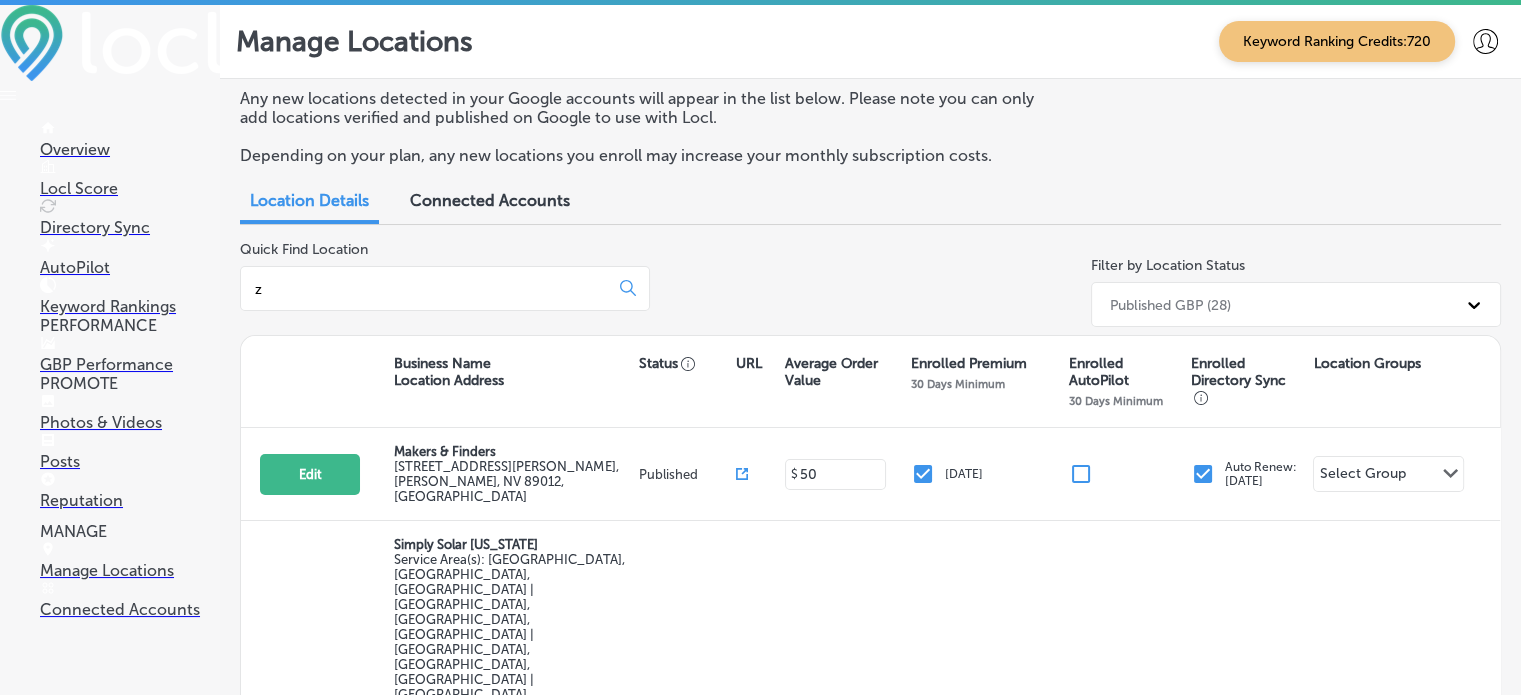 scroll, scrollTop: 0, scrollLeft: 0, axis: both 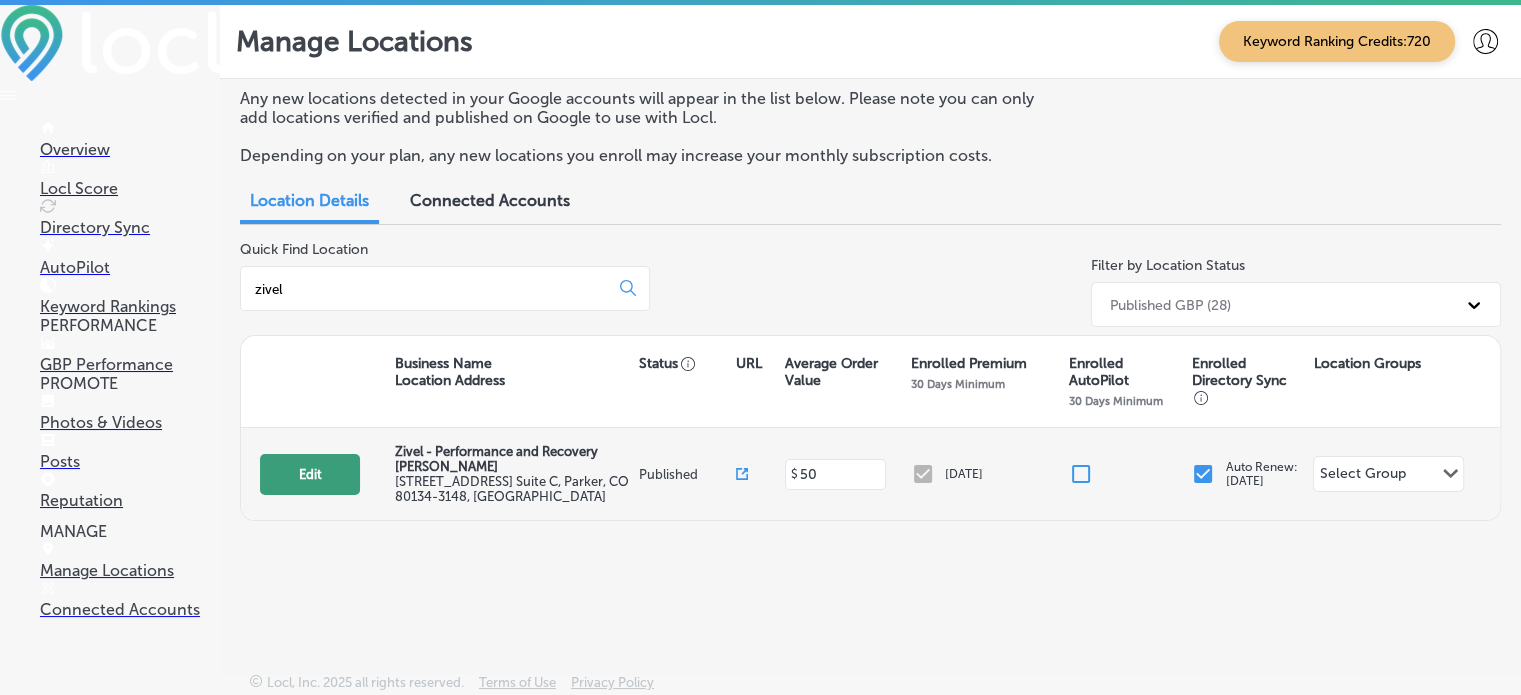 type on "zivel" 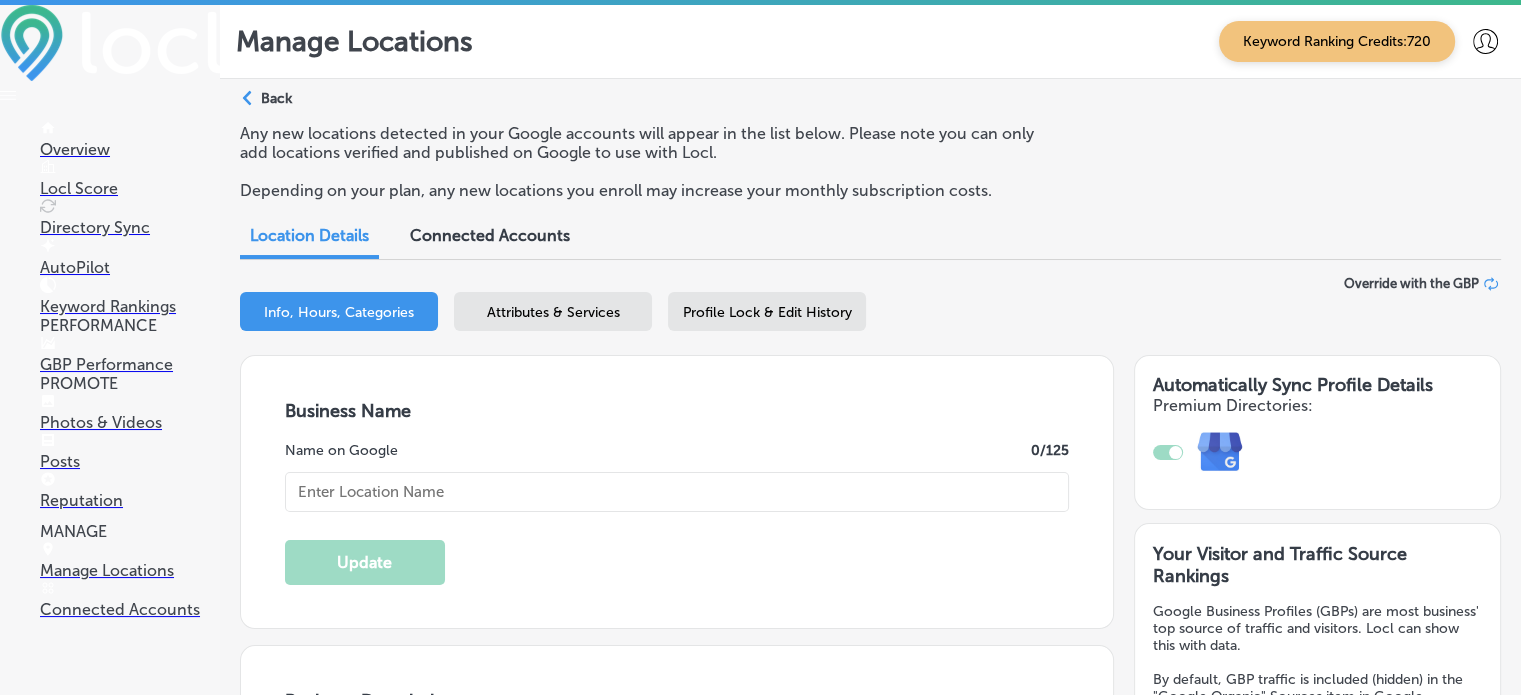 type on "Zivel - Performance and Recovery [PERSON_NAME]" 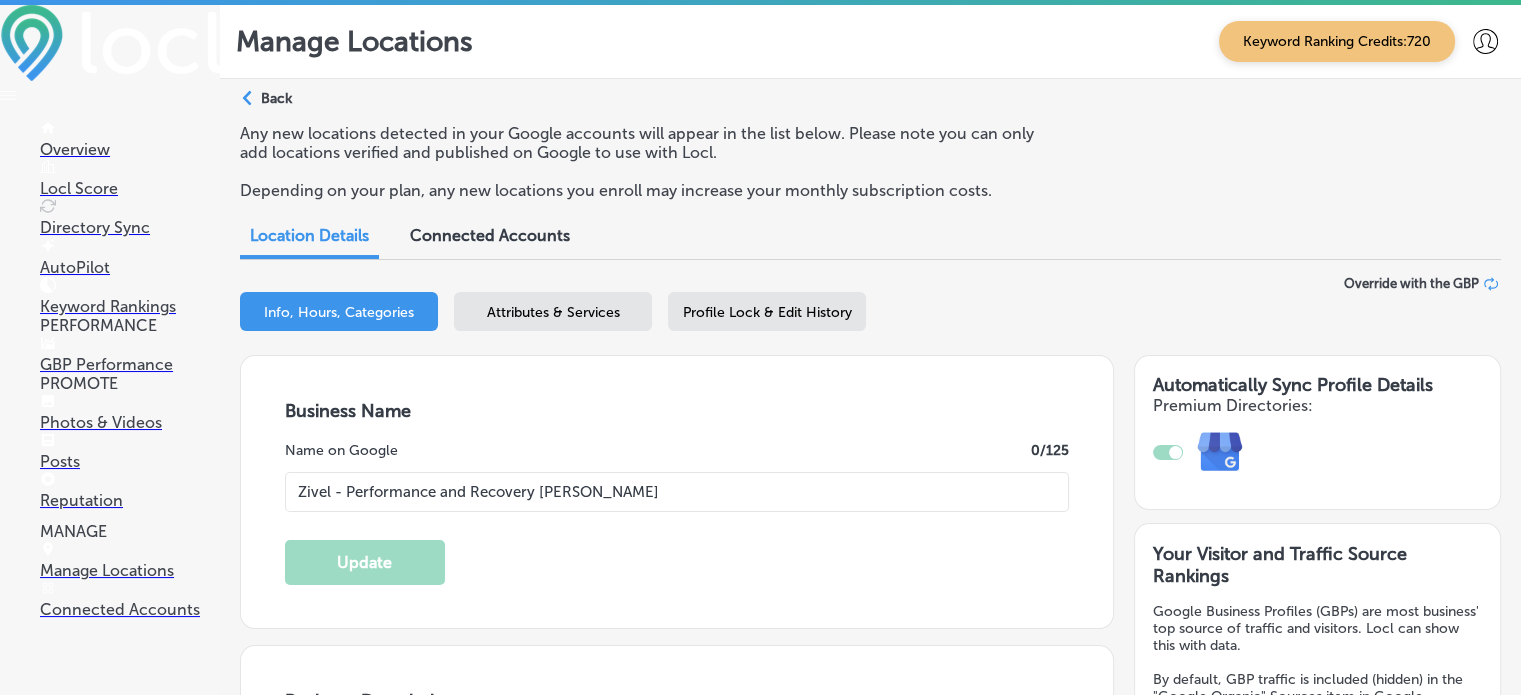 type on "[STREET_ADDRESS] Suite C" 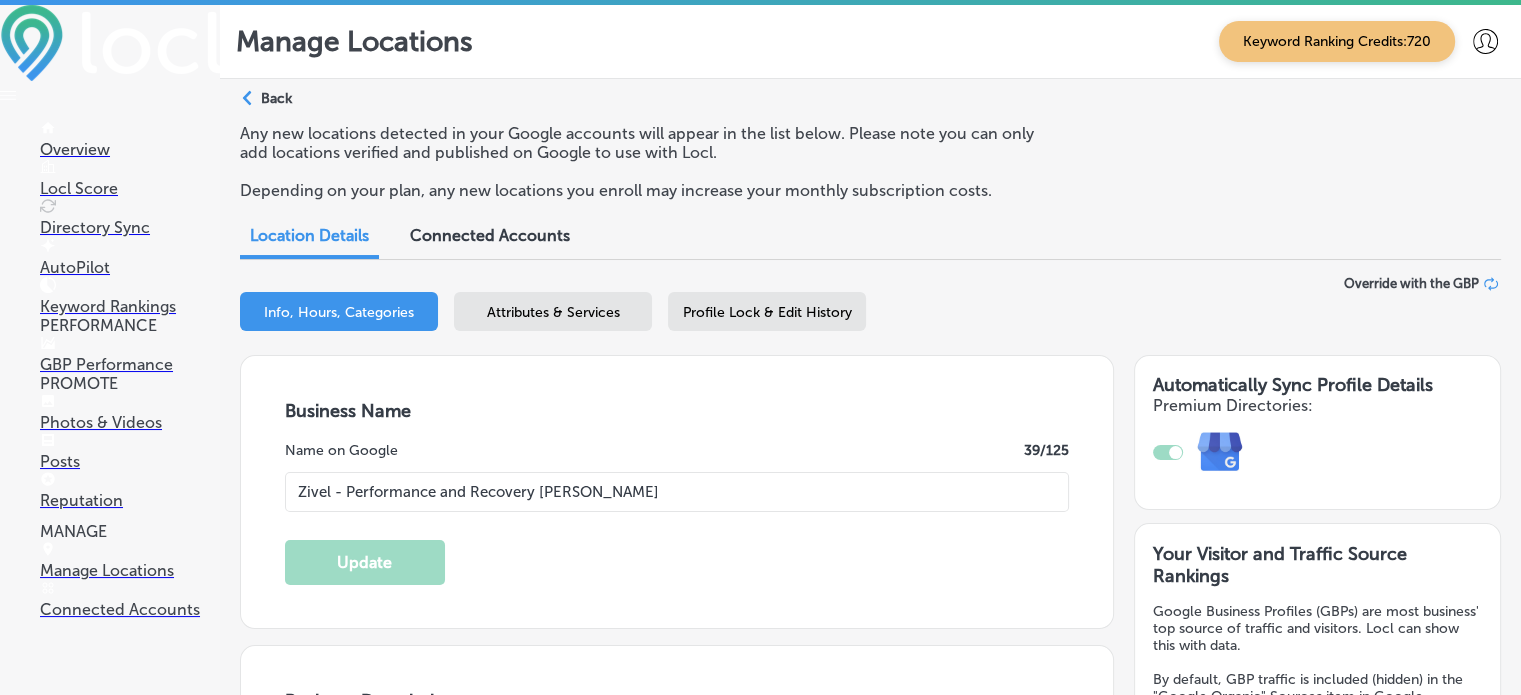 type on ""[PERSON_NAME] offers advanced recovery and wellness services to help reduce pain, inflammation, [MEDICAL_DATA]. Our state-of-the-art therapies include [MEDICAL_DATA], infrared sauna, red [MEDICAL_DATA], float therapy, compression therapy, [MEDICAL_DATA], and body sculpting—all under one roof. Whether you're an athlete, professional, or simply seeking to improve your health and well-being, [PERSON_NAME] provides personalized care for every lifestyle in the [PERSON_NAME] community."" 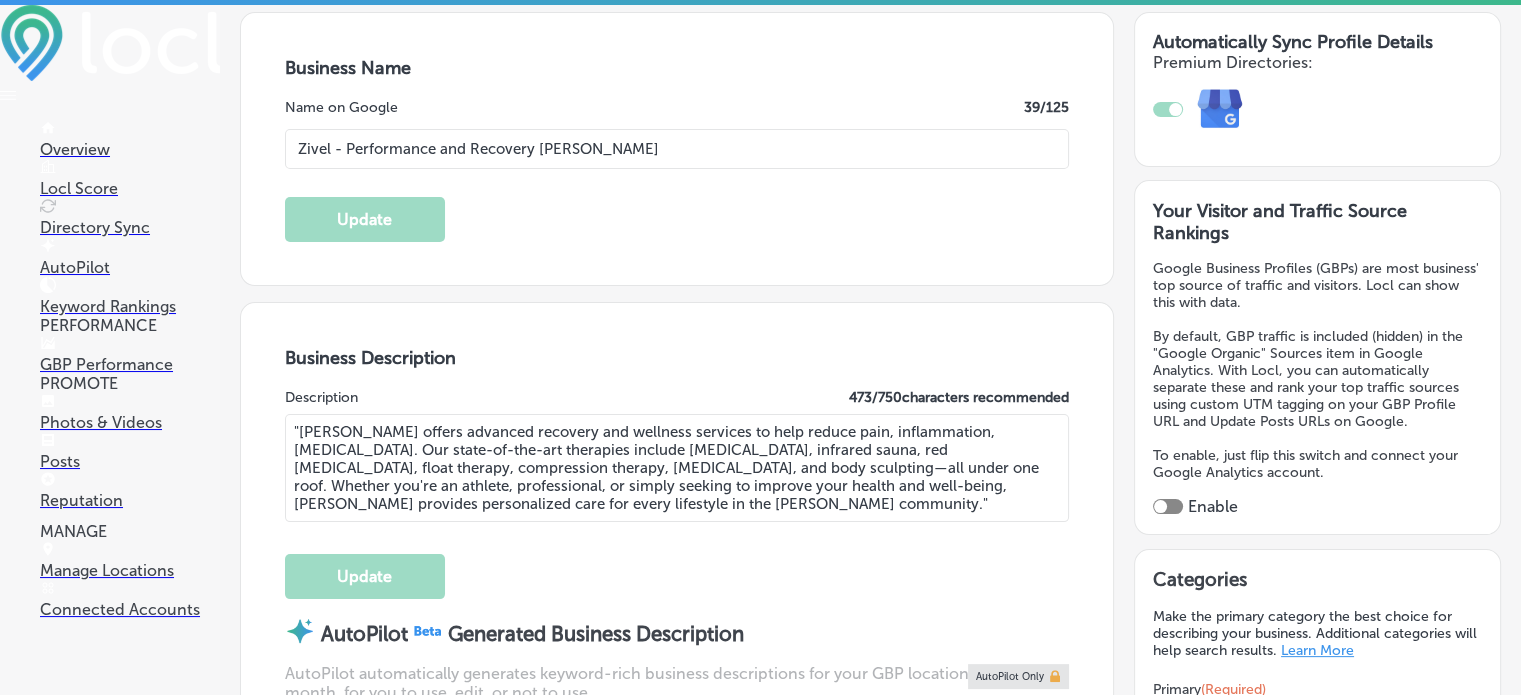 scroll, scrollTop: 339, scrollLeft: 0, axis: vertical 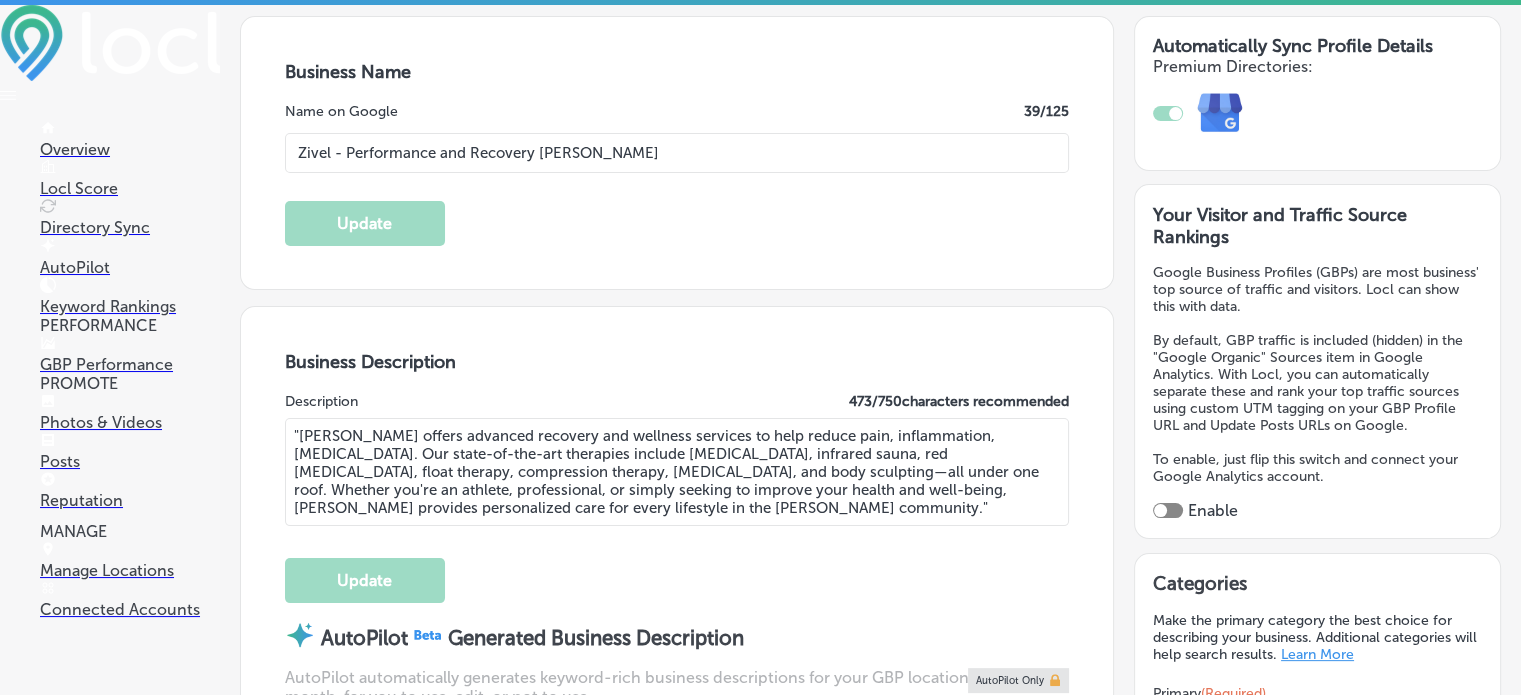 click at bounding box center [1168, 510] 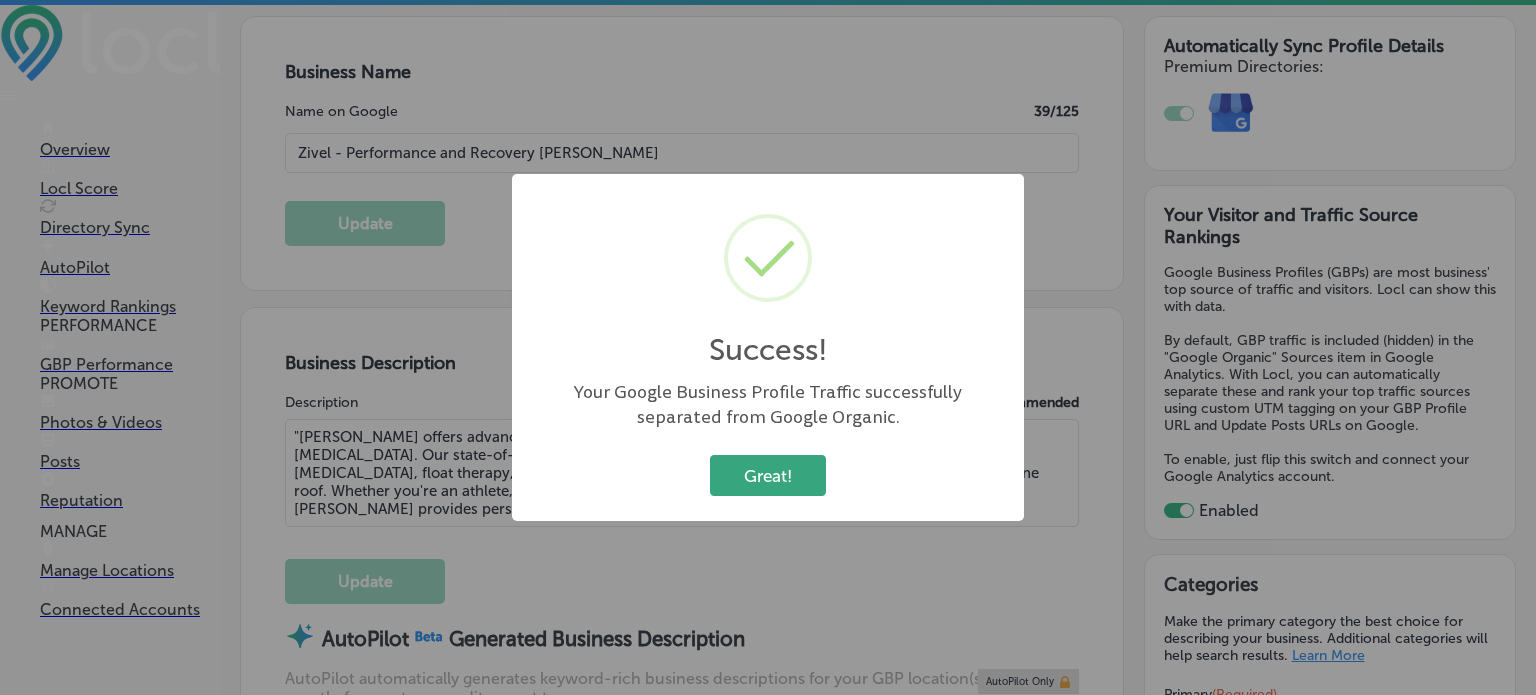 click on "Great!" at bounding box center (768, 475) 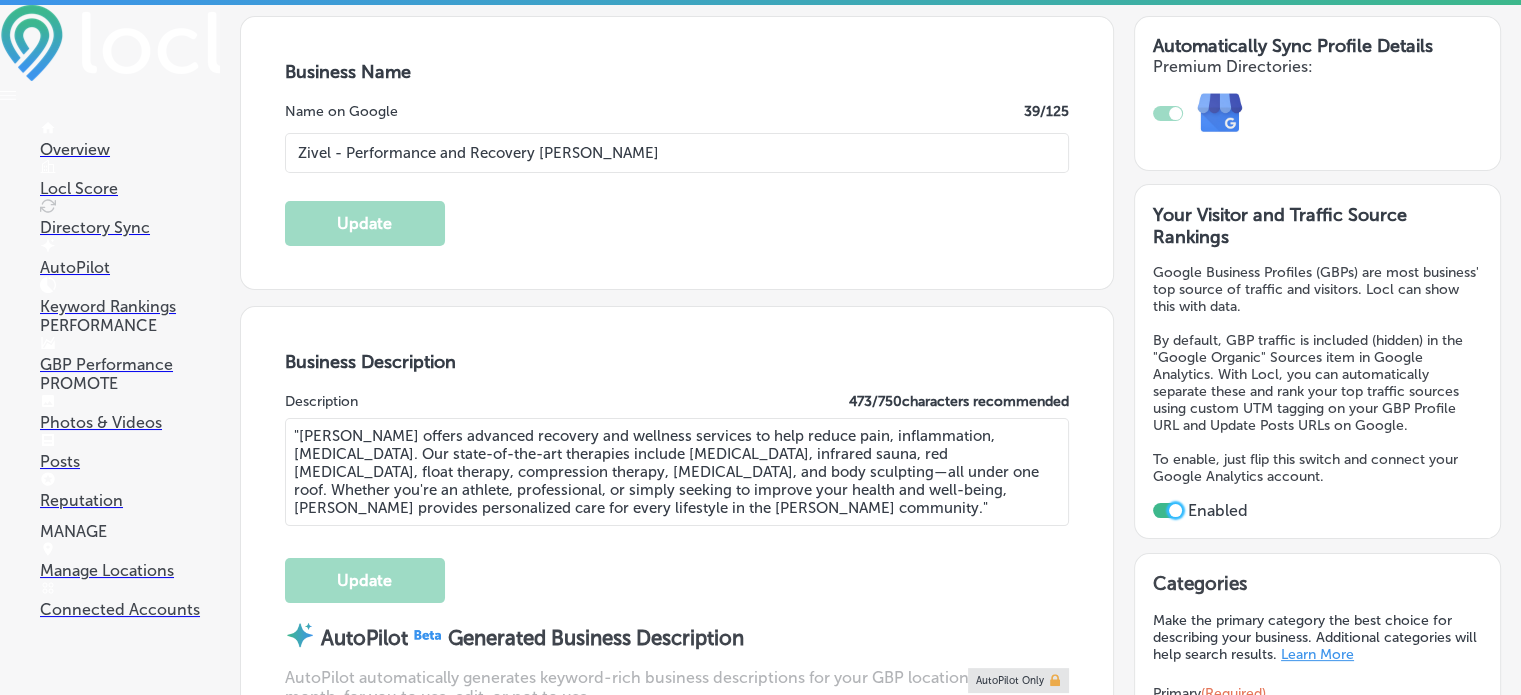 click on ""[PERSON_NAME] offers advanced recovery and wellness services to help reduce pain, inflammation, [MEDICAL_DATA]. Our state-of-the-art therapies include [MEDICAL_DATA], infrared sauna, red [MEDICAL_DATA], float therapy, compression therapy, [MEDICAL_DATA], and body sculpting—all under one roof. Whether you're an athlete, professional, or simply seeking to improve your health and well-being, [PERSON_NAME] provides personalized care for every lifestyle in the [PERSON_NAME] community."" at bounding box center [677, 472] 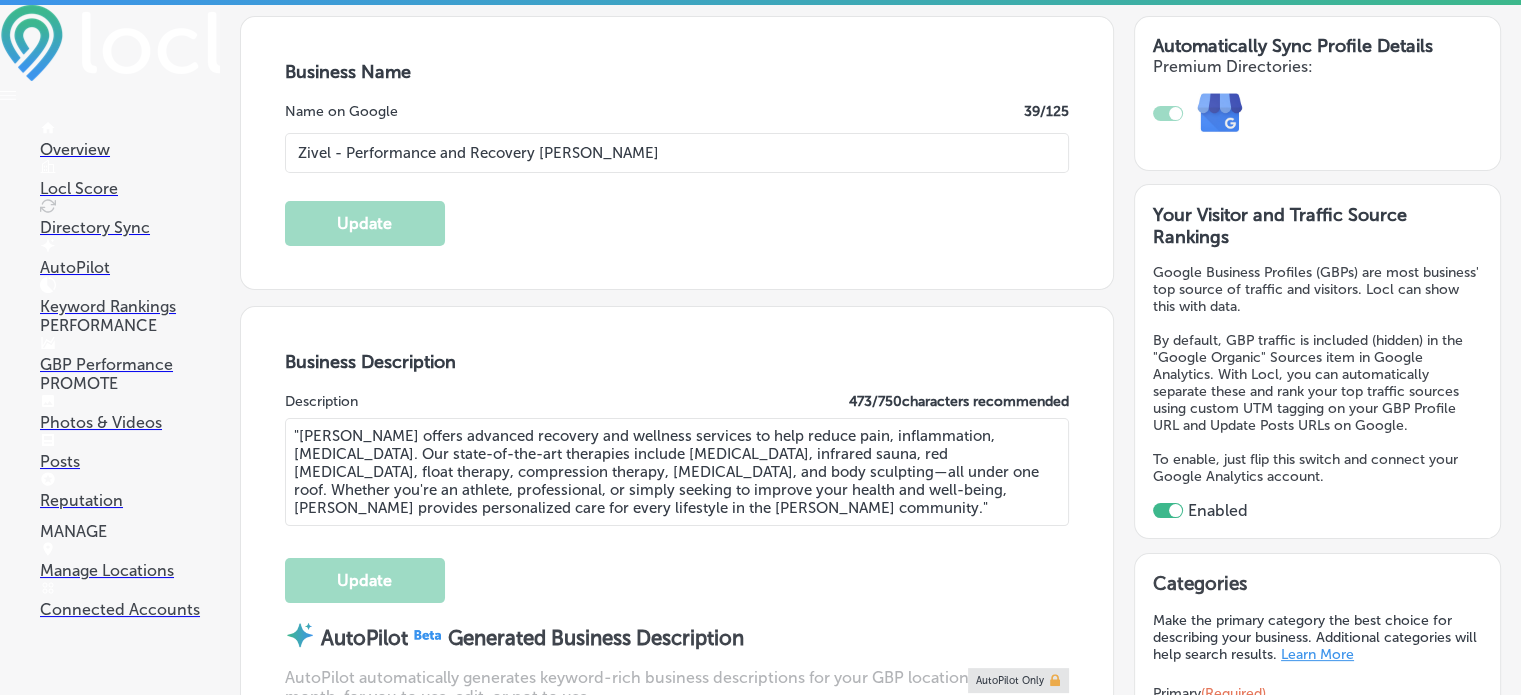 scroll, scrollTop: 364, scrollLeft: 0, axis: vertical 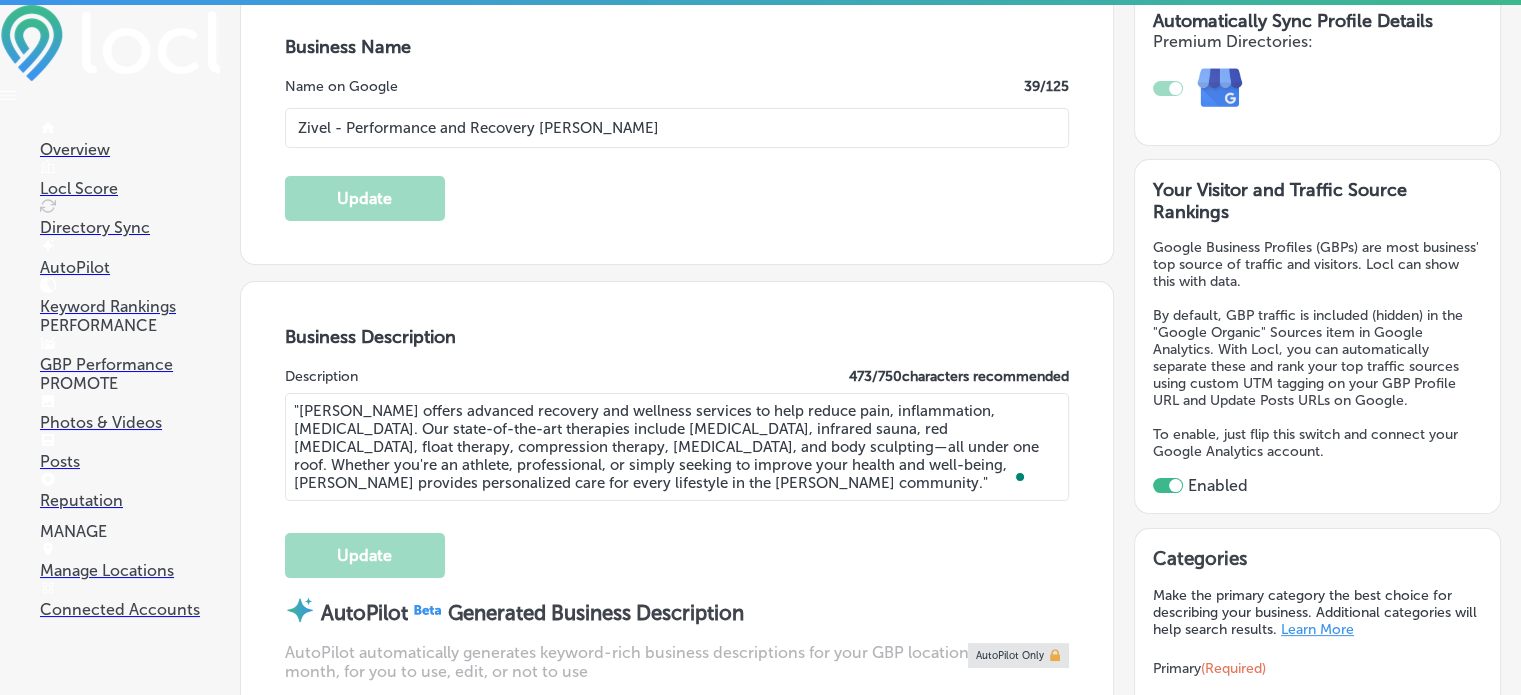 click on ""[PERSON_NAME] offers advanced recovery and wellness services to help reduce pain, inflammation, [MEDICAL_DATA]. Our state-of-the-art therapies include [MEDICAL_DATA], infrared sauna, red [MEDICAL_DATA], float therapy, compression therapy, [MEDICAL_DATA], and body sculpting—all under one roof. Whether you're an athlete, professional, or simply seeking to improve your health and well-being, [PERSON_NAME] provides personalized care for every lifestyle in the [PERSON_NAME] community."" at bounding box center (677, 447) 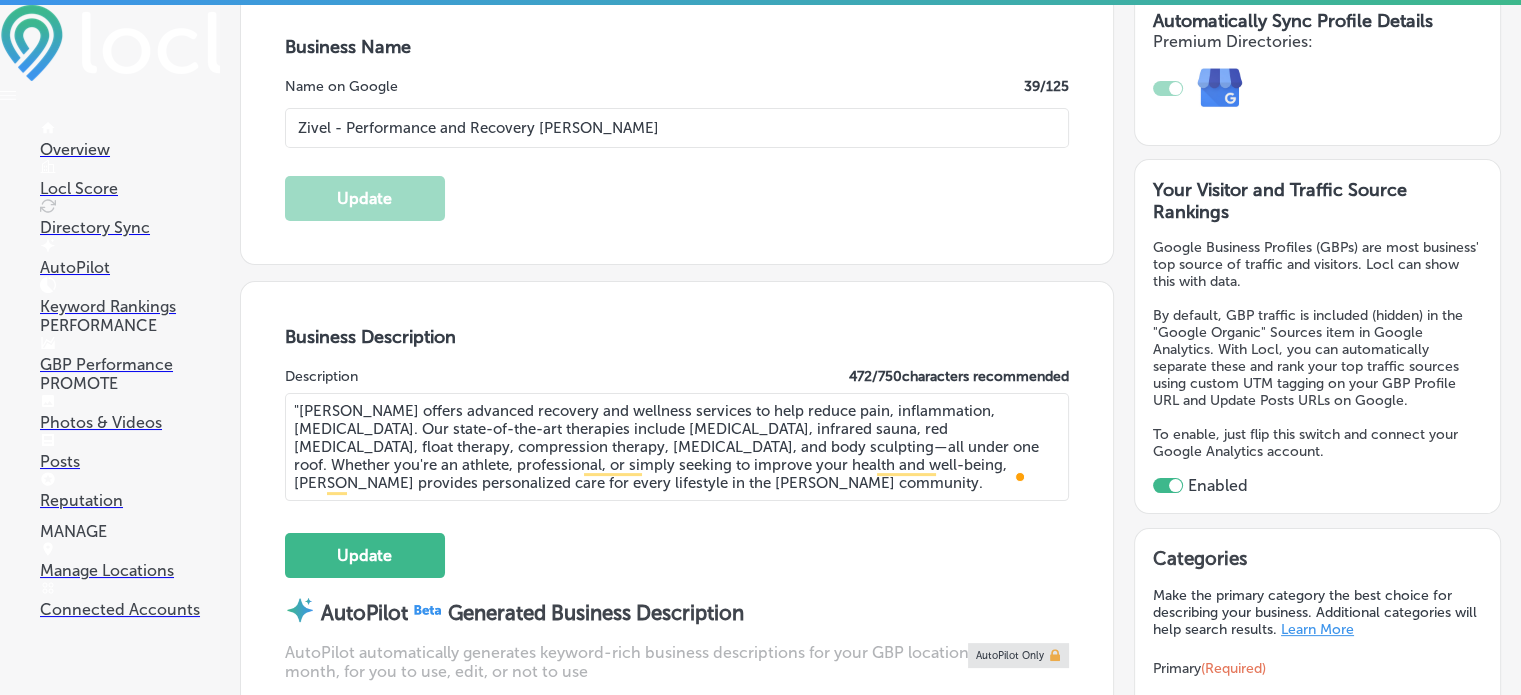 click on ""[PERSON_NAME] offers advanced recovery and wellness services to help reduce pain, inflammation, [MEDICAL_DATA]. Our state-of-the-art therapies include [MEDICAL_DATA], infrared sauna, red [MEDICAL_DATA], float therapy, compression therapy, [MEDICAL_DATA], and body sculpting—all under one roof. Whether you're an athlete, professional, or simply seeking to improve your health and well-being, [PERSON_NAME] provides personalized care for every lifestyle in the [PERSON_NAME] community." at bounding box center (677, 447) 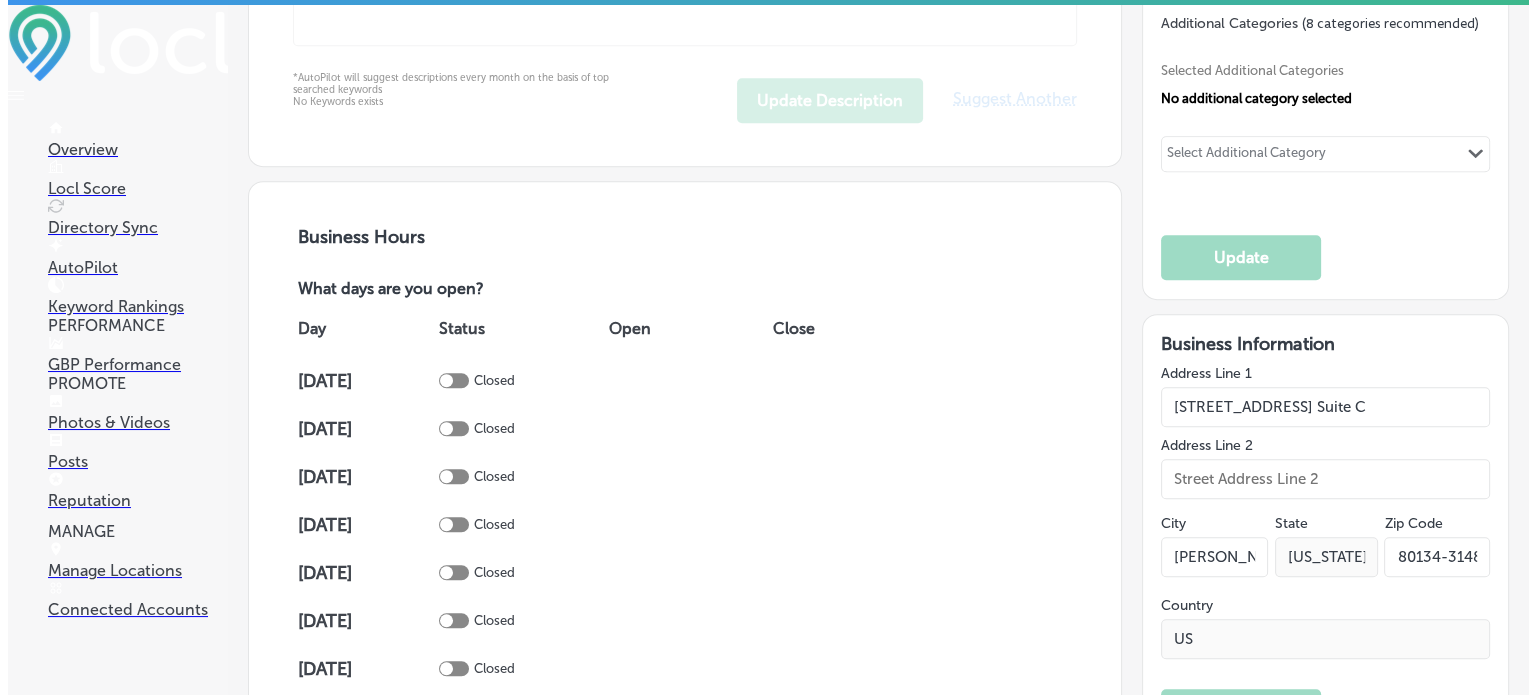 scroll, scrollTop: 1364, scrollLeft: 0, axis: vertical 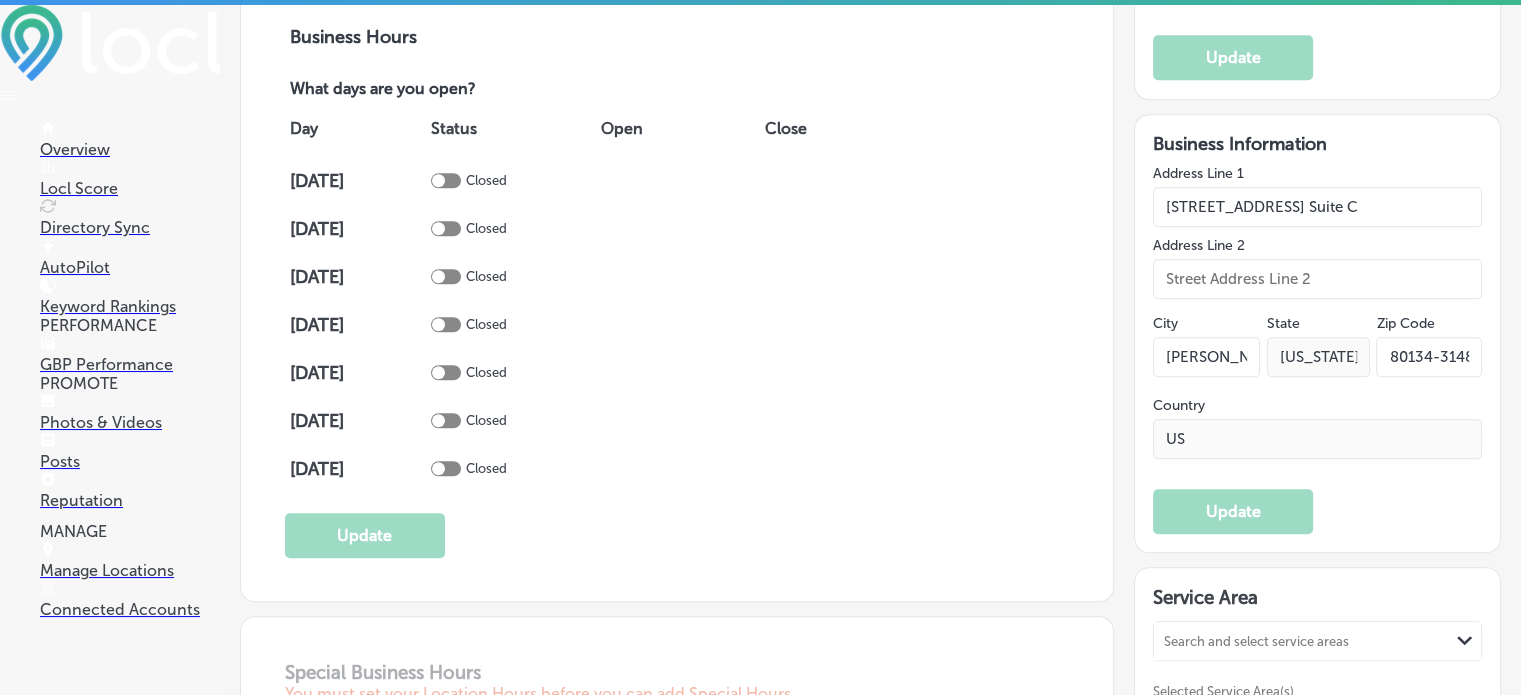 type on "[PERSON_NAME] offers advanced recovery and wellness services to help reduce pain, inflammation, [MEDICAL_DATA]. Our state-of-the-art therapies include [MEDICAL_DATA], infrared sauna, red [MEDICAL_DATA], float therapy, compression therapy, [MEDICAL_DATA], and body sculpting—all under one roof. Whether you're an athlete, professional, or simply seeking to improve your health and well-being, [PERSON_NAME] provides personalized care for every lifestyle in the [PERSON_NAME] community." 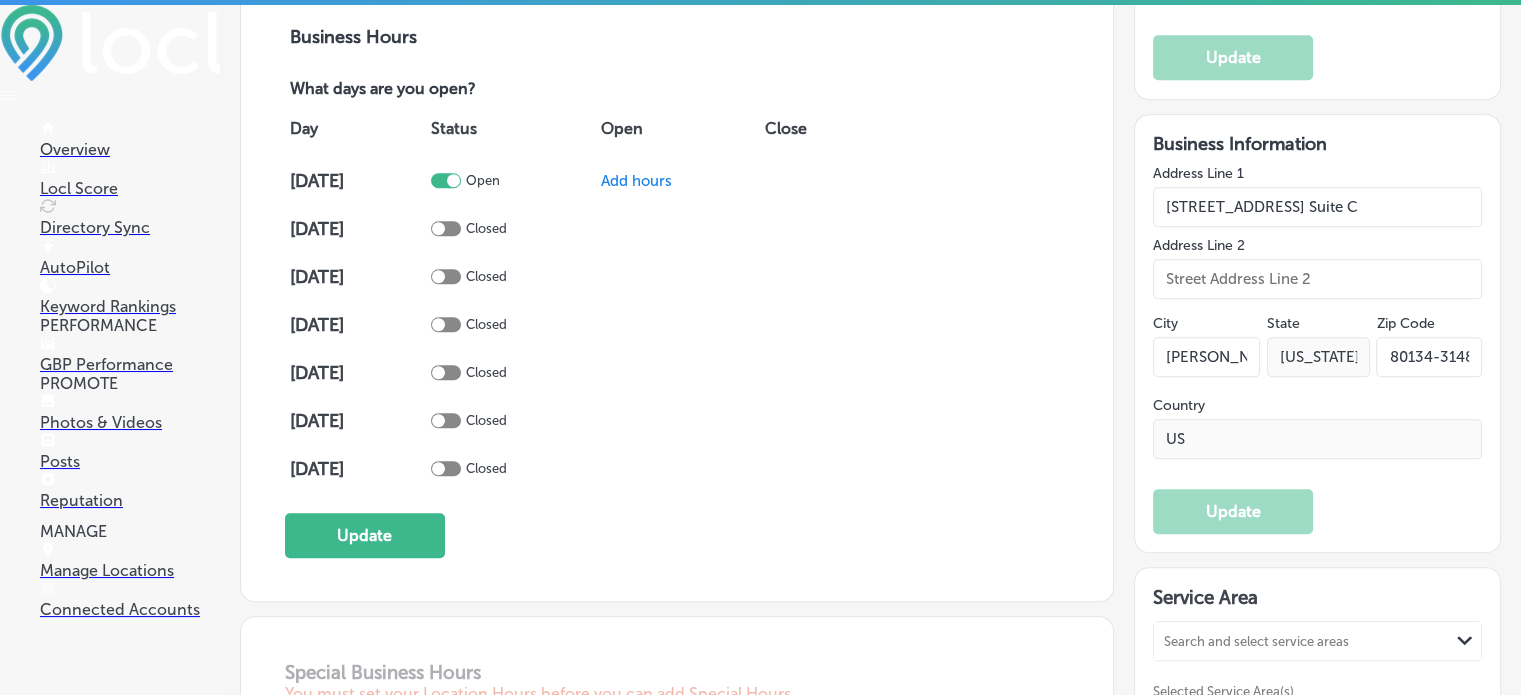 click on "Add hours" at bounding box center [636, 181] 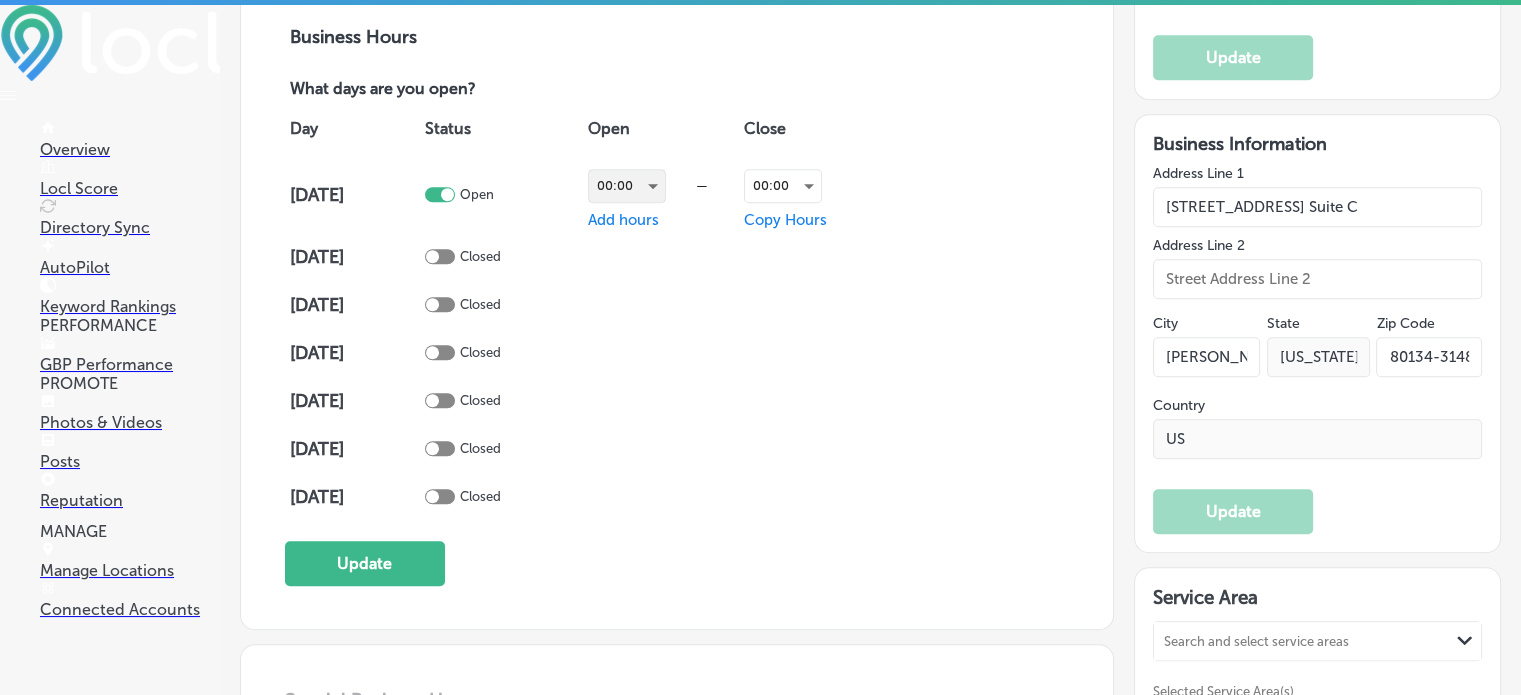 click on "00:00" at bounding box center [627, 186] 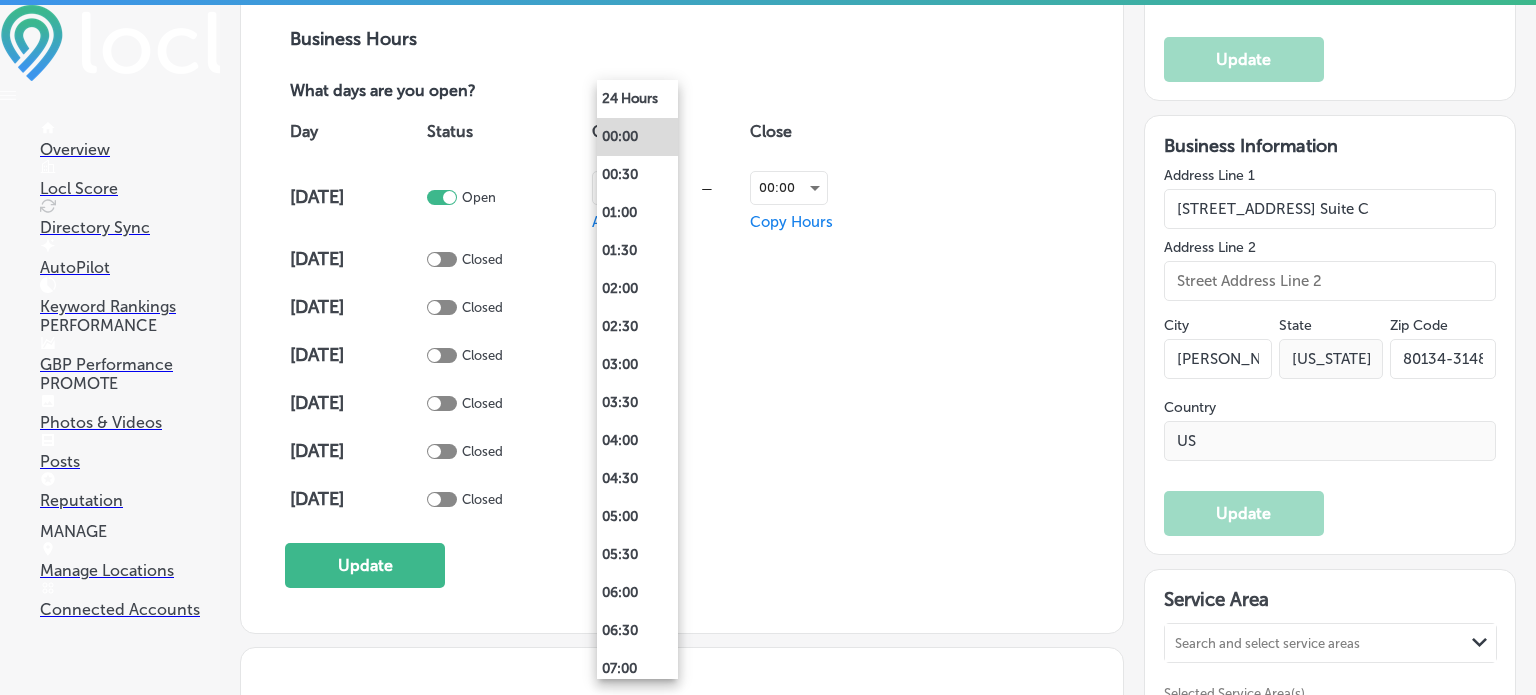 scroll, scrollTop: 1367, scrollLeft: 0, axis: vertical 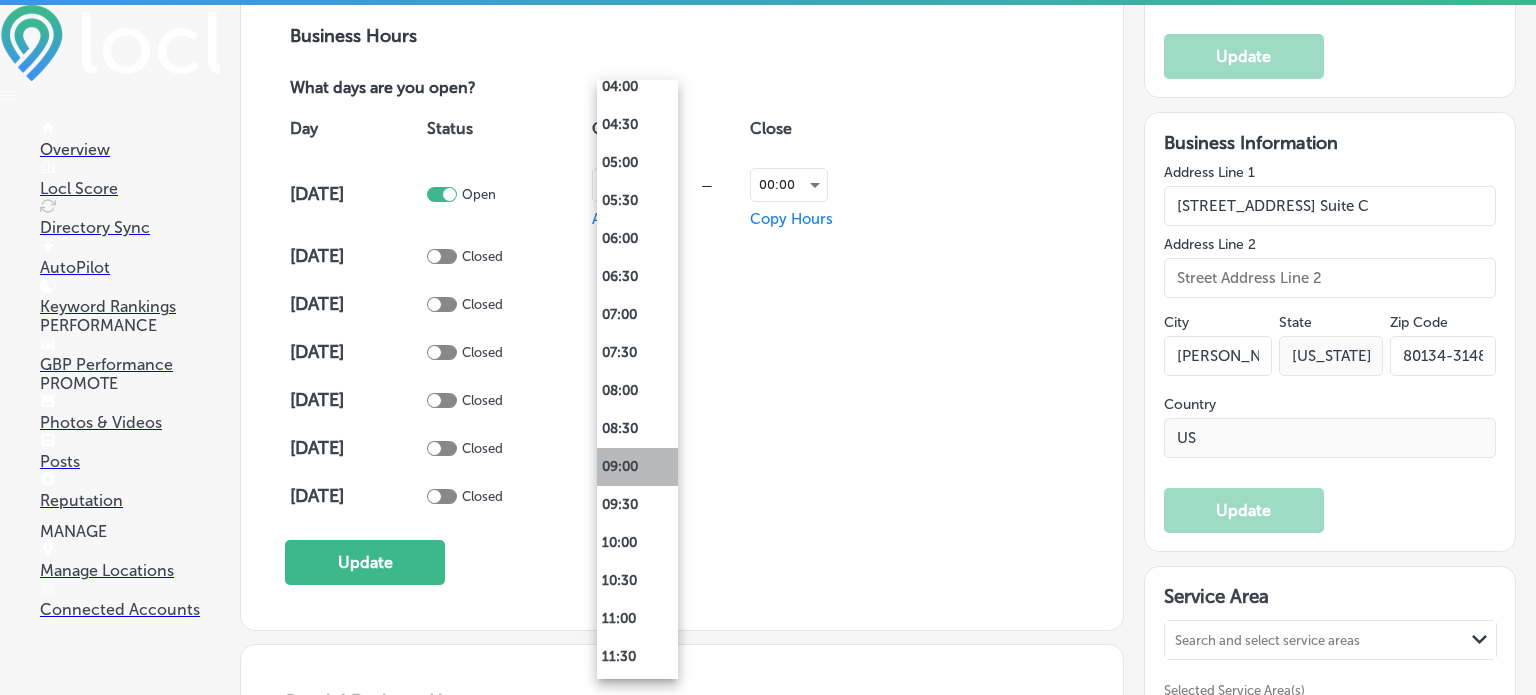 click on "09:00" at bounding box center [637, 467] 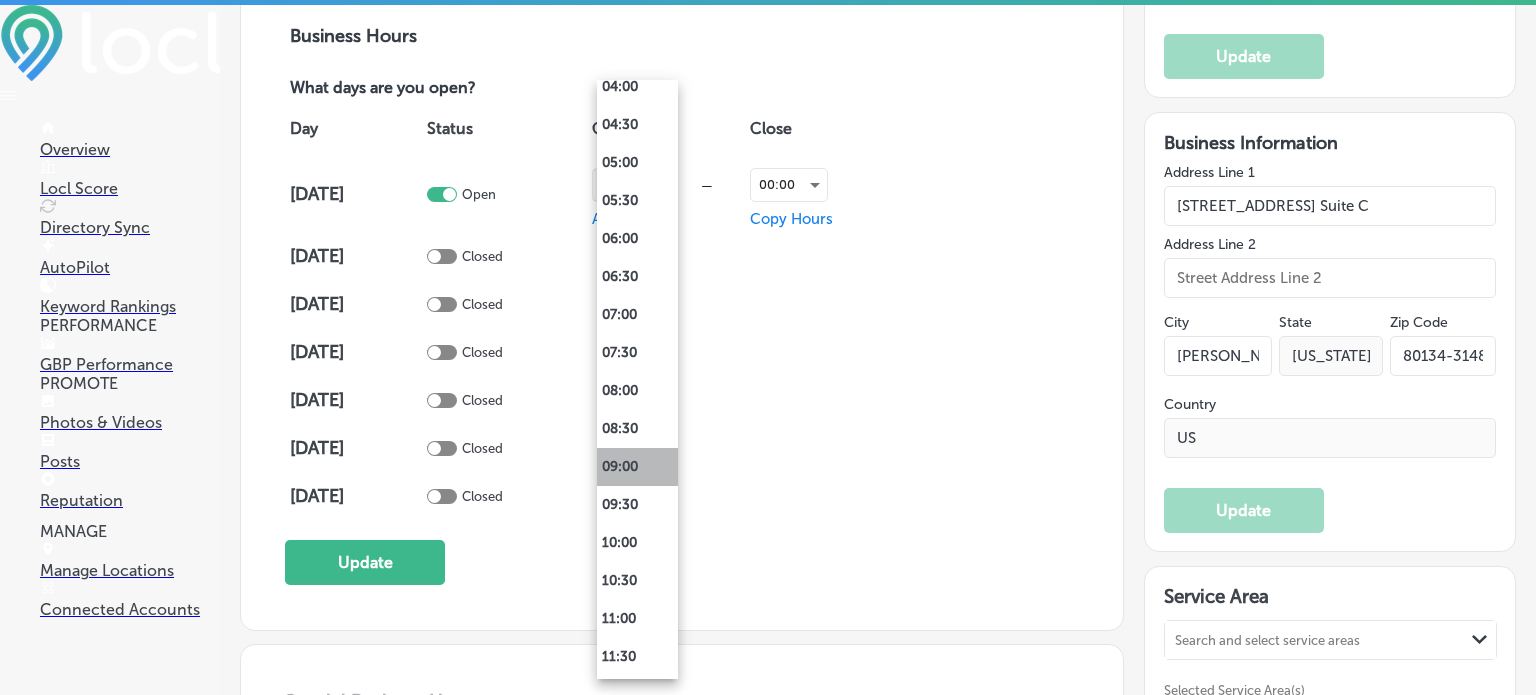 scroll, scrollTop: 1364, scrollLeft: 0, axis: vertical 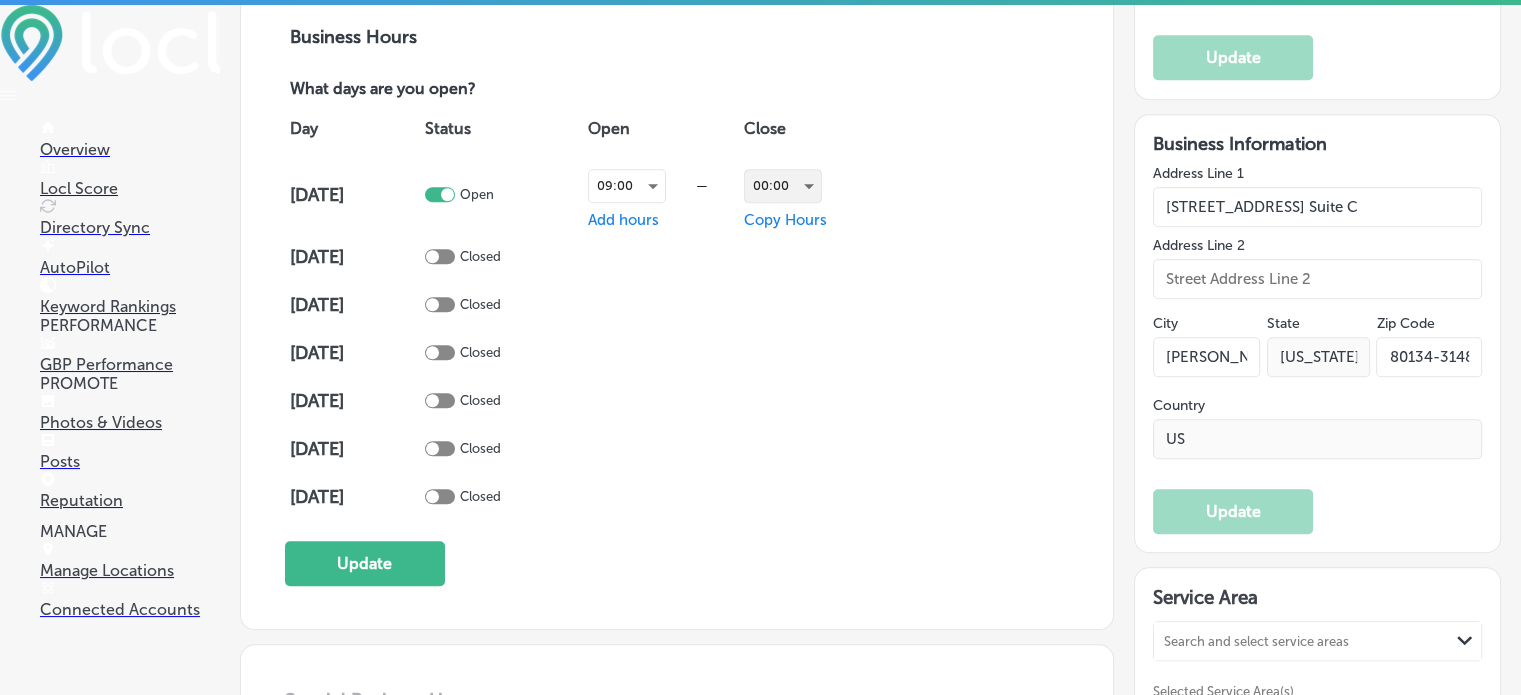 click on "00:00" at bounding box center [783, 186] 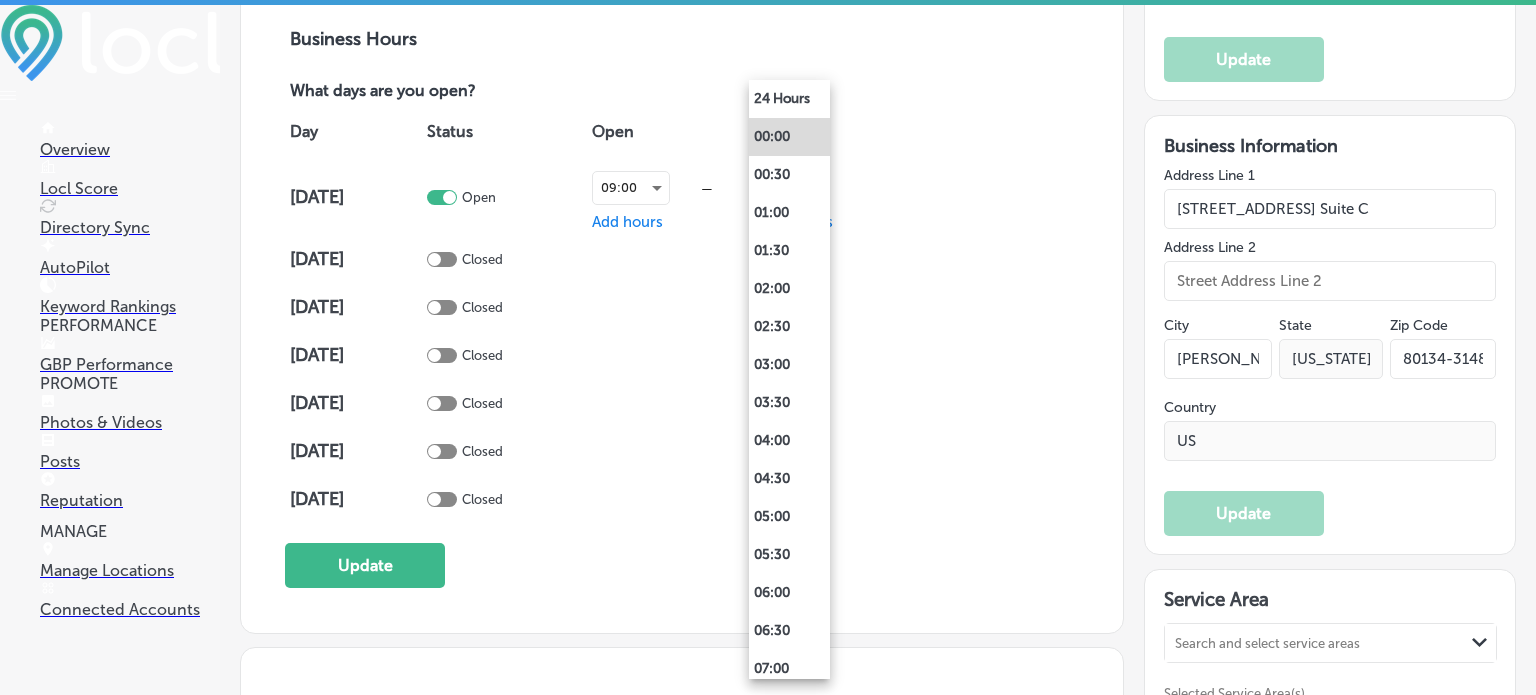 scroll, scrollTop: 1367, scrollLeft: 0, axis: vertical 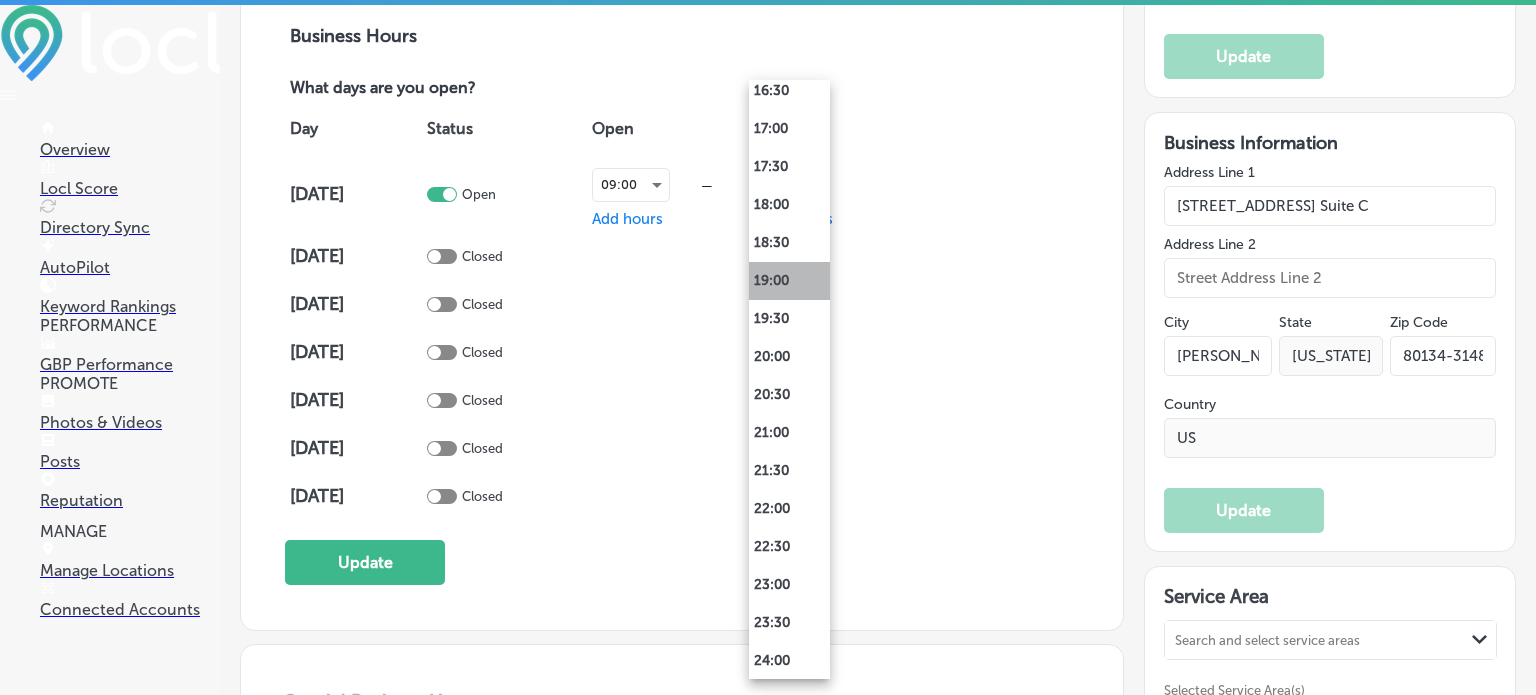 click on "19:00" at bounding box center (789, 281) 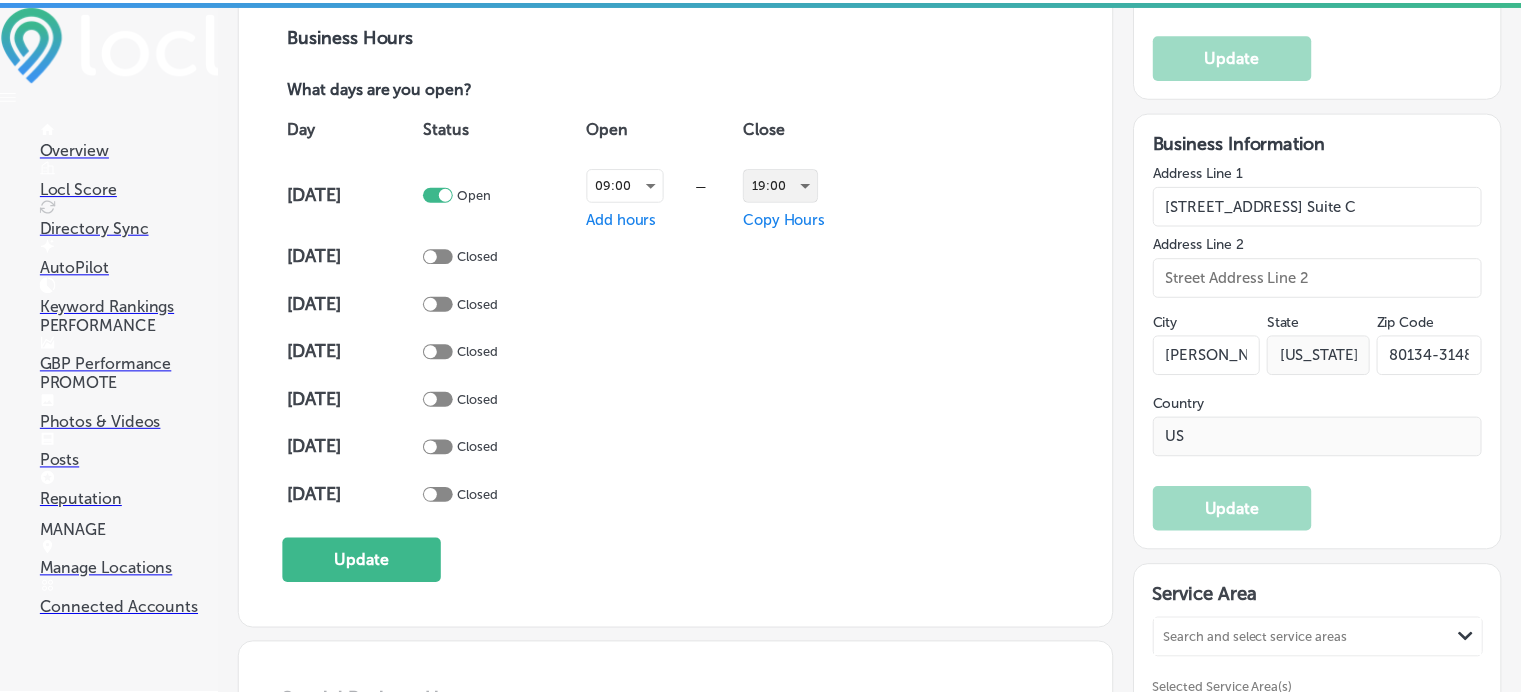 scroll, scrollTop: 1364, scrollLeft: 0, axis: vertical 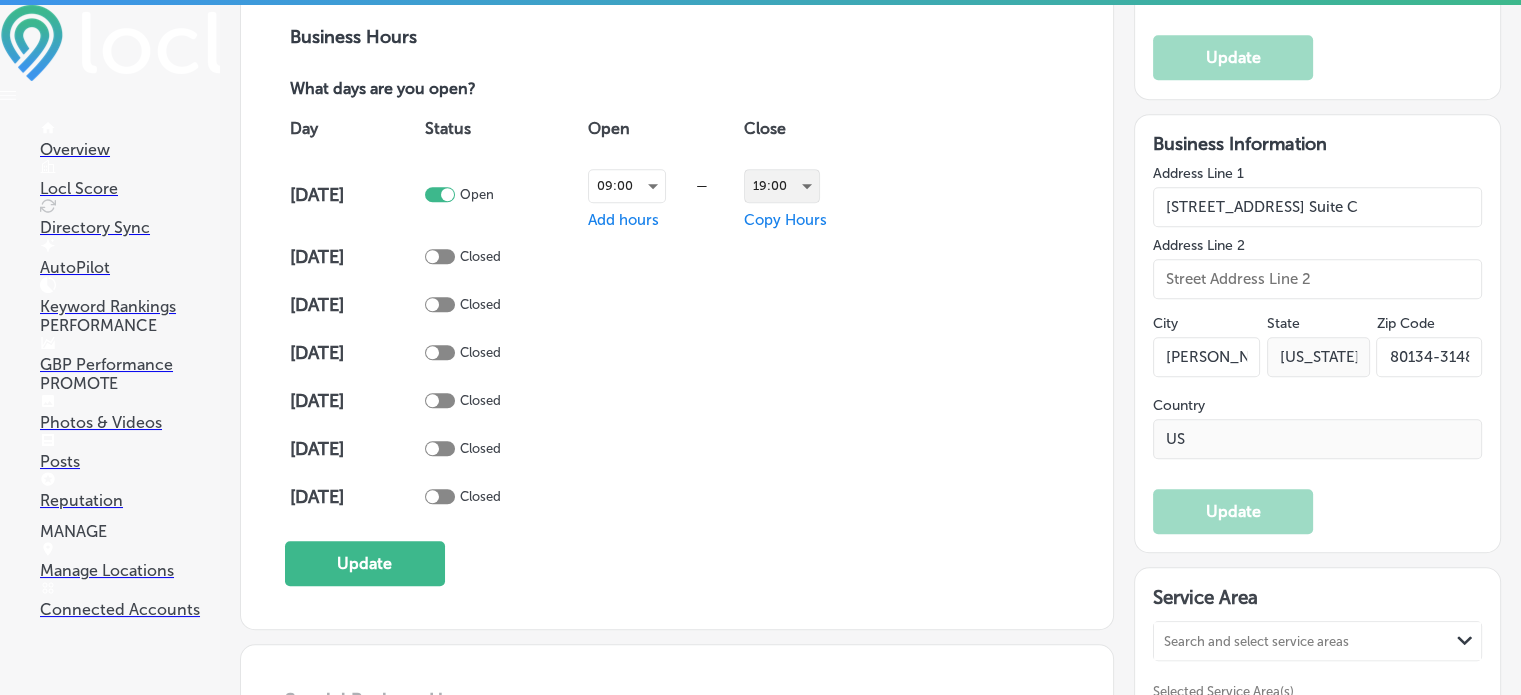 click at bounding box center (440, 256) 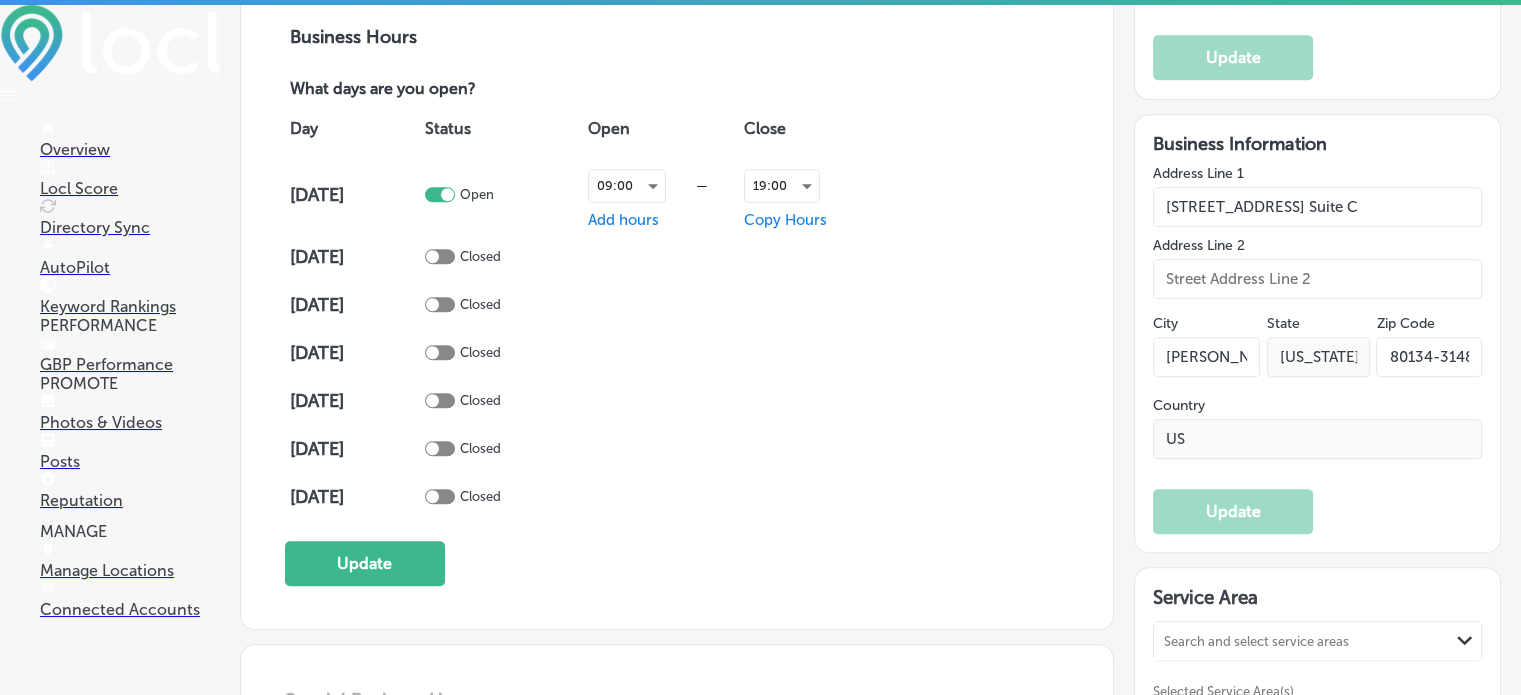 checkbox on "true" 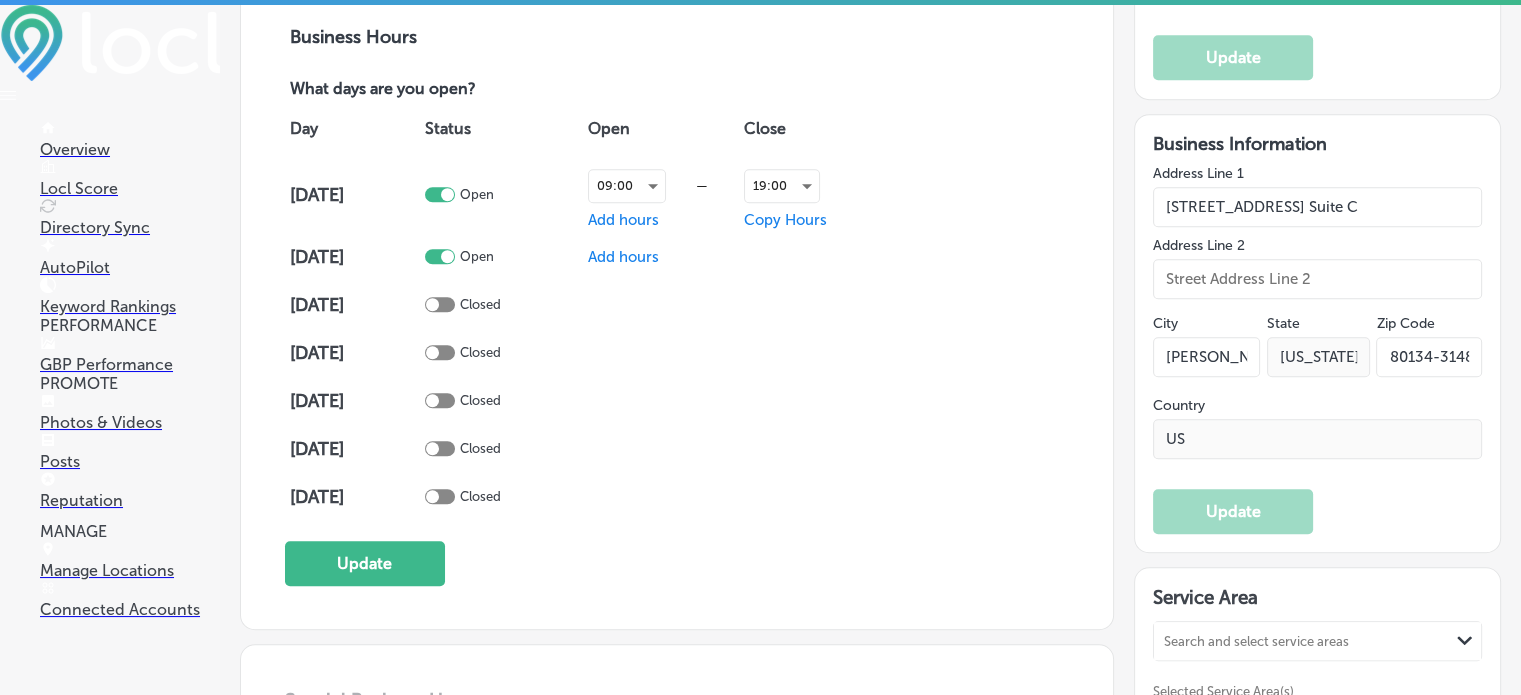 click on "Closed" at bounding box center [504, 304] 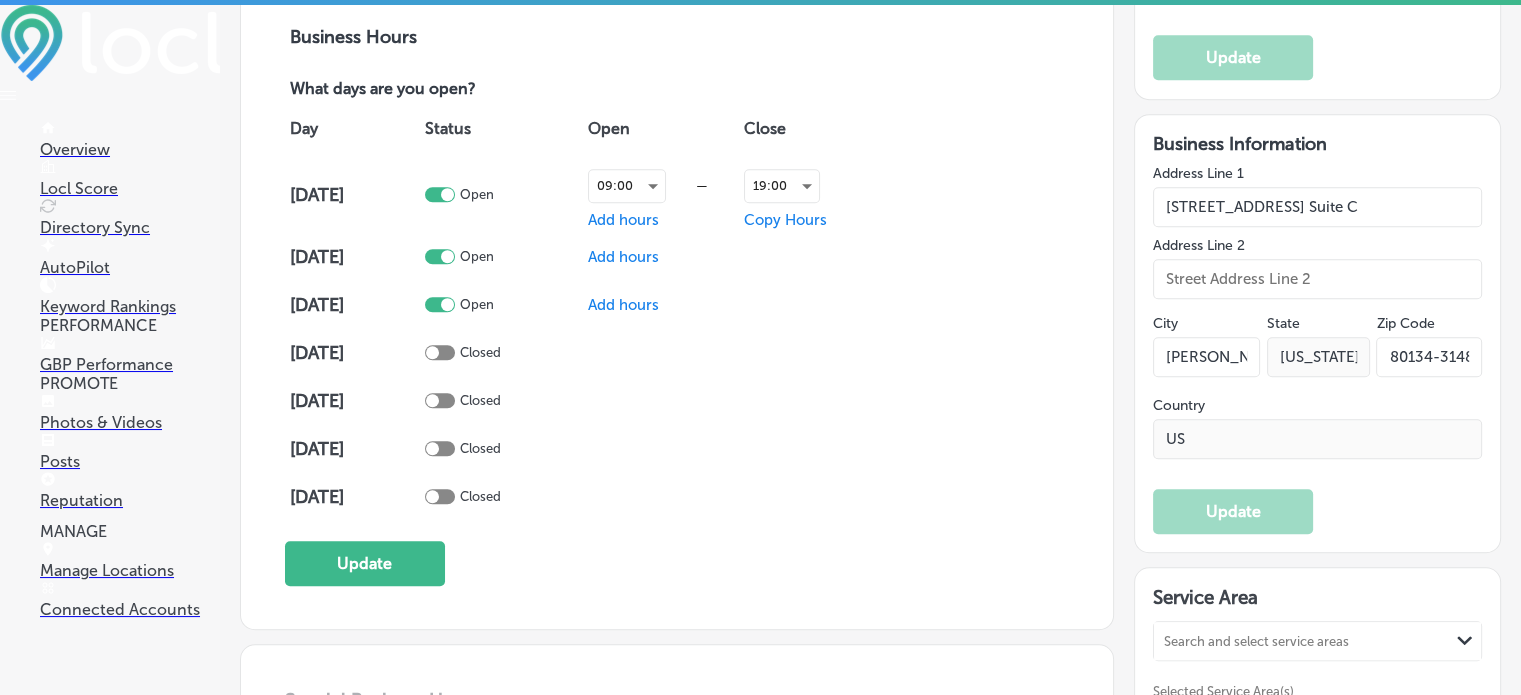 click on "Copy Hours" at bounding box center (785, 220) 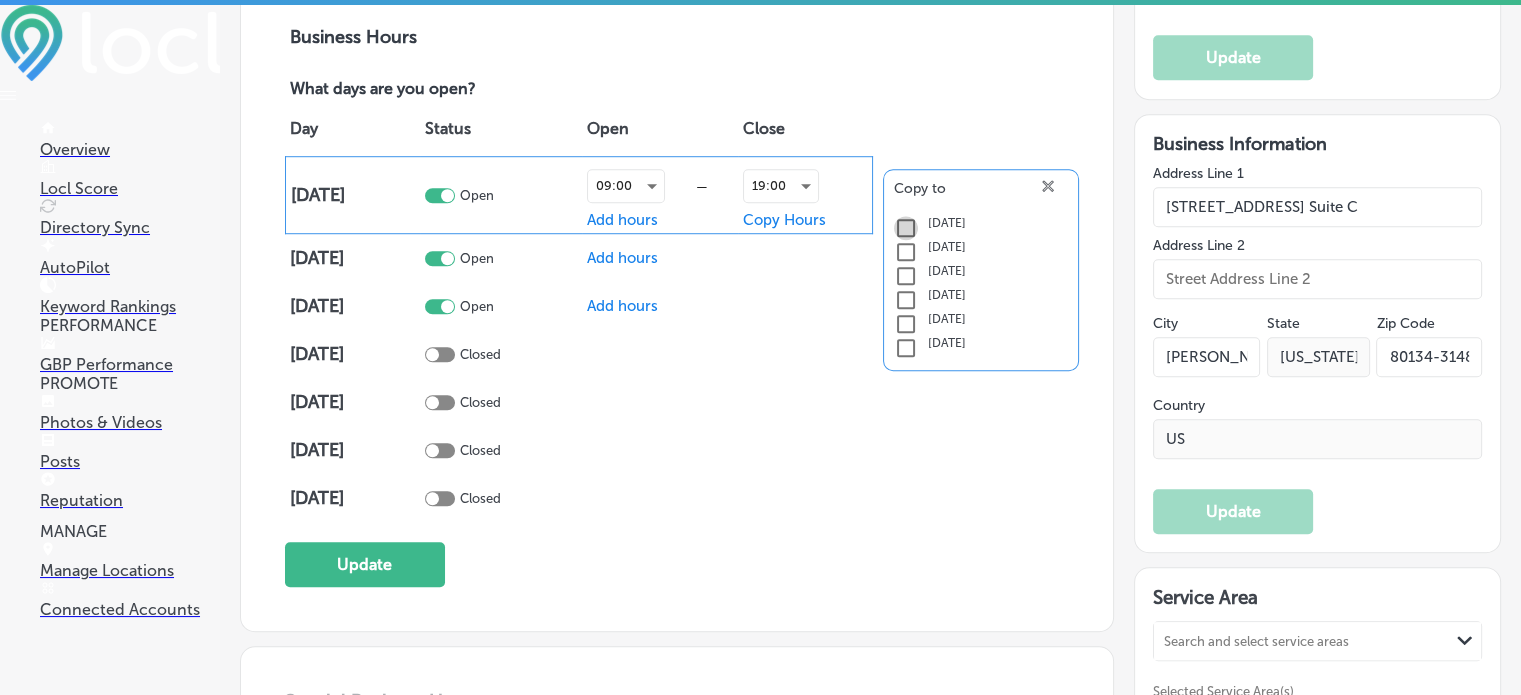 click at bounding box center [906, 228] 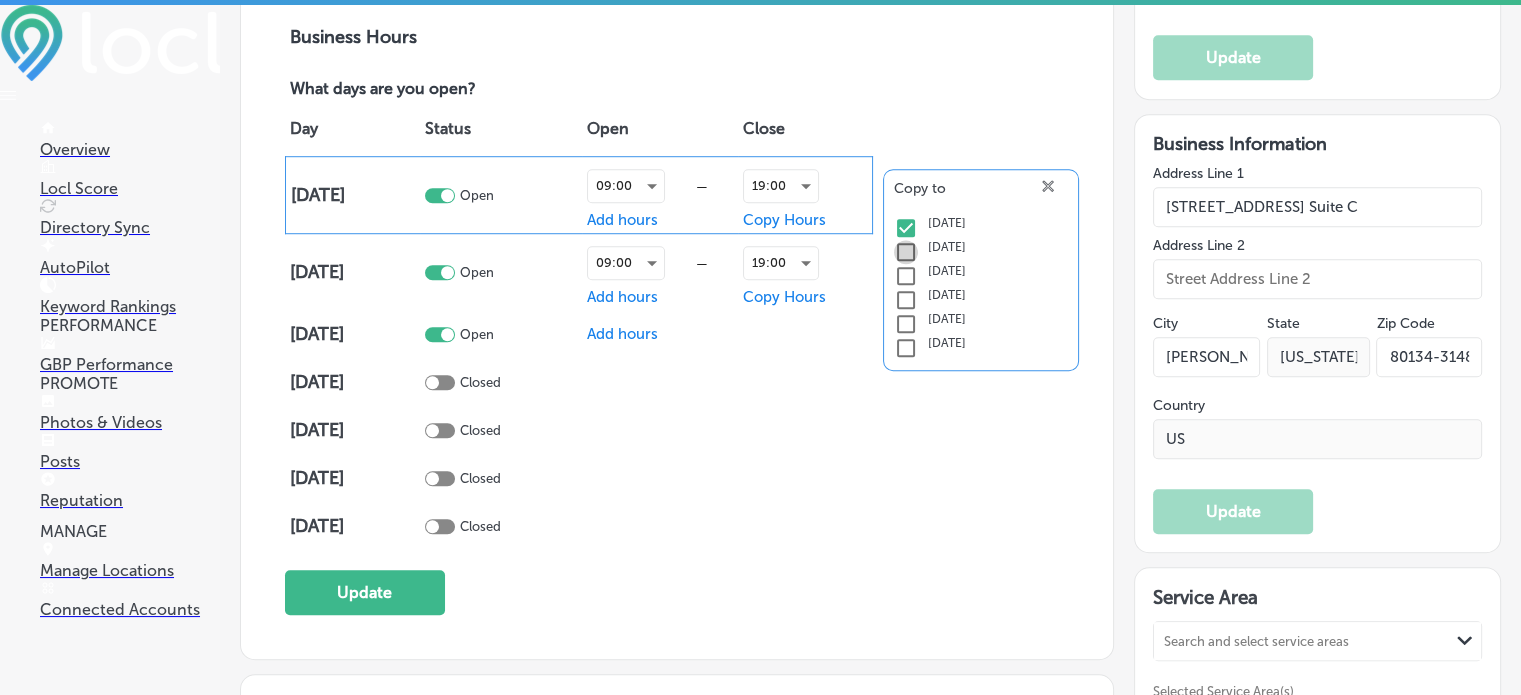 click at bounding box center [906, 252] 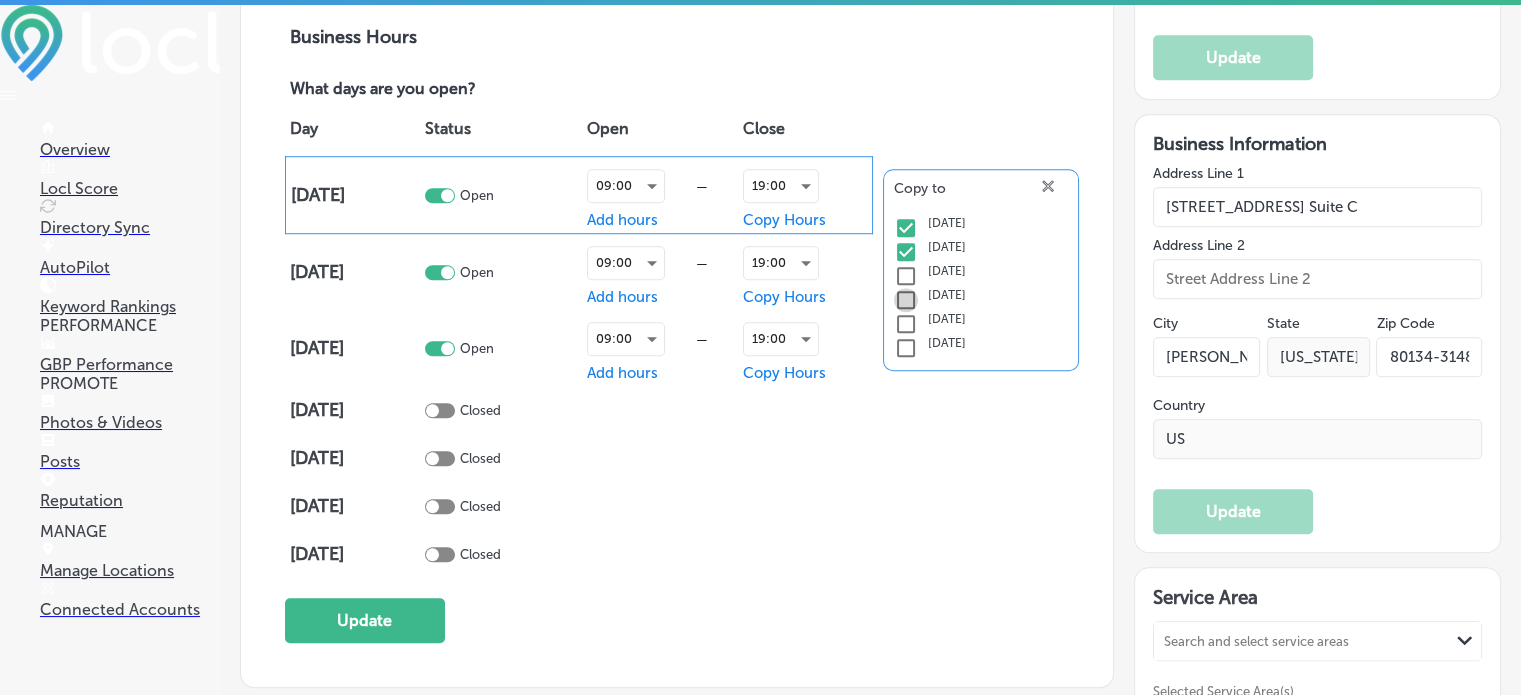 click at bounding box center [906, 300] 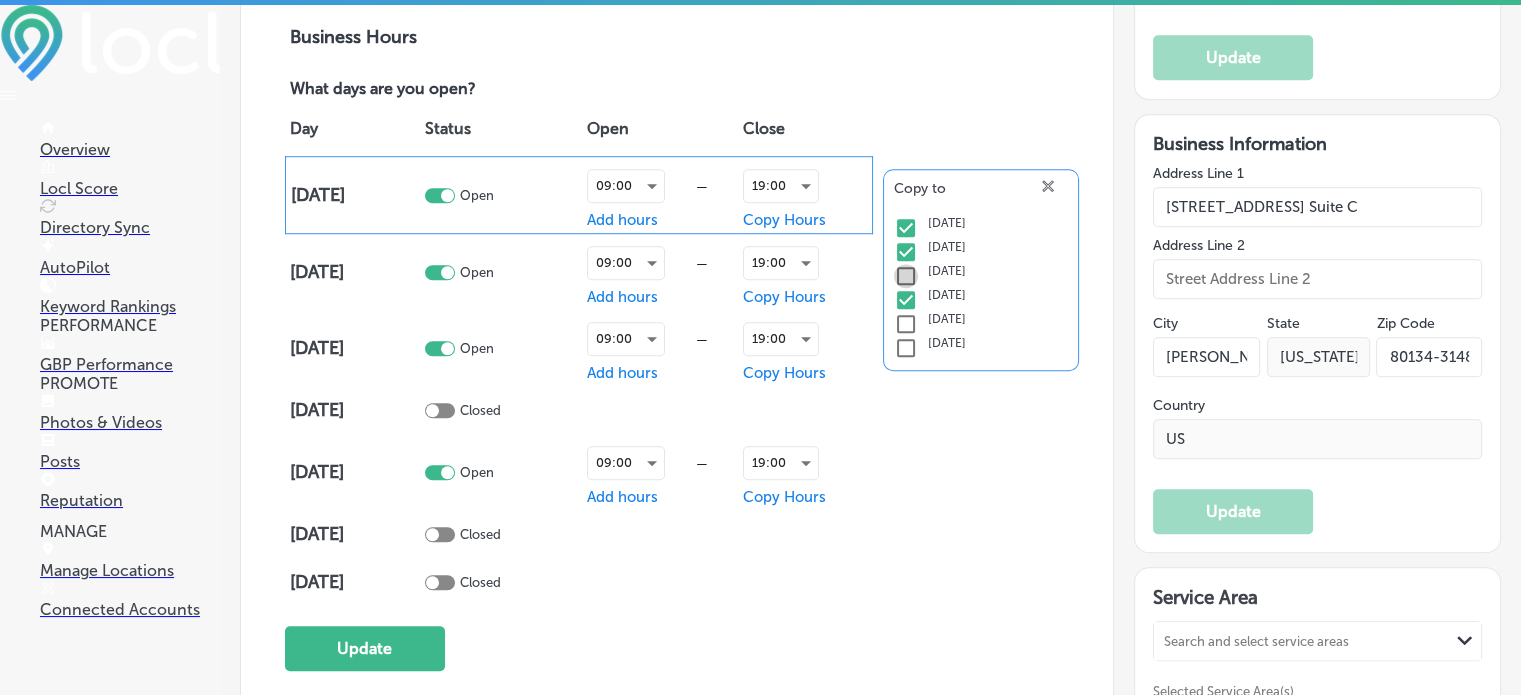 click at bounding box center [906, 276] 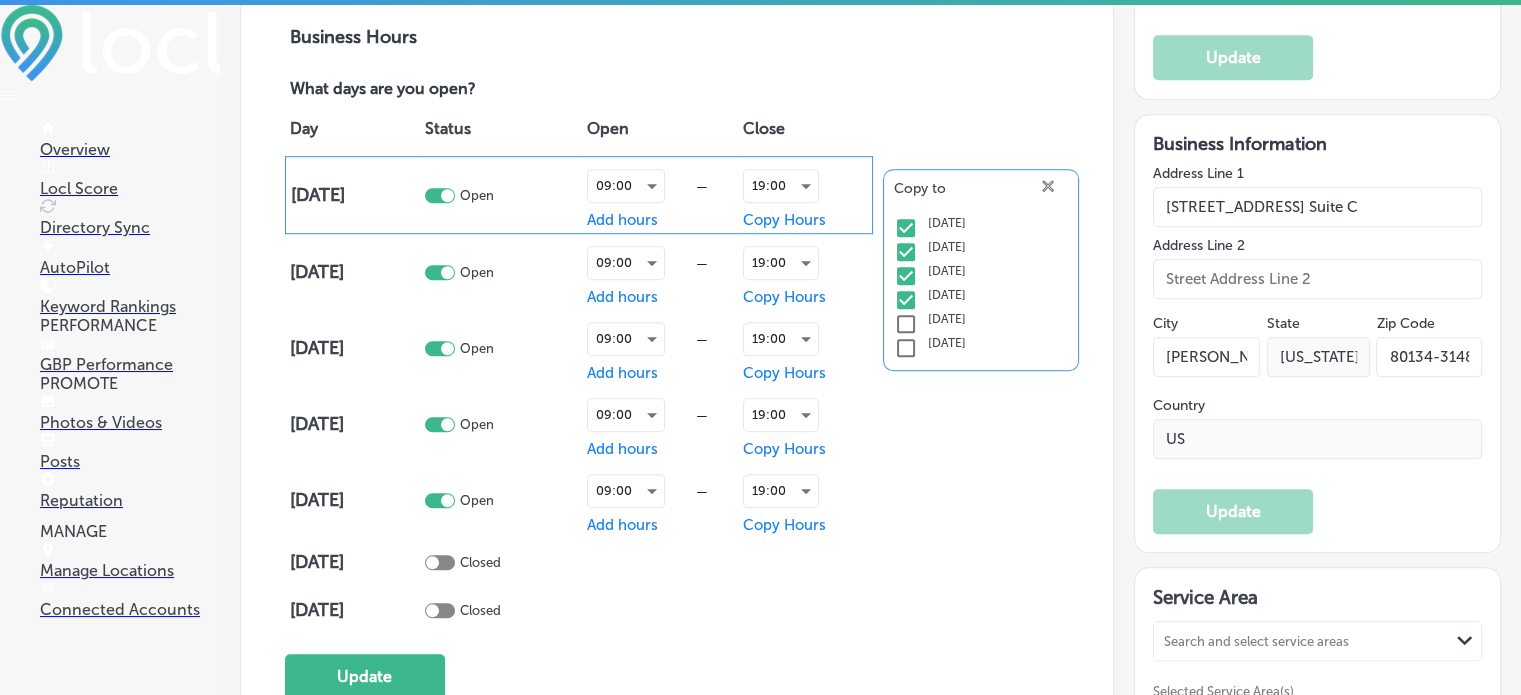 click on "close
Created with Sketch." 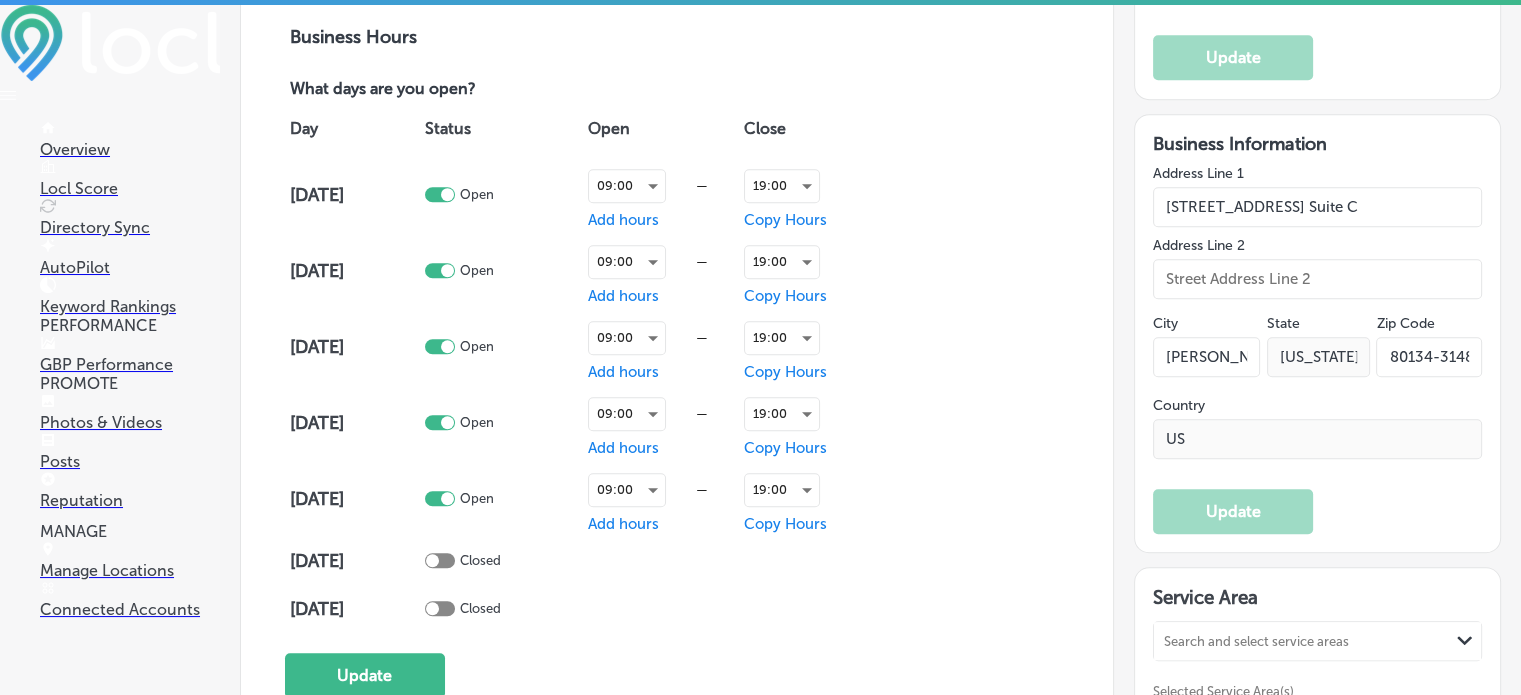 click on "Day Status Open Close [DATE] Open 09:00 — Add hours 19:00 Copy Hours [DATE] Open 09:00 — Add hours 19:00 Copy Hours [DATE] Open 09:00 — Add hours 19:00 Copy Hours [DATE] Open 09:00 — Add hours 19:00 Copy Hours [DATE] Open 09:00 — Add hours 19:00 Copy Hours [DATE] Closed [DATE] Closed" at bounding box center [677, 367] 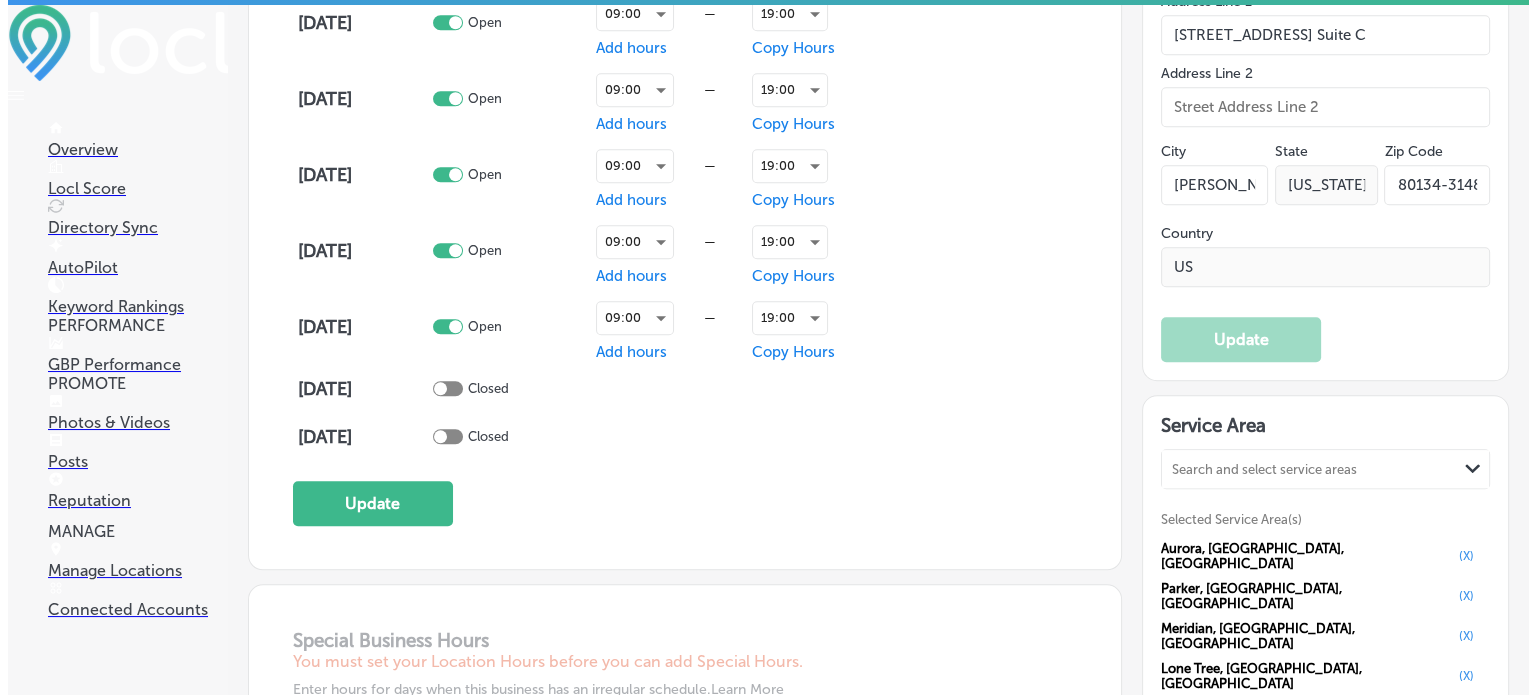 scroll, scrollTop: 1536, scrollLeft: 0, axis: vertical 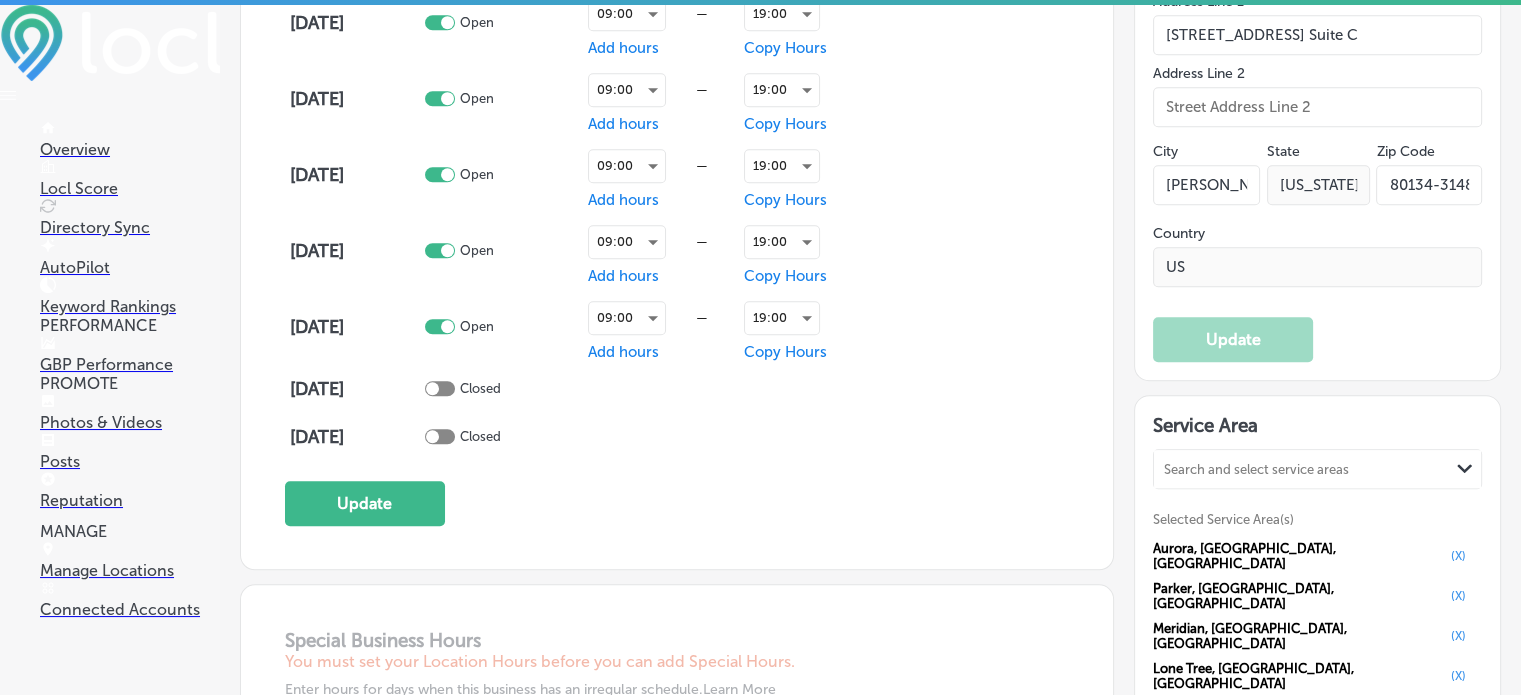 click at bounding box center [440, 388] 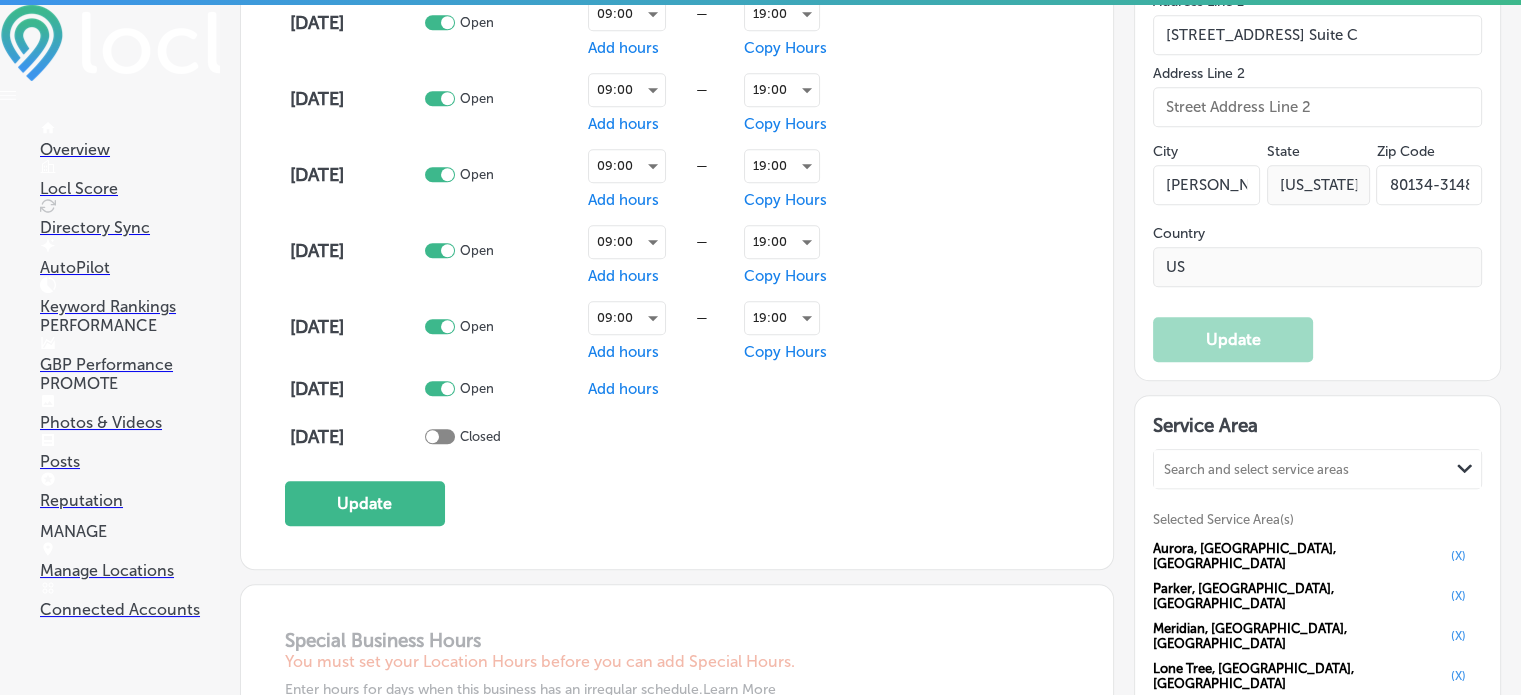 click on "Add hours" at bounding box center [623, 389] 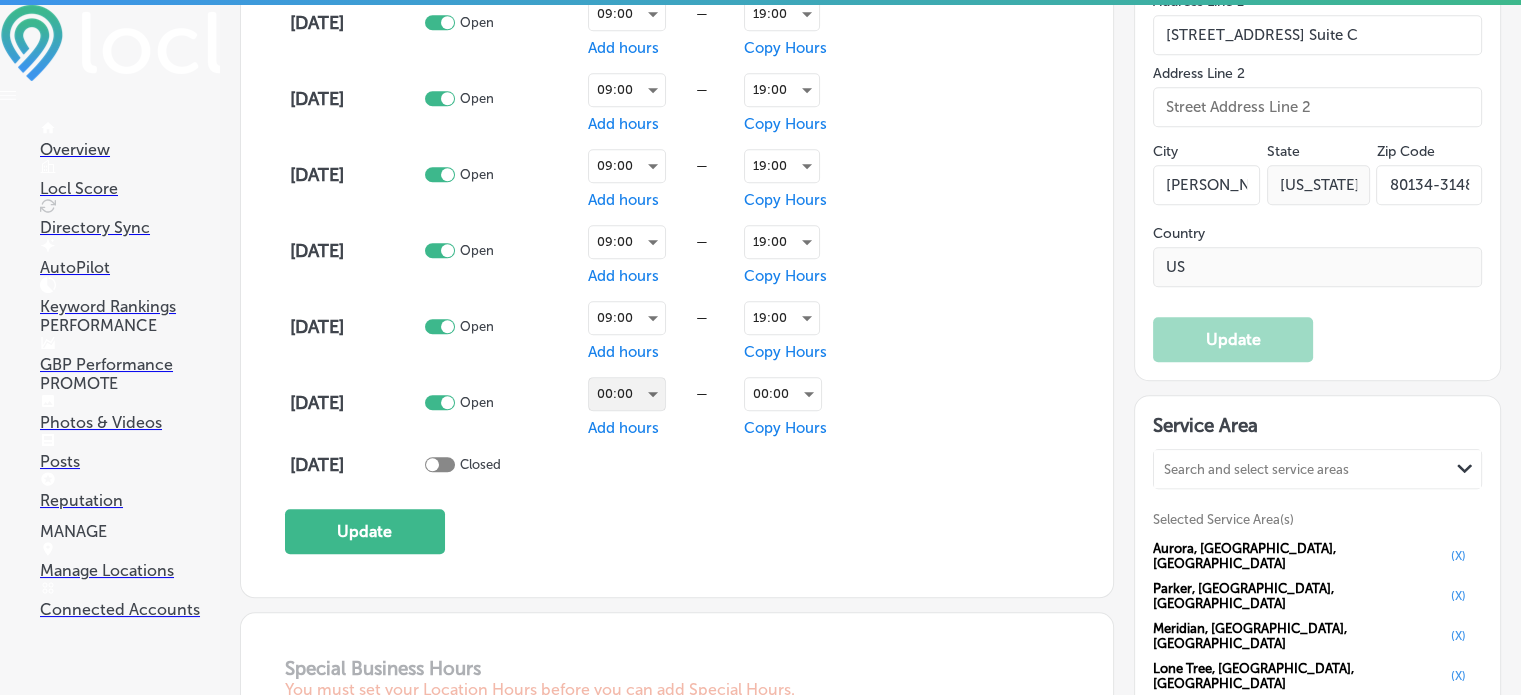 click on "00:00" at bounding box center (627, 394) 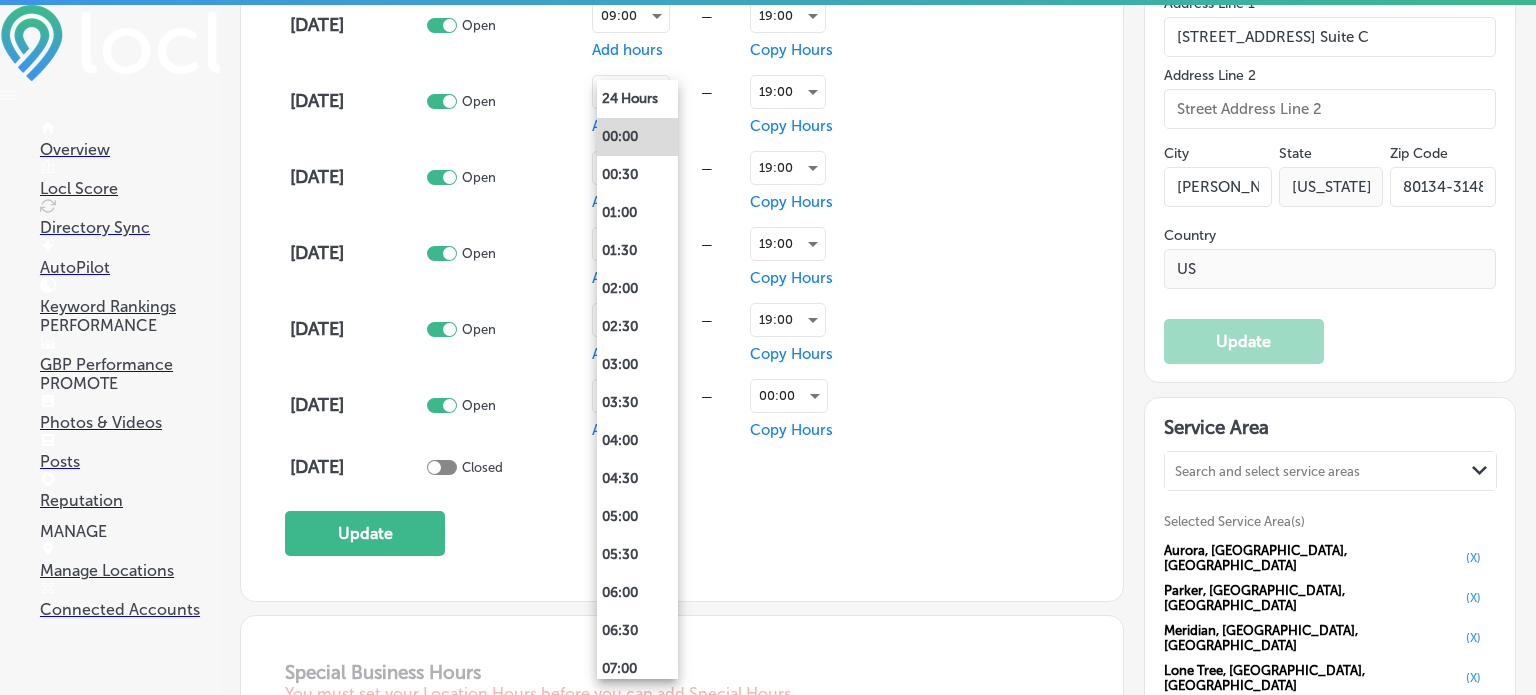 scroll, scrollTop: 1539, scrollLeft: 0, axis: vertical 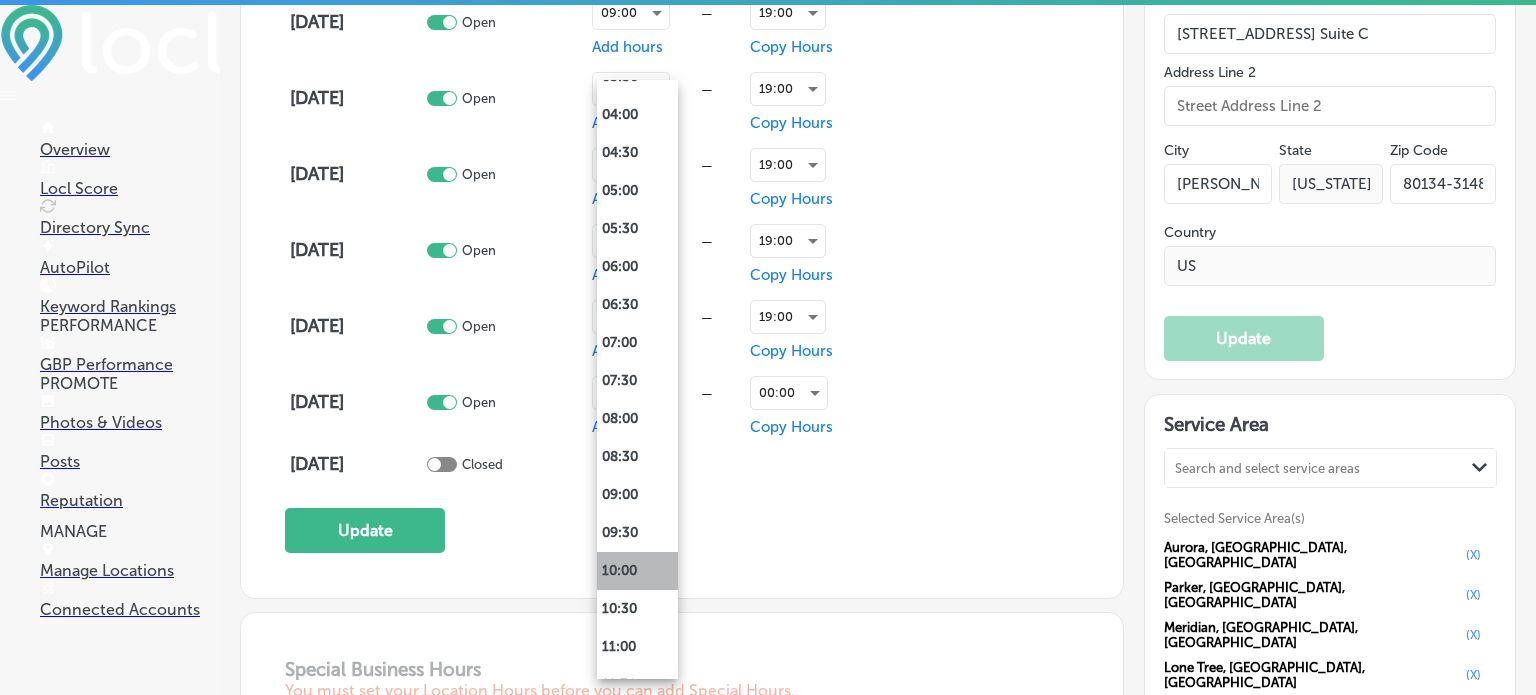 click on "10:00" at bounding box center (637, 571) 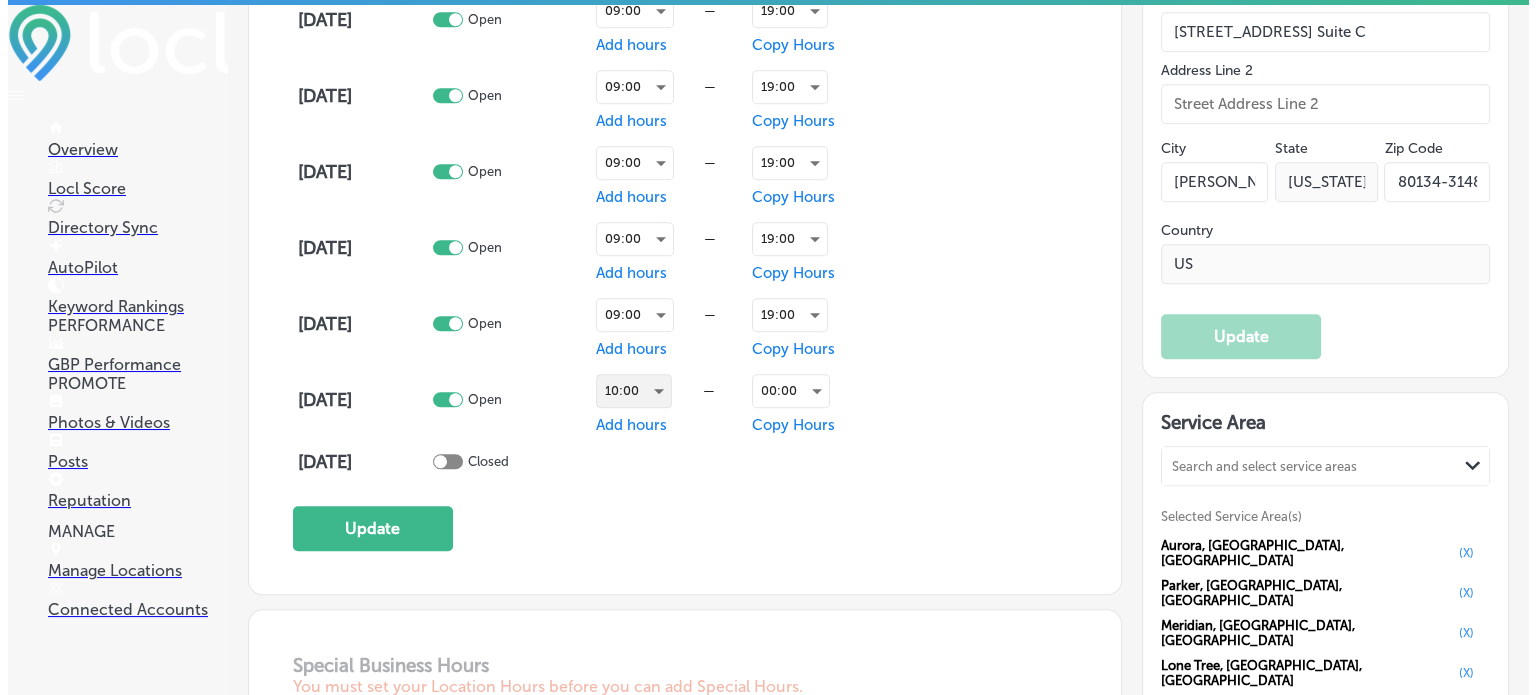 scroll, scrollTop: 1536, scrollLeft: 0, axis: vertical 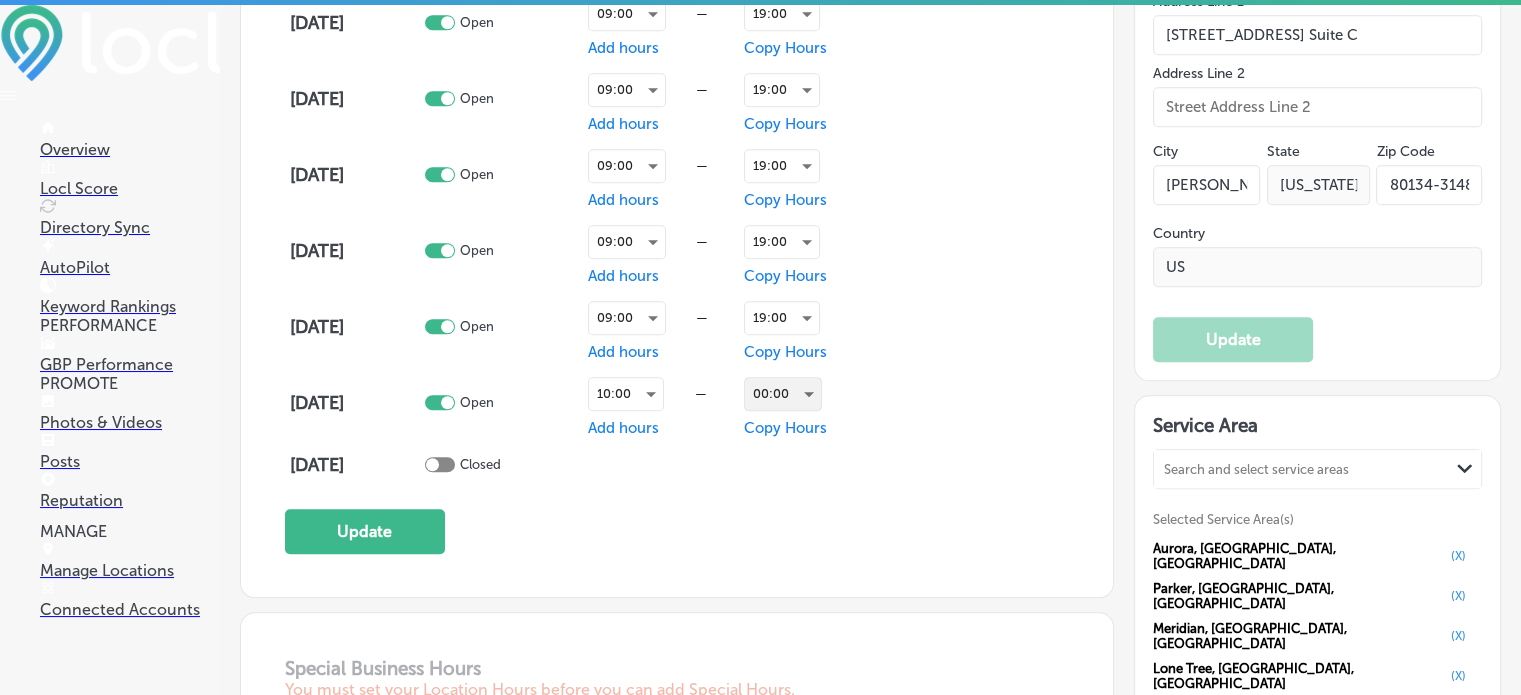 click on "00:00" at bounding box center (783, 394) 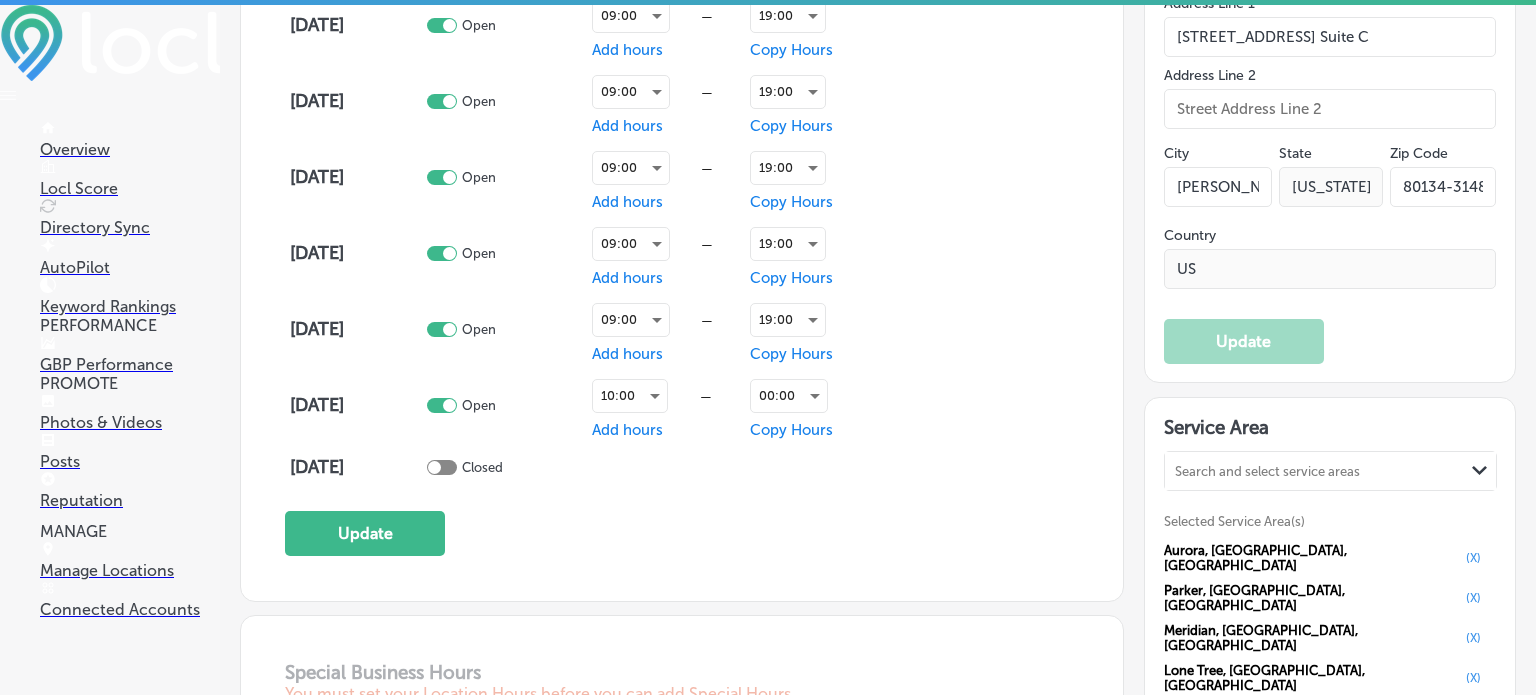 scroll, scrollTop: 1539, scrollLeft: 0, axis: vertical 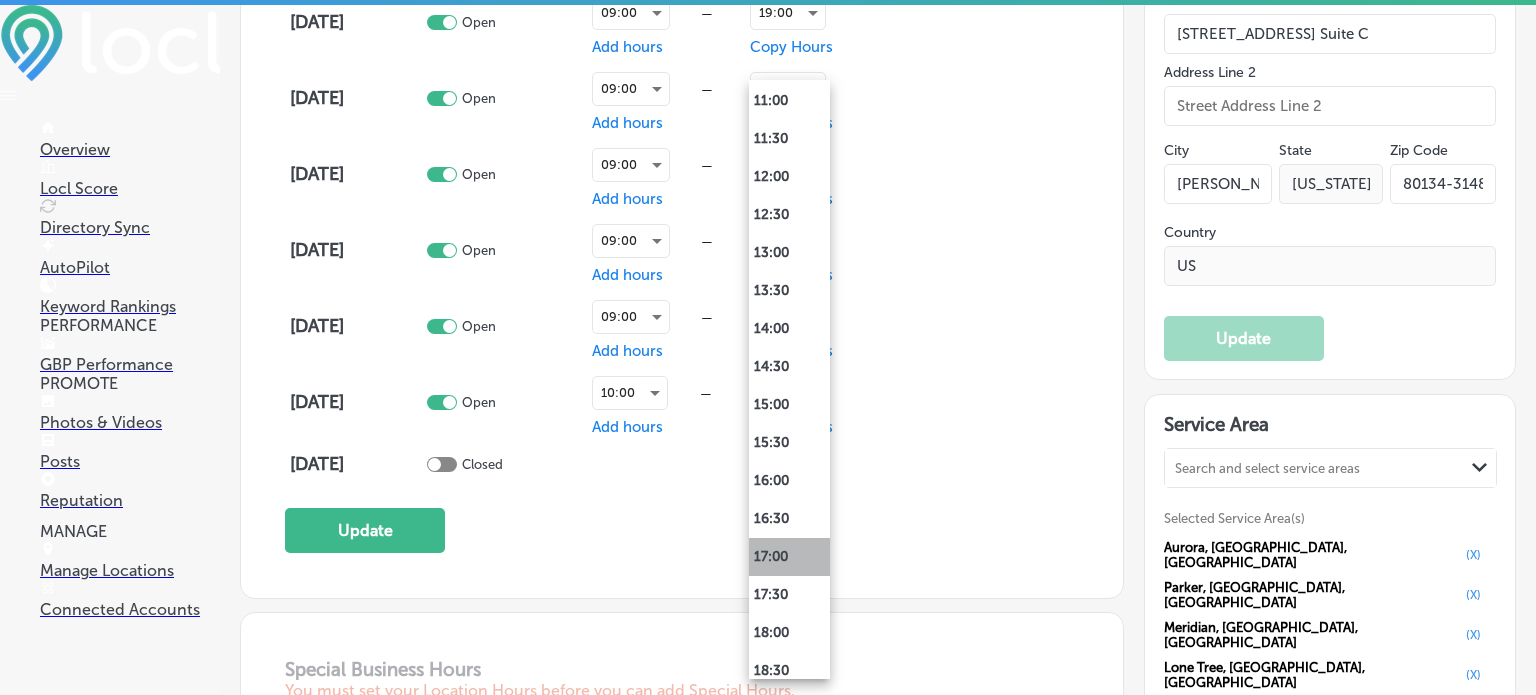 click on "17:00" at bounding box center (789, 557) 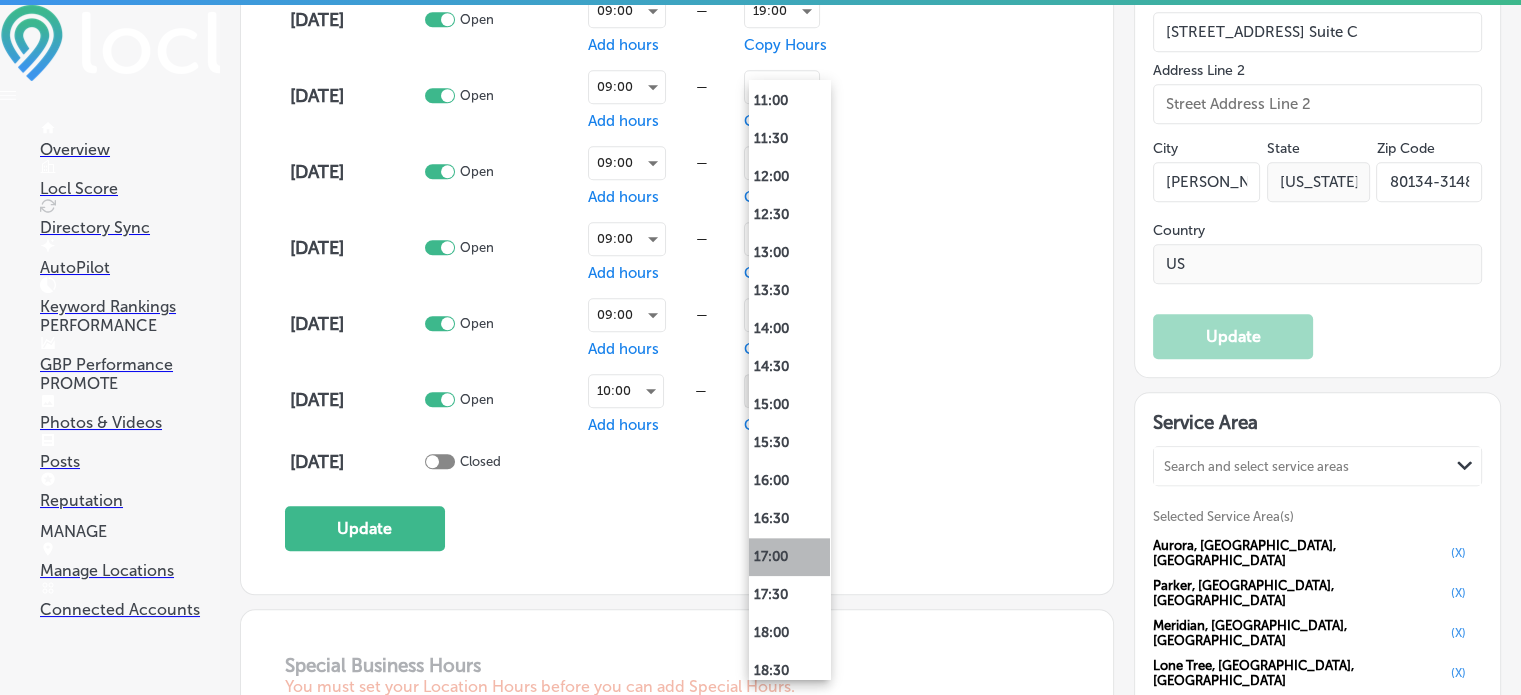 scroll, scrollTop: 1536, scrollLeft: 0, axis: vertical 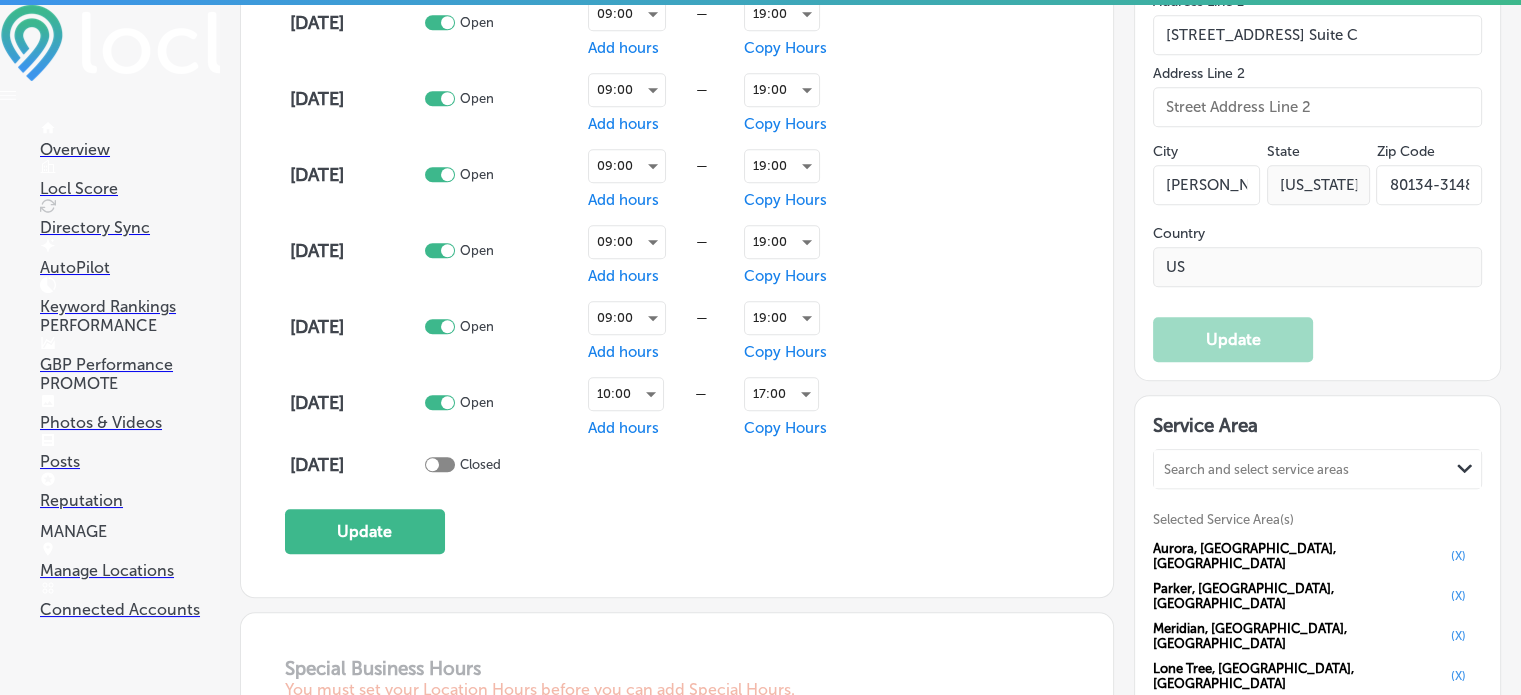 click on "Copy Hours" at bounding box center [785, 428] 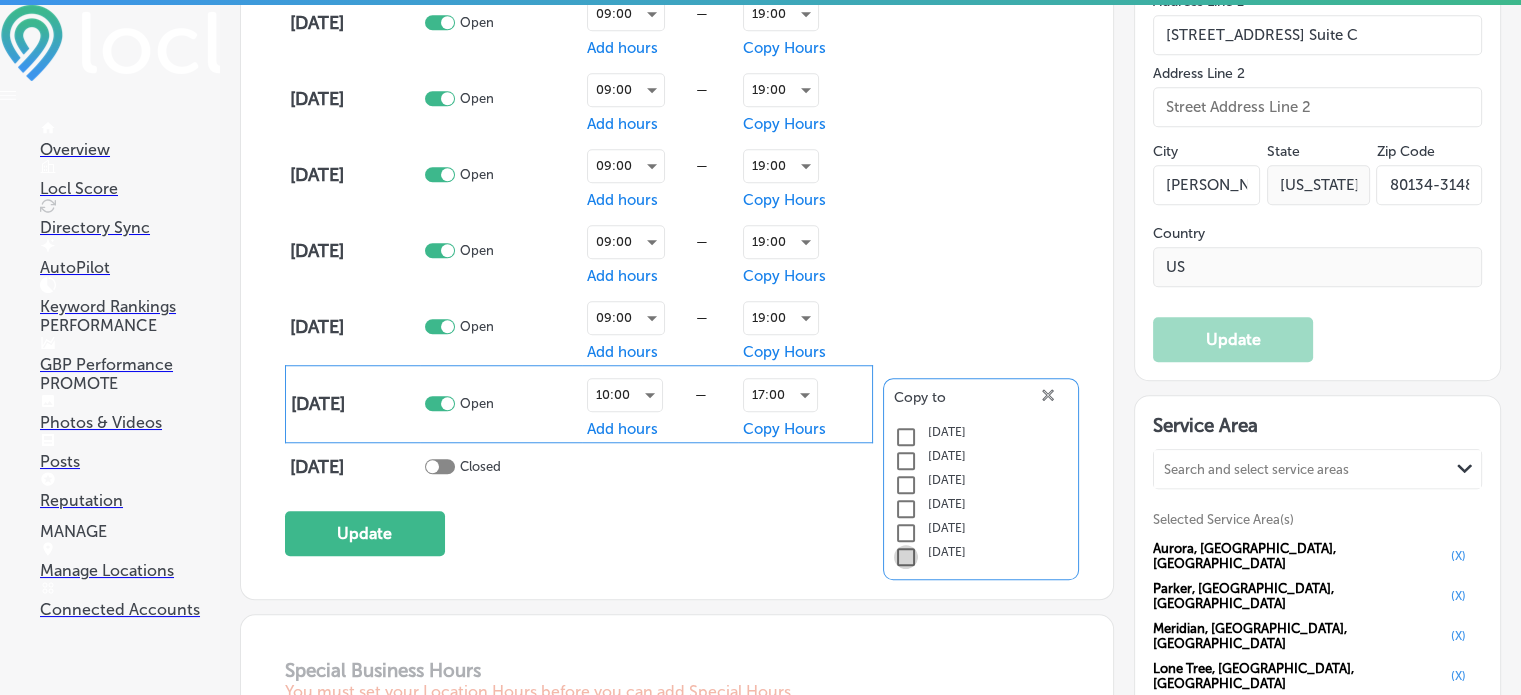 click at bounding box center [906, 557] 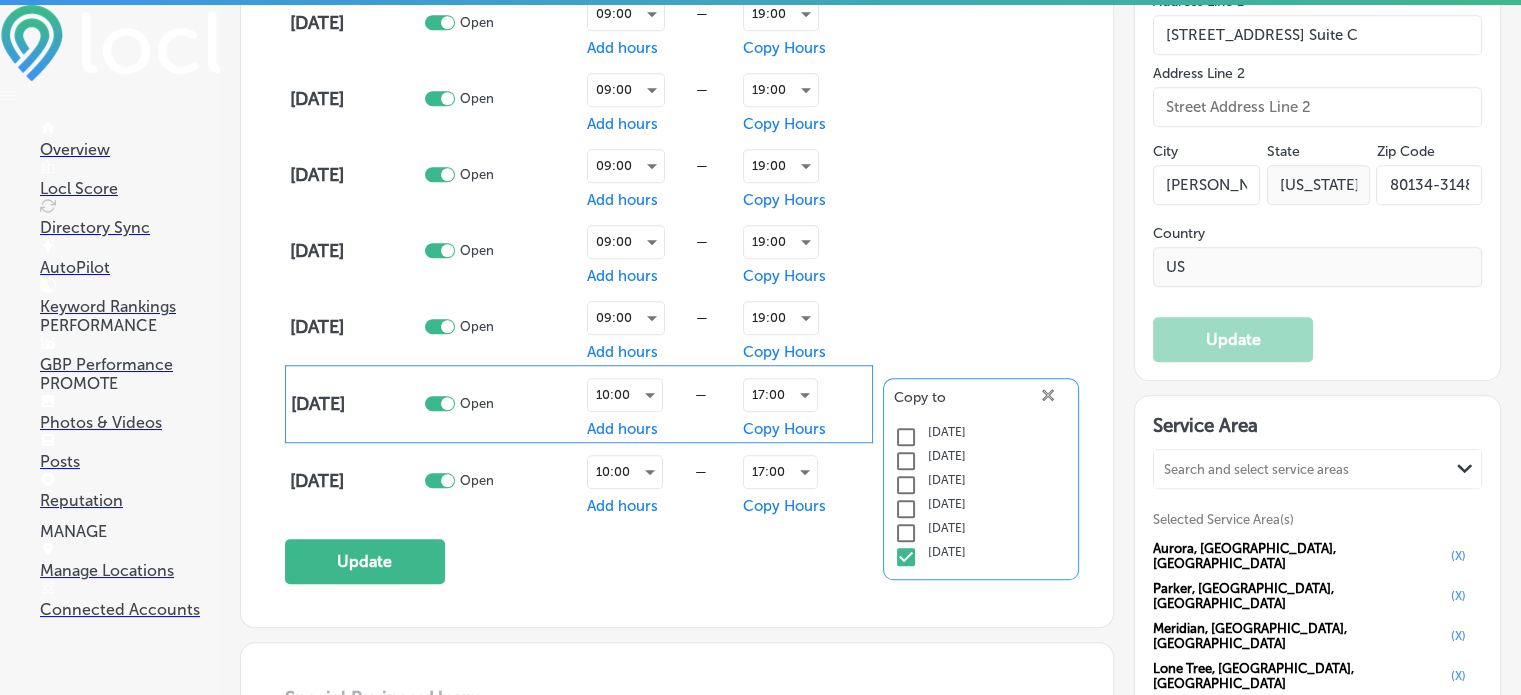 click on "Day Status Open Close [DATE] Open 09:00 — Add hours 19:00 Copy Hours [DATE] Open 09:00 — Add hours 19:00 Copy Hours [DATE] Open 09:00 — Add hours 19:00 Copy Hours [DATE] Open 09:00 — Add hours 19:00 Copy Hours [DATE] Open 09:00 — Add hours 19:00 Copy Hours [DATE] Open 10:00 — Add hours 17:00 Copy Hours Copy to
close
Created with Sketch.
[DATE] [DATE] [DATE] [DATE] [DATE] [DATE] [DATE] Open 10:00 — Add hours 17:00 Copy Hours" at bounding box center (677, 224) 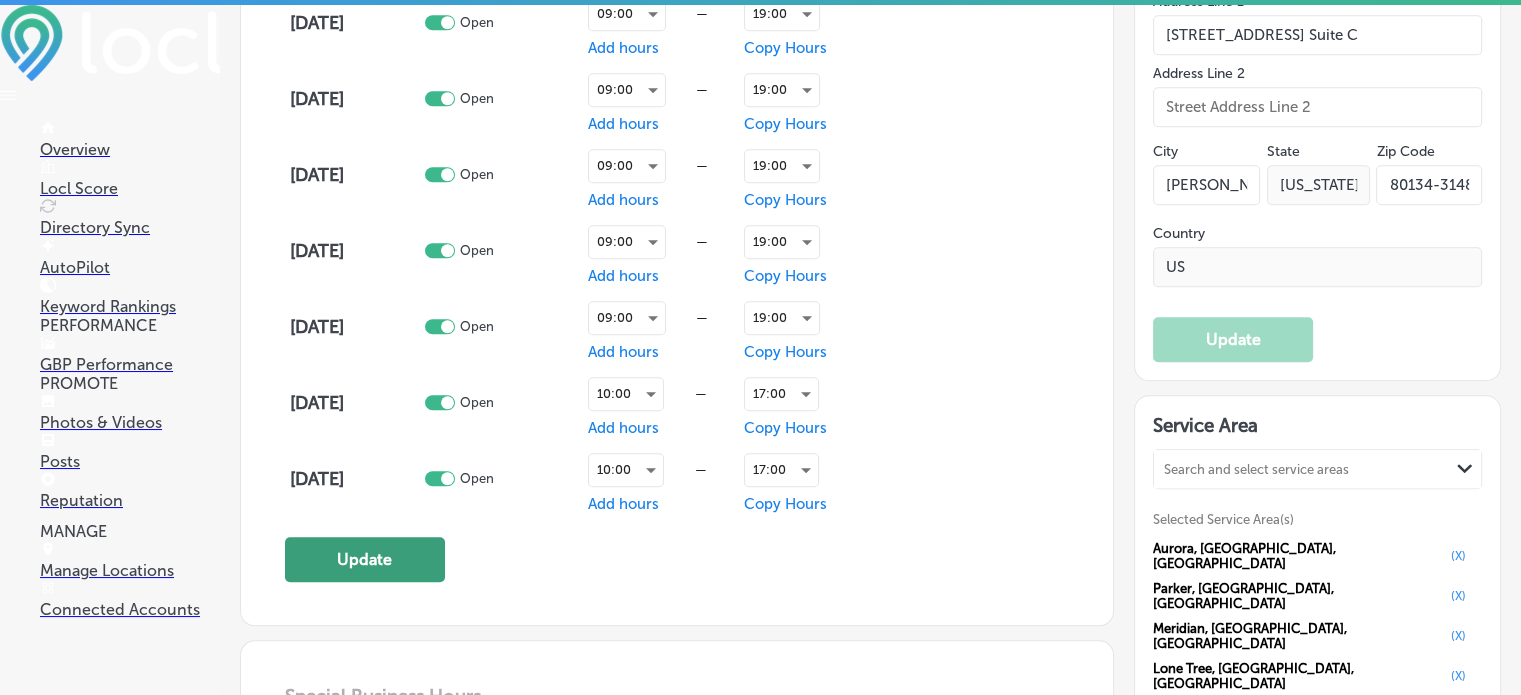 click on "Update" 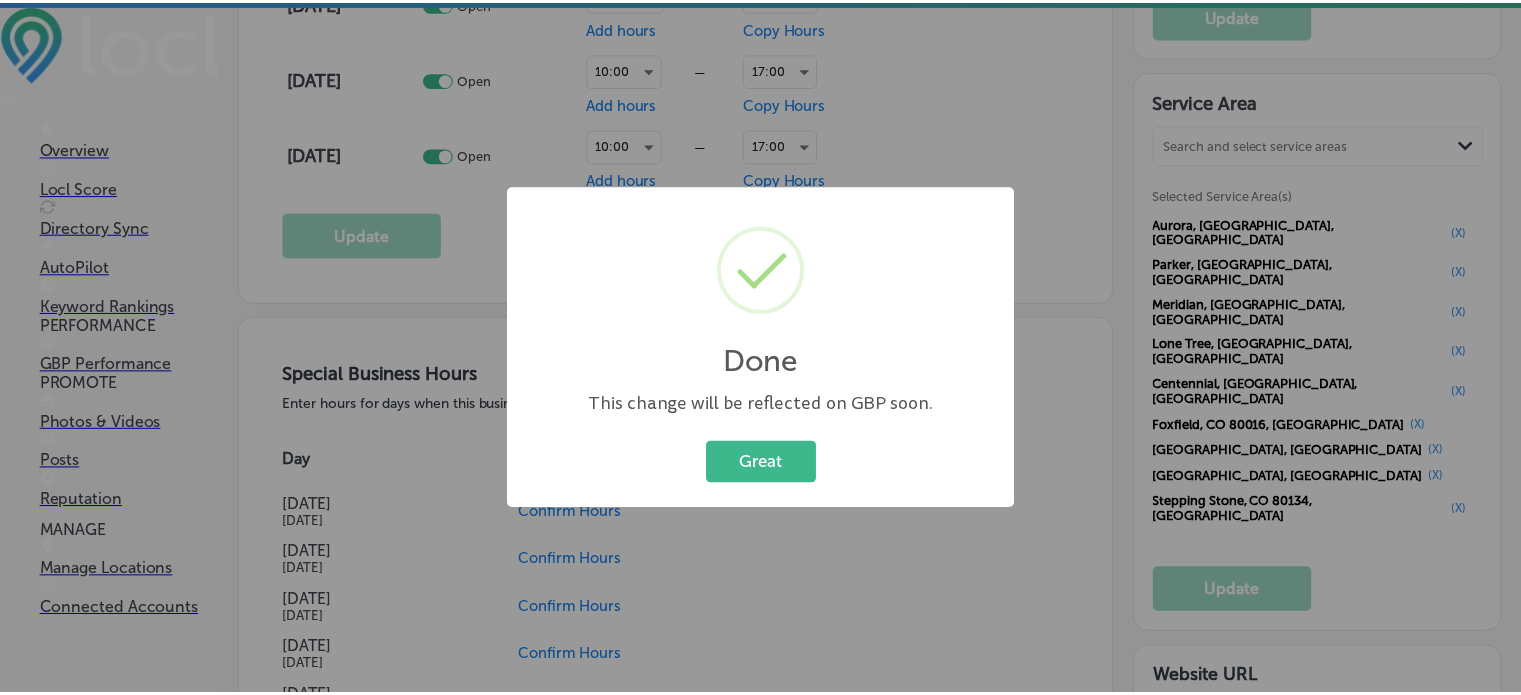 scroll, scrollTop: 1861, scrollLeft: 0, axis: vertical 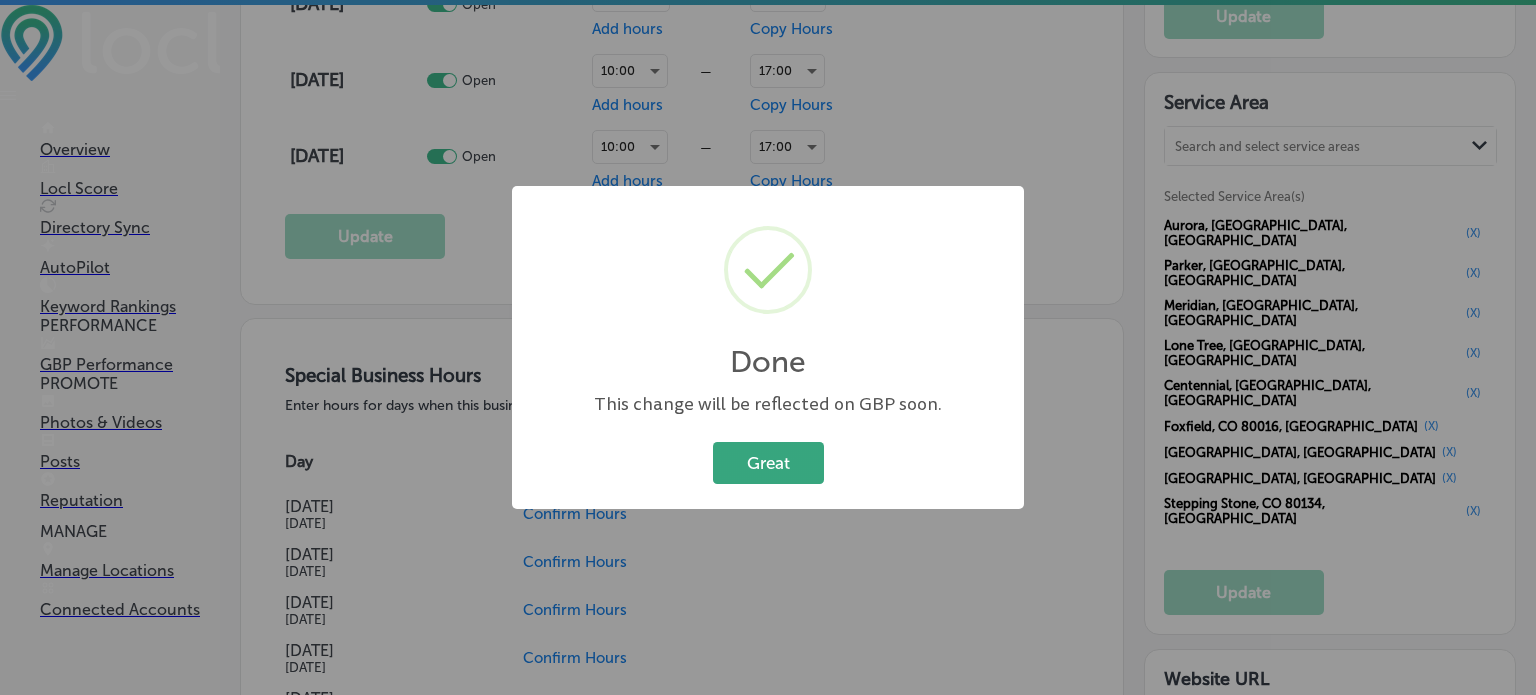 click on "Great" at bounding box center (768, 462) 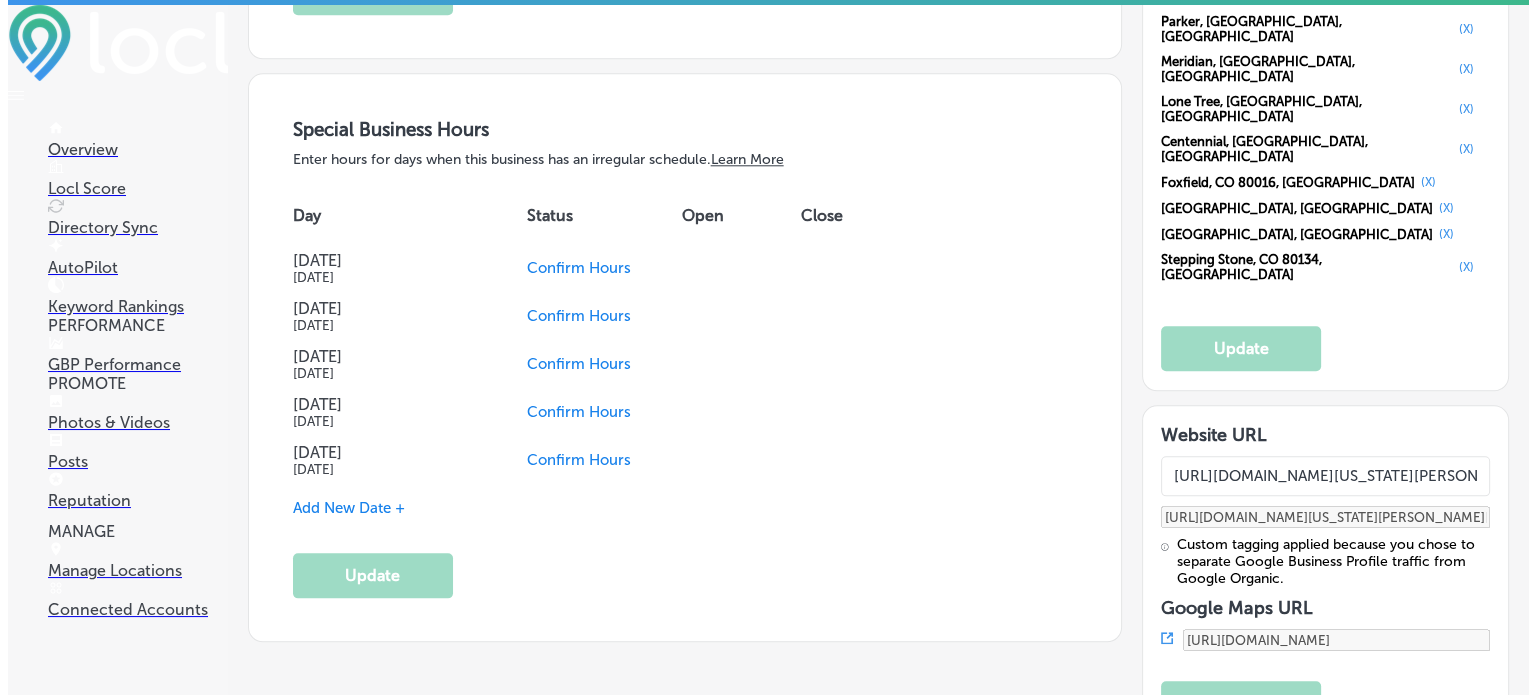 scroll, scrollTop: 2139, scrollLeft: 0, axis: vertical 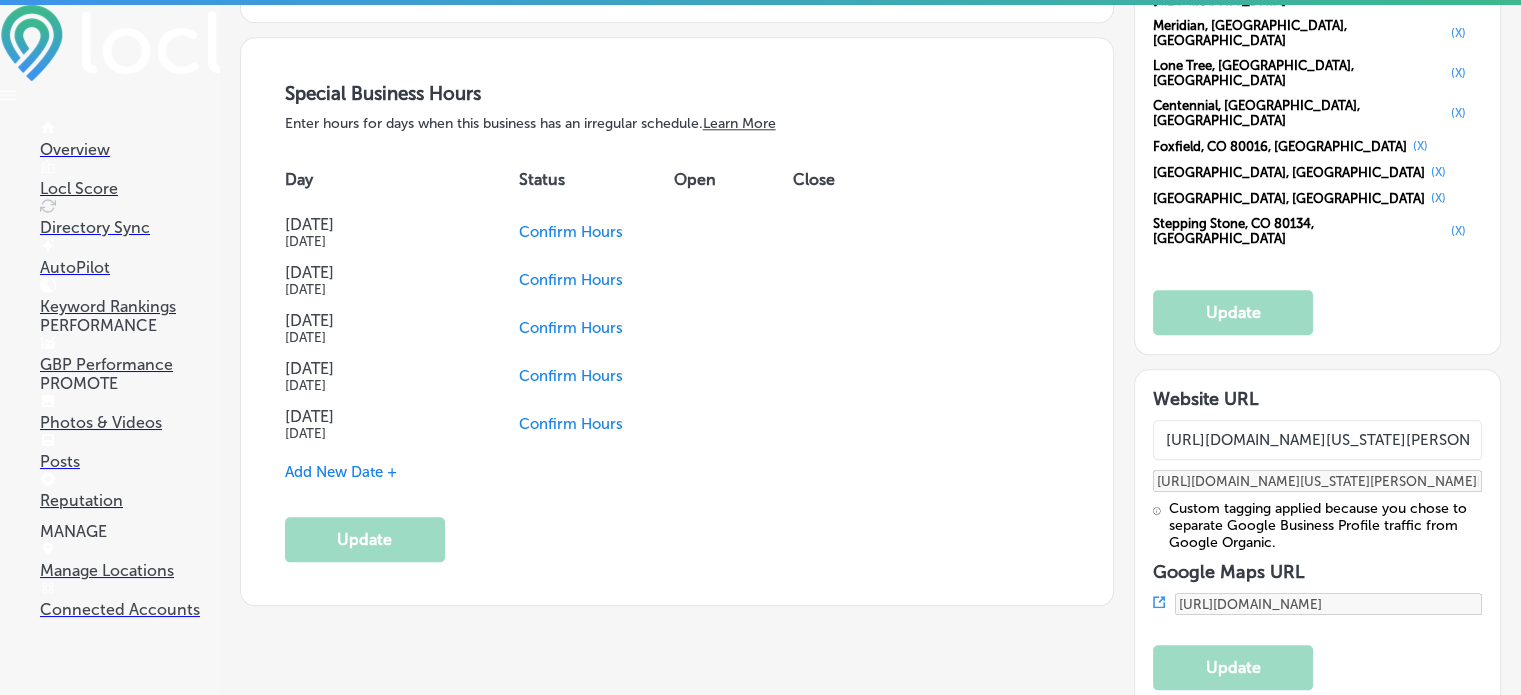 click on "Confirm Hours" at bounding box center (571, 424) 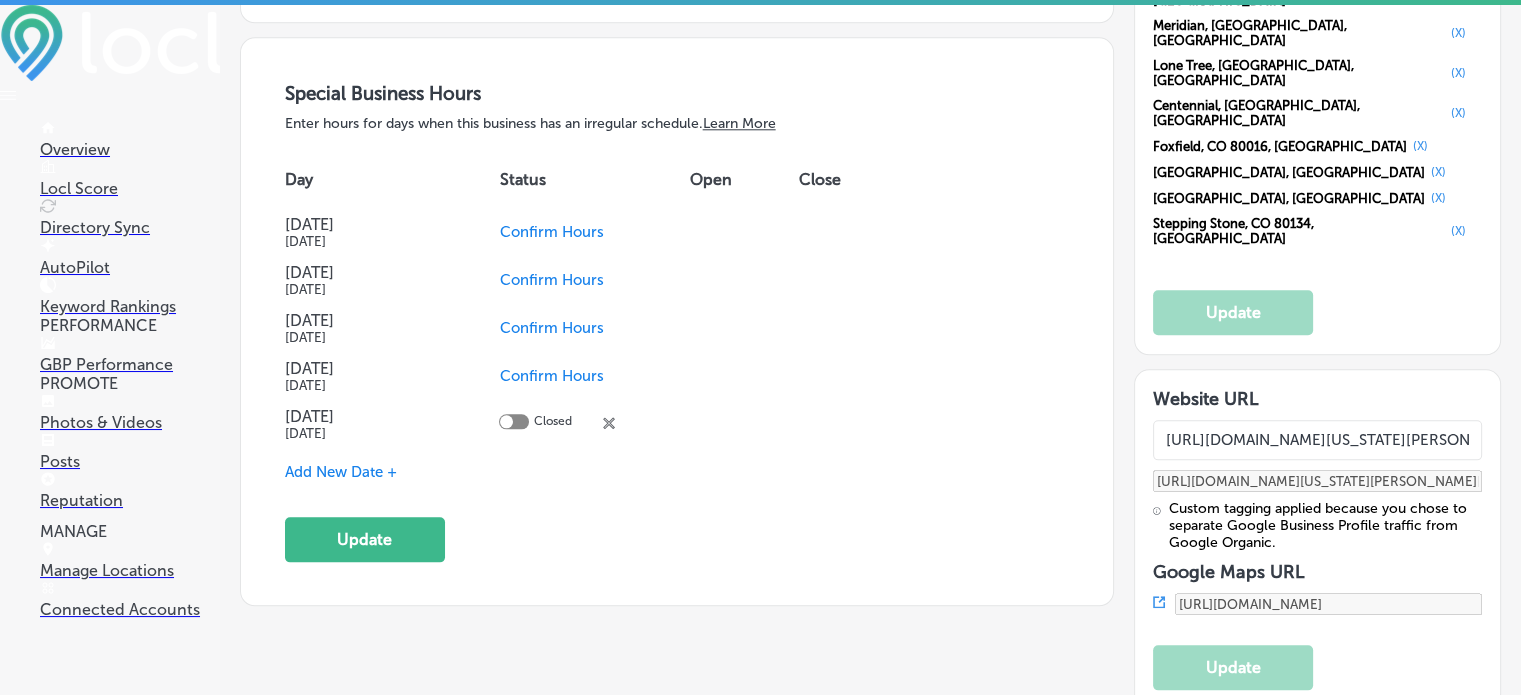click at bounding box center [514, 421] 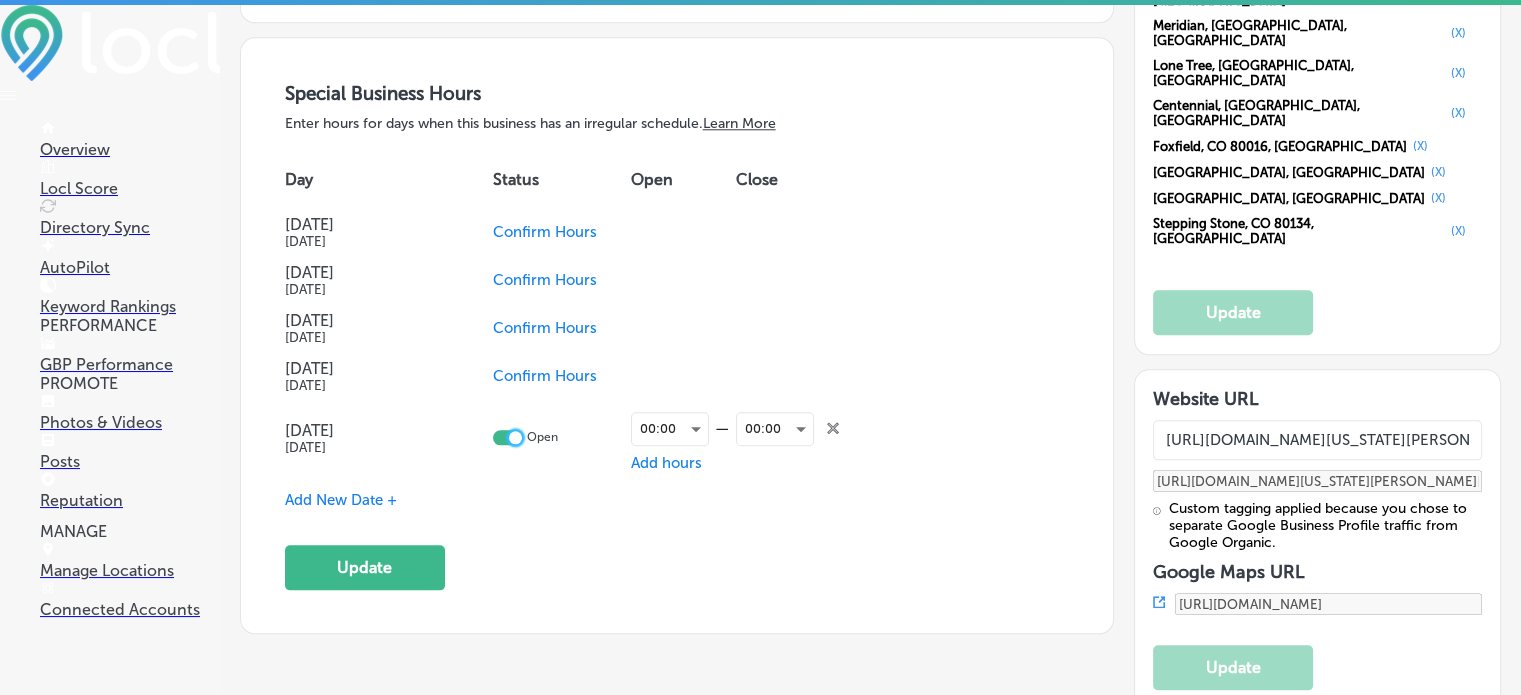 click at bounding box center [515, 437] 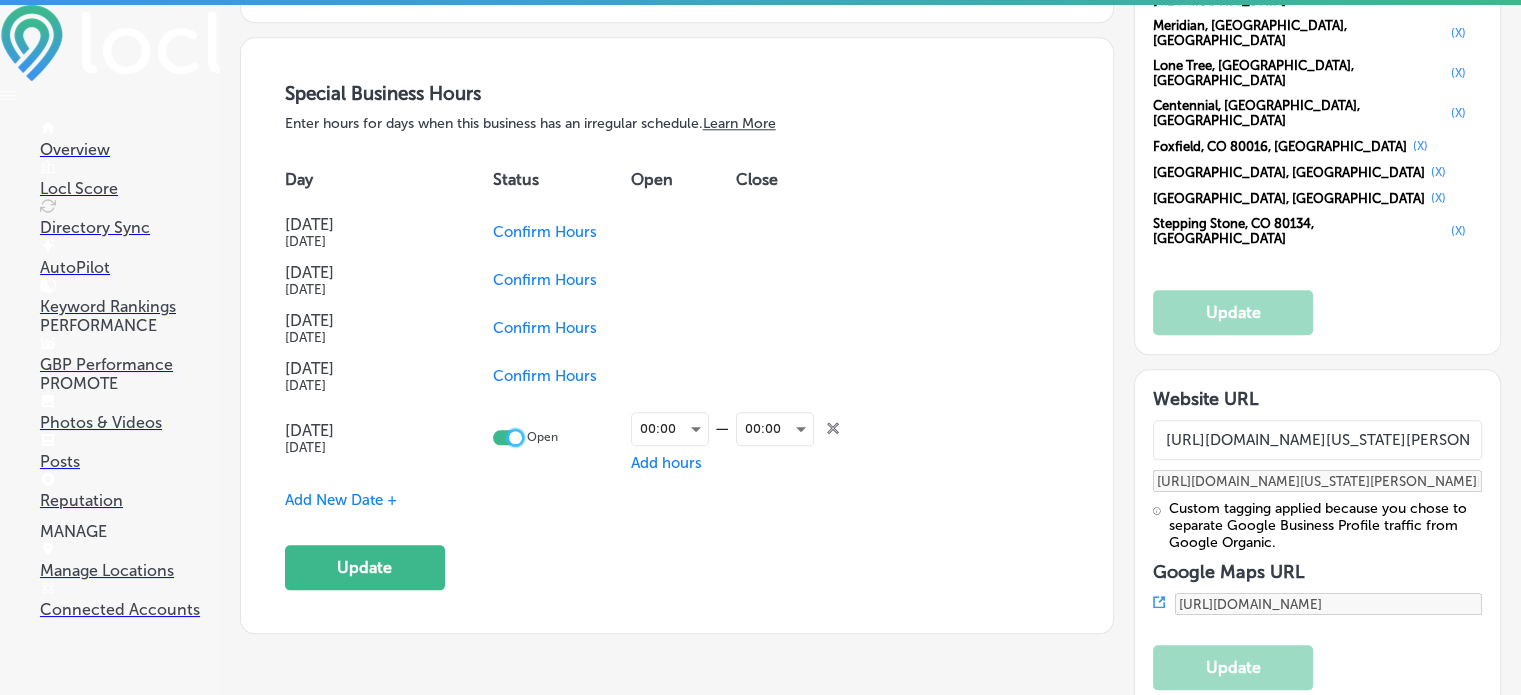 checkbox on "false" 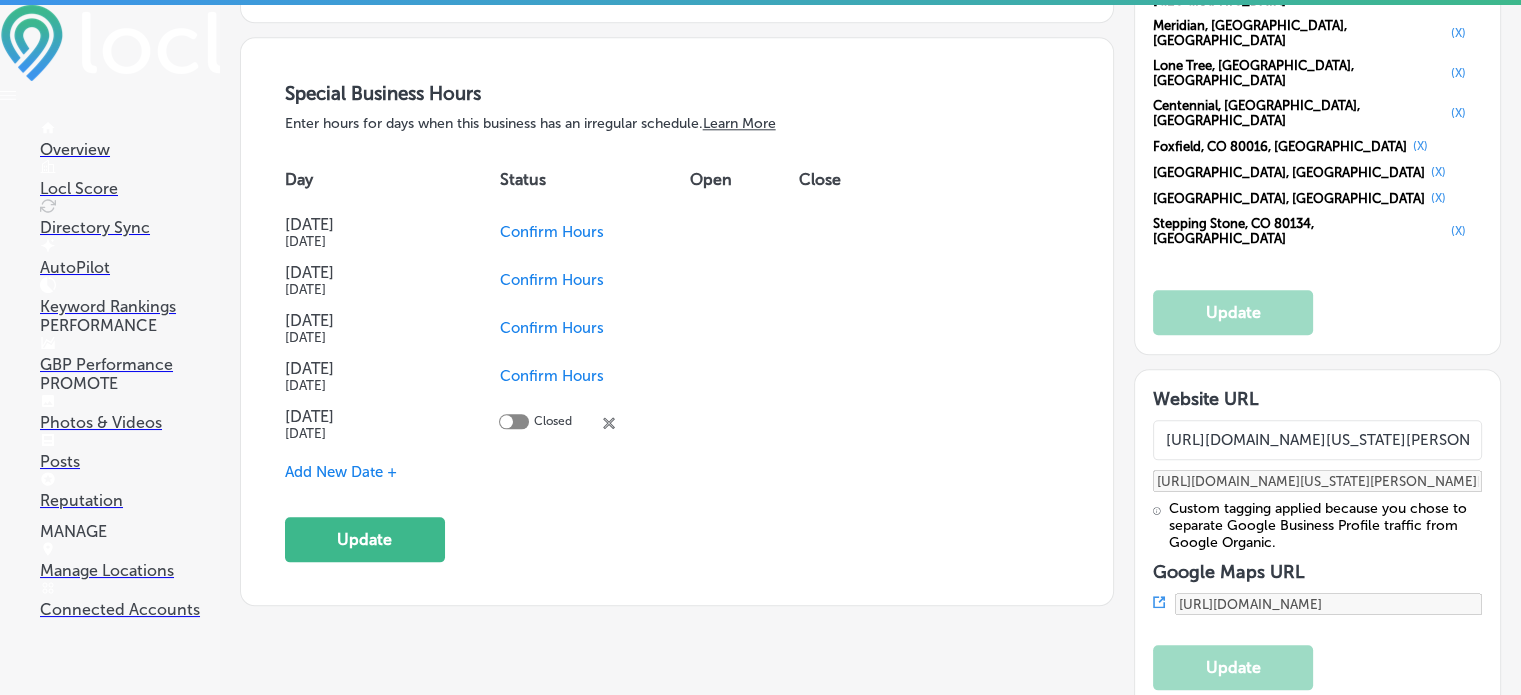 click on "Confirm Hours" at bounding box center [551, 376] 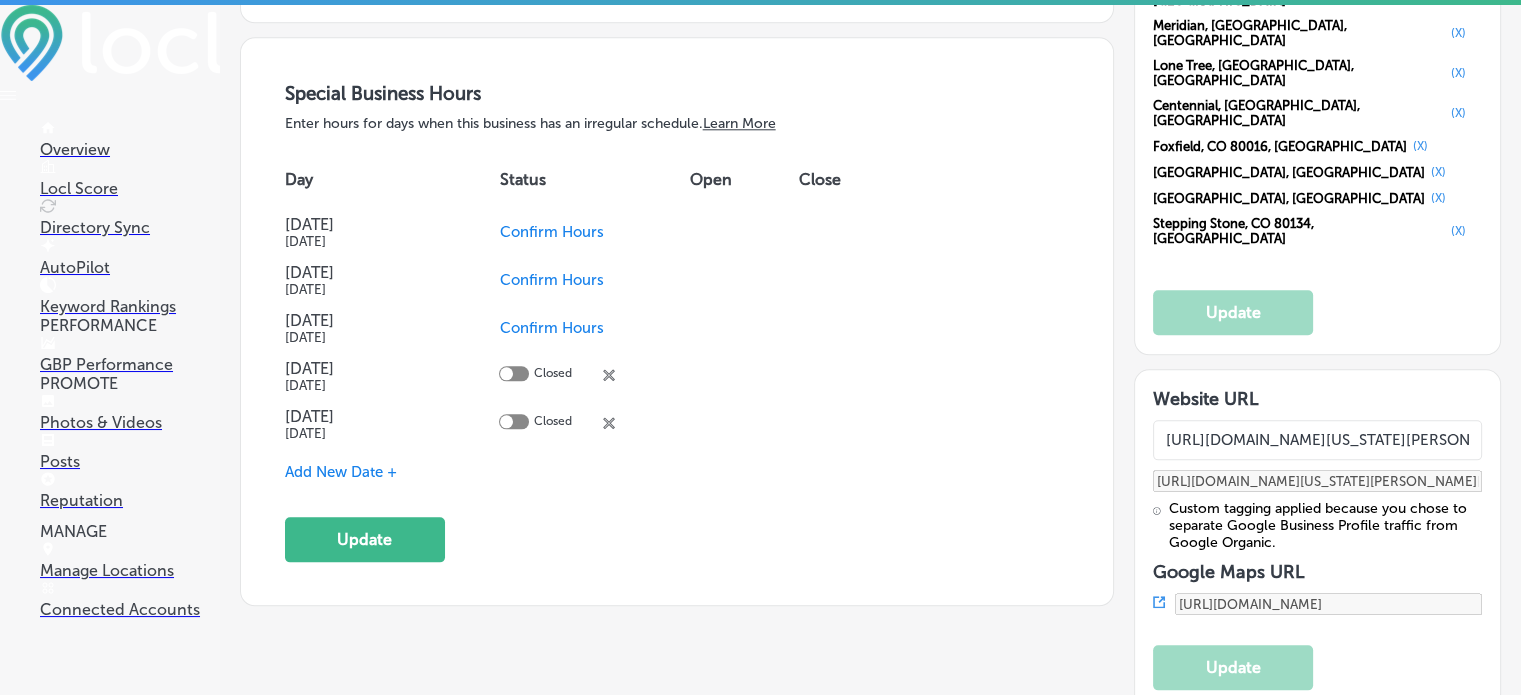 click on "Confirm Hours" at bounding box center (594, 232) 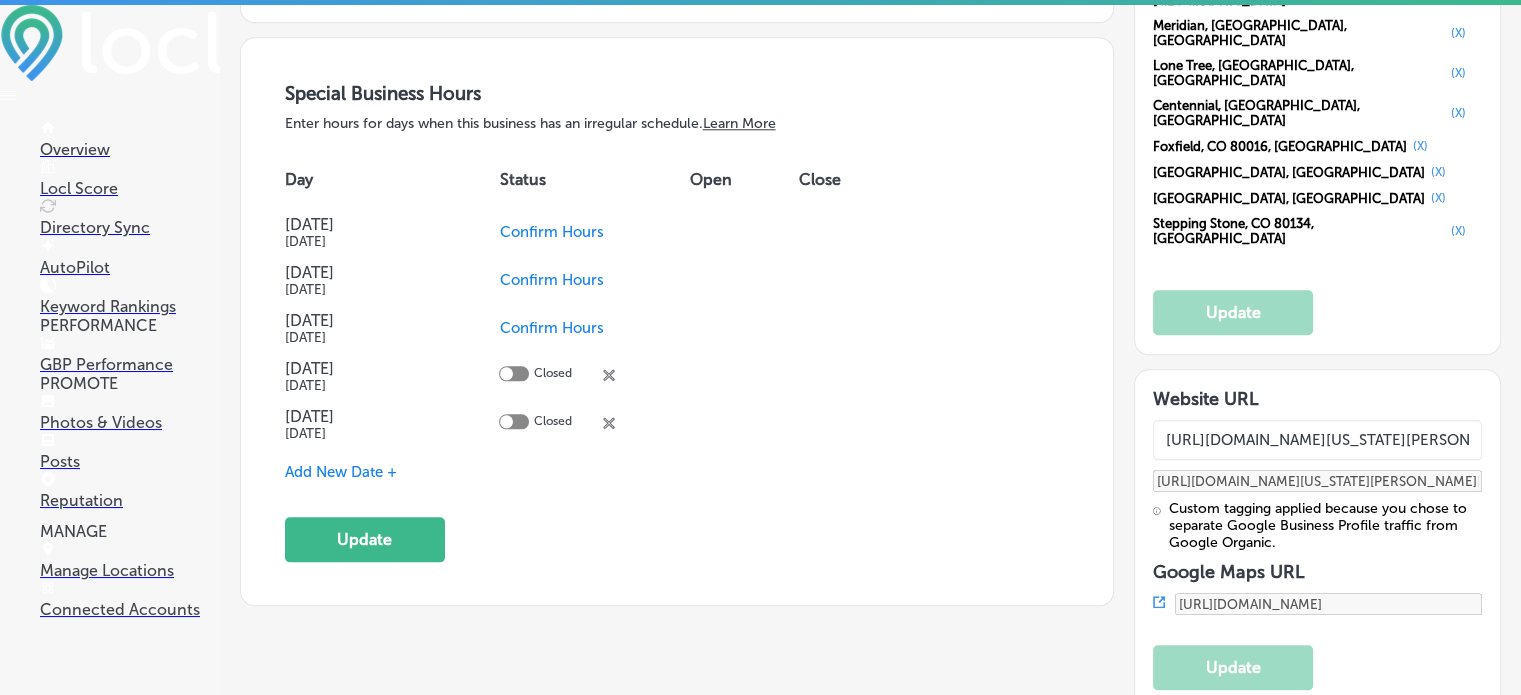 click on "Confirm Hours" at bounding box center [551, 232] 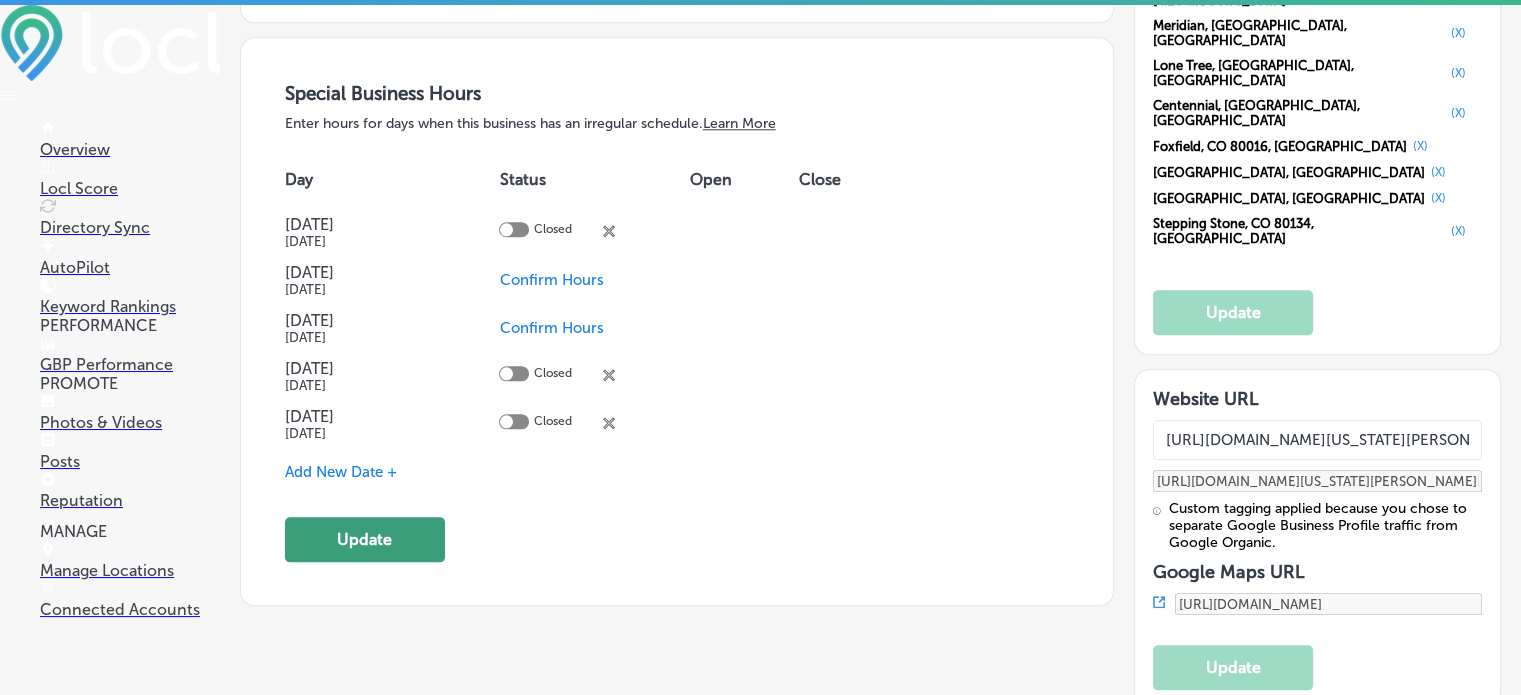 click on "Update" 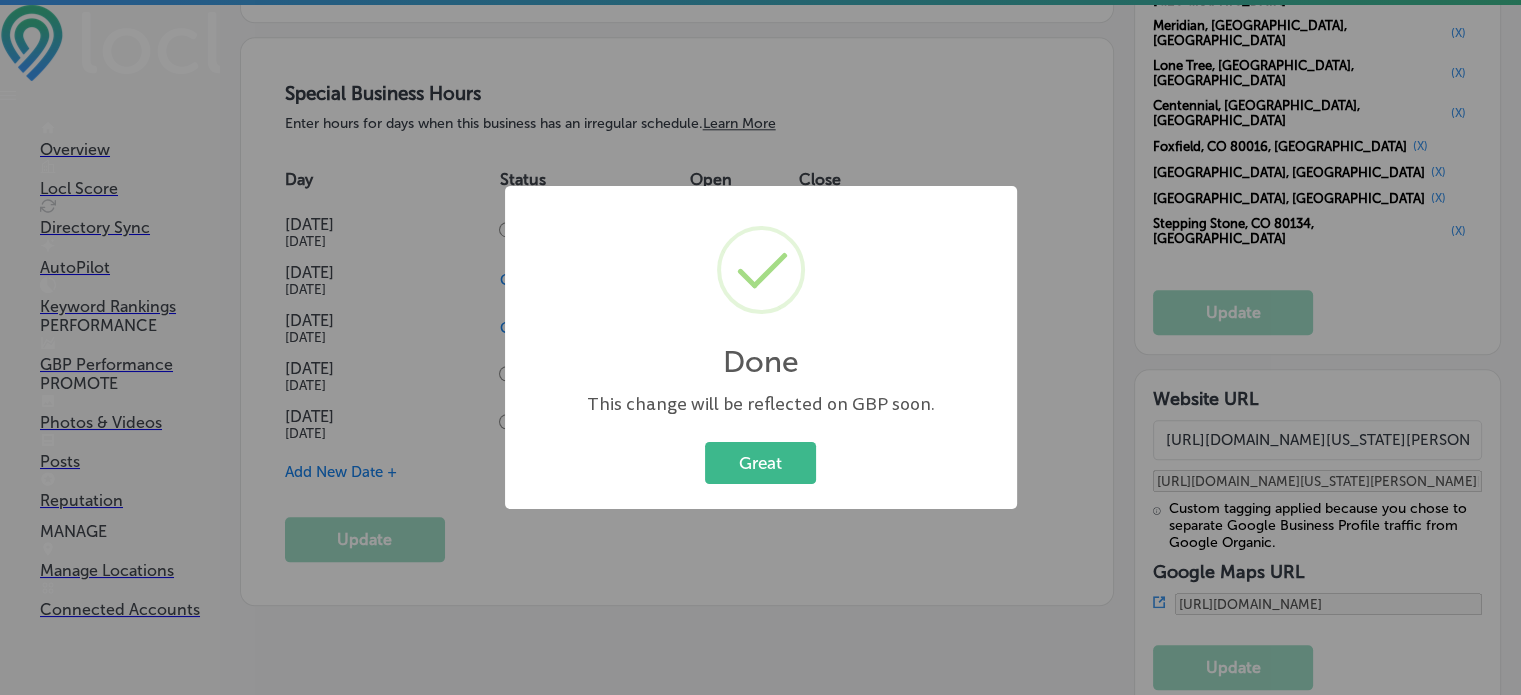 scroll, scrollTop: 2141, scrollLeft: 0, axis: vertical 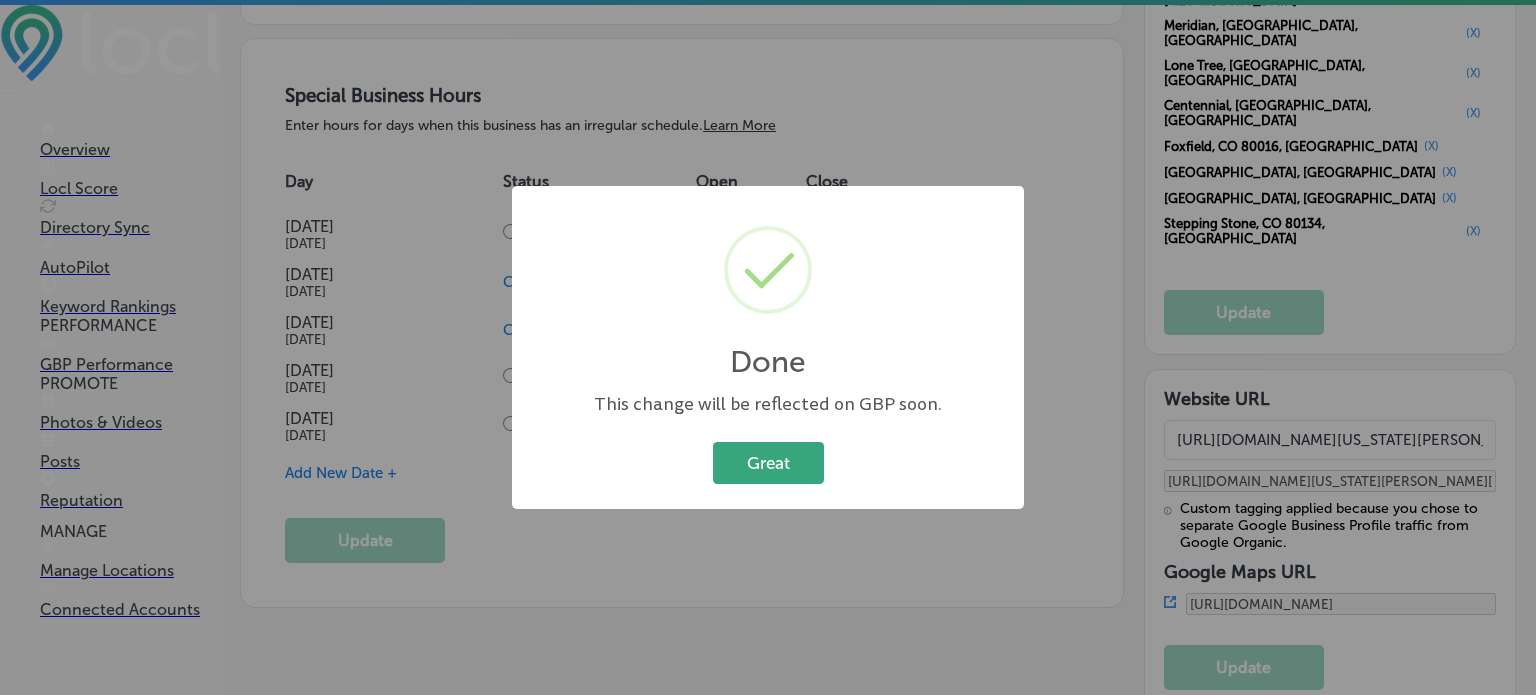 click on "Great" at bounding box center [768, 462] 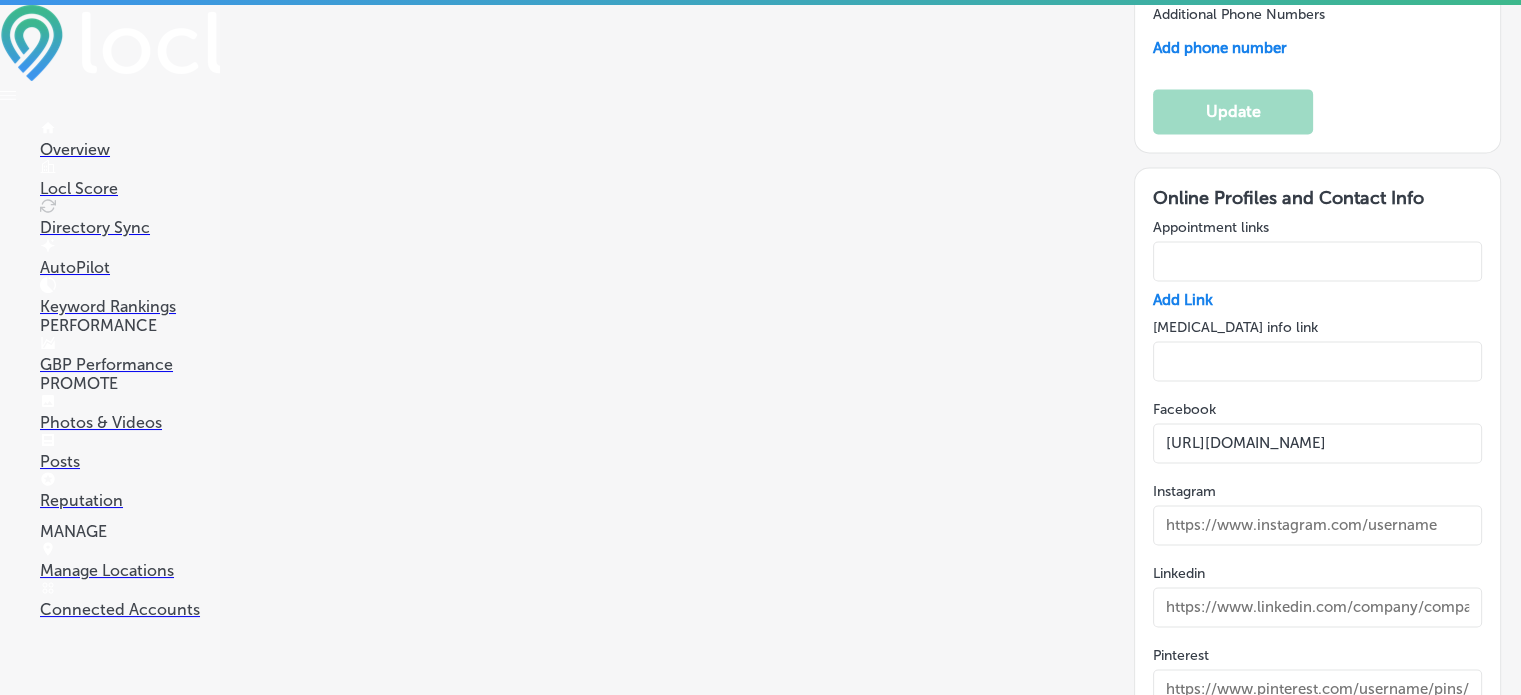 scroll, scrollTop: 3028, scrollLeft: 0, axis: vertical 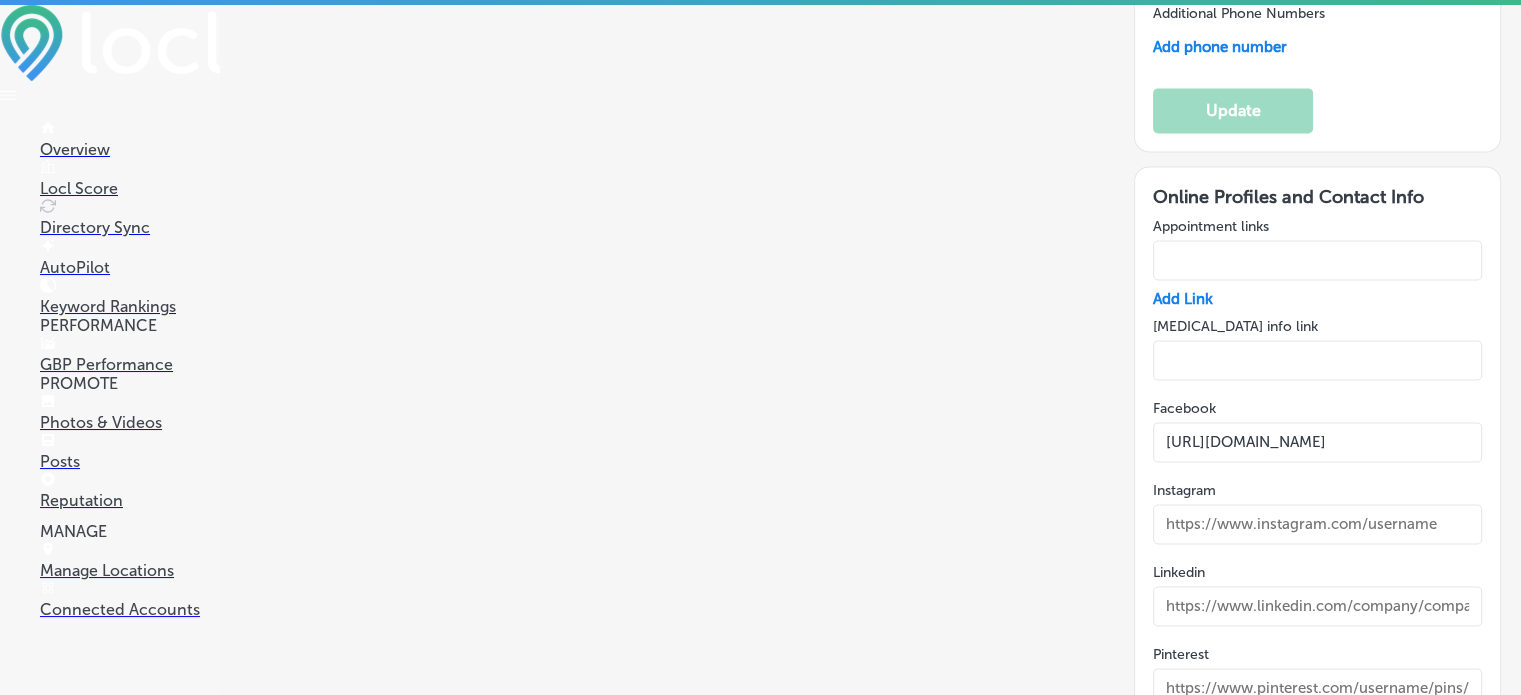 click at bounding box center [1317, 524] 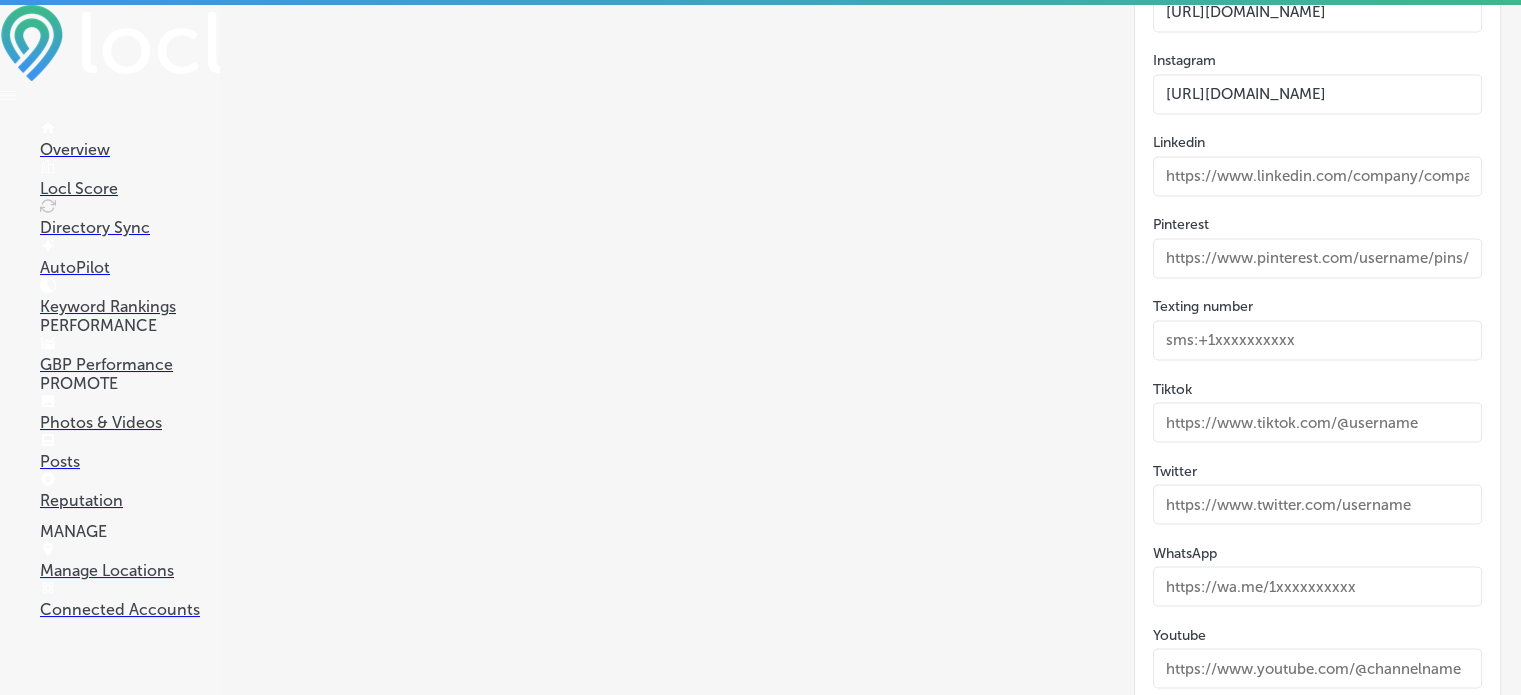scroll, scrollTop: 3463, scrollLeft: 0, axis: vertical 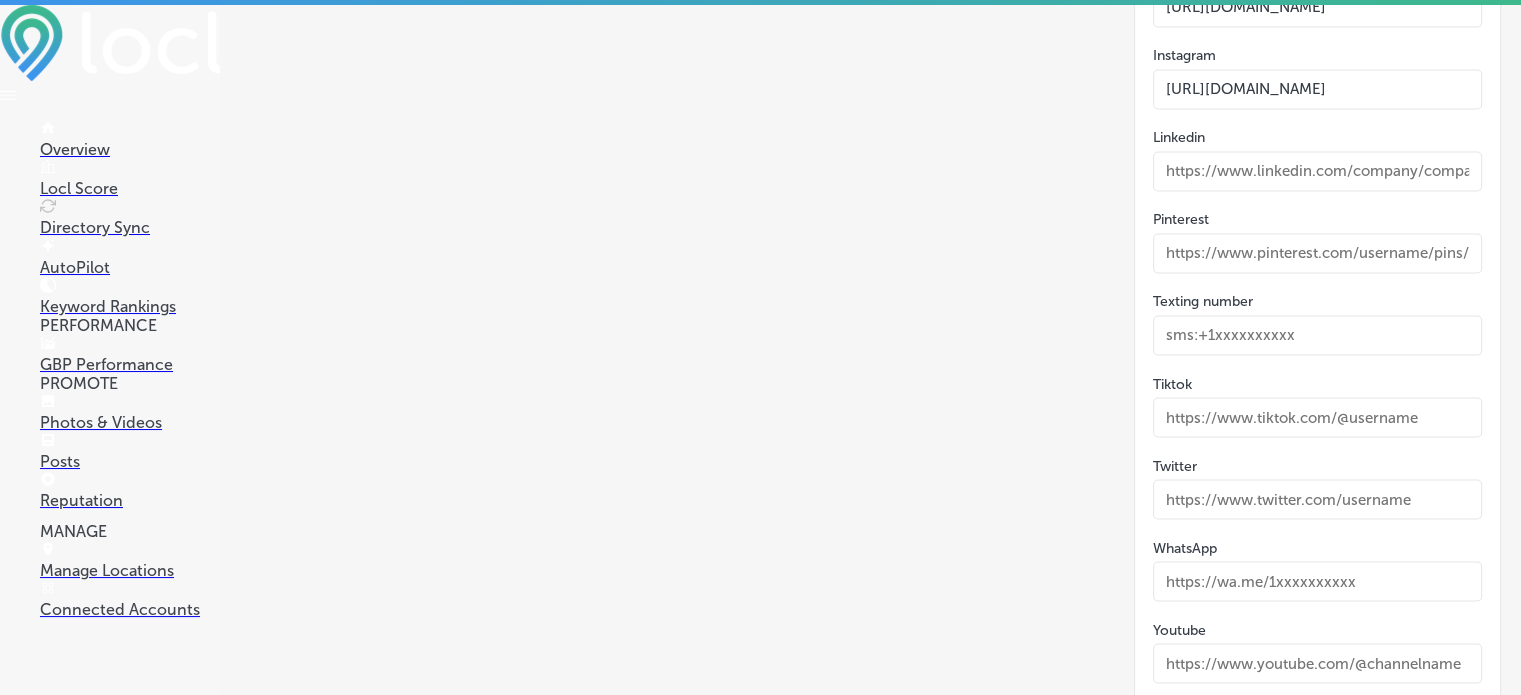 type on "[URL][DOMAIN_NAME]" 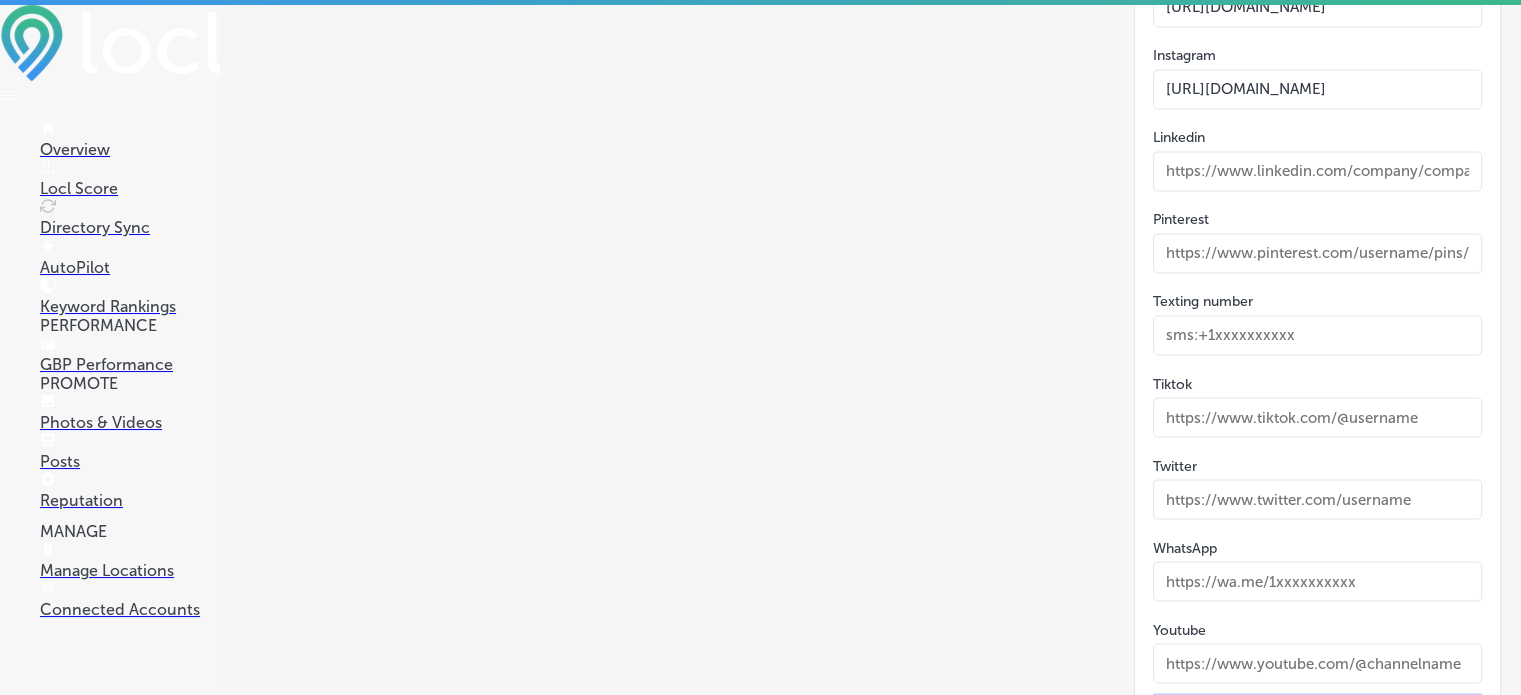 scroll, scrollTop: 3772, scrollLeft: 0, axis: vertical 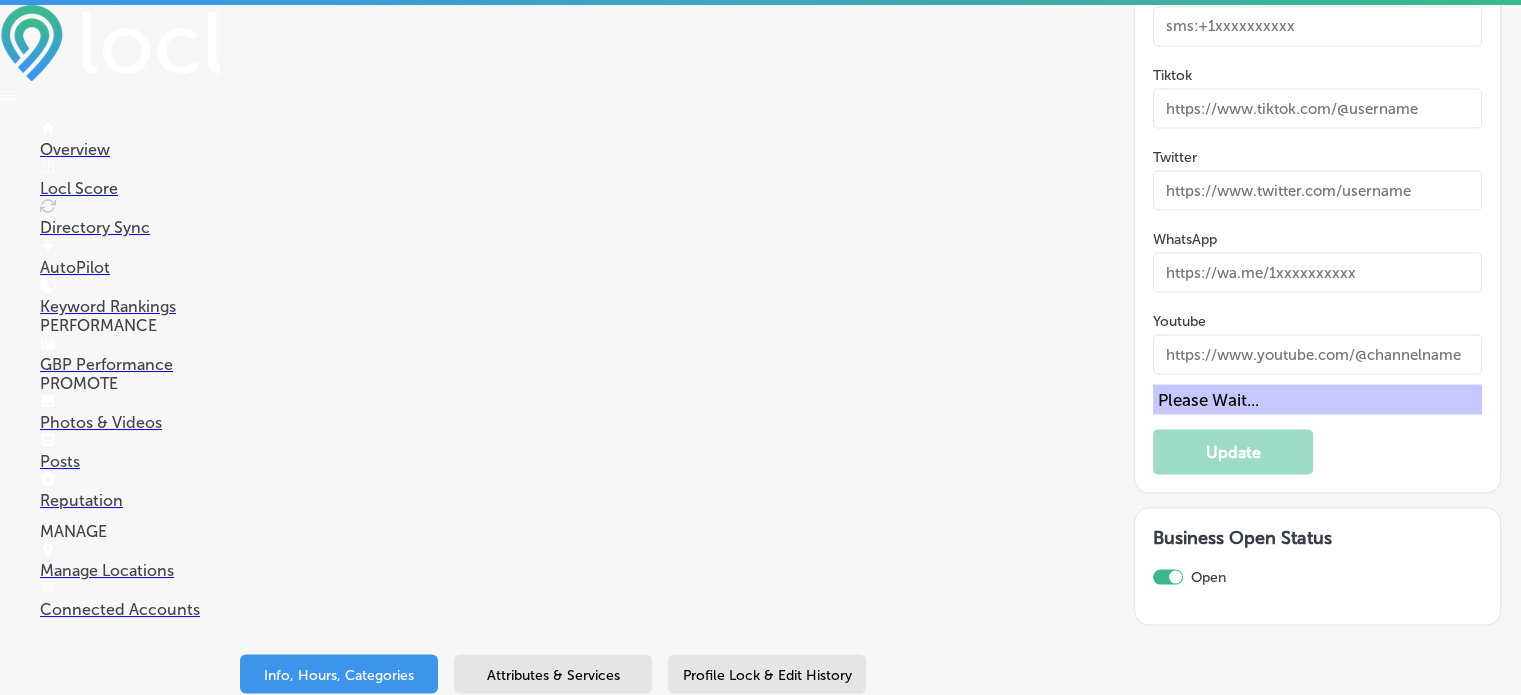click on "Path
Created with Sketch.
Back Any new locations detected in your Google accounts will appear in the list below. Please note you can only add locations verified and published on Google to use with Locl. Depending on your plan, any new locations you enroll may increase your monthly subscription costs. Location Details Connected Accounts Business + Location
Zivel - Performance and Recovery [PERSON_NAME]
Path
Created with Sketch.
Selected Locations  ( 1 ) Info, Hours, Categories Attributes & Services Profile Lock & Edit History Override with the GBP
Business Name Name on Google 39 /125 Zivel - Performance and Recovery [PERSON_NAME] Update Business Description Description 471 / 750  characters recommended Update AutoPilot Off" at bounding box center (870, -1483) 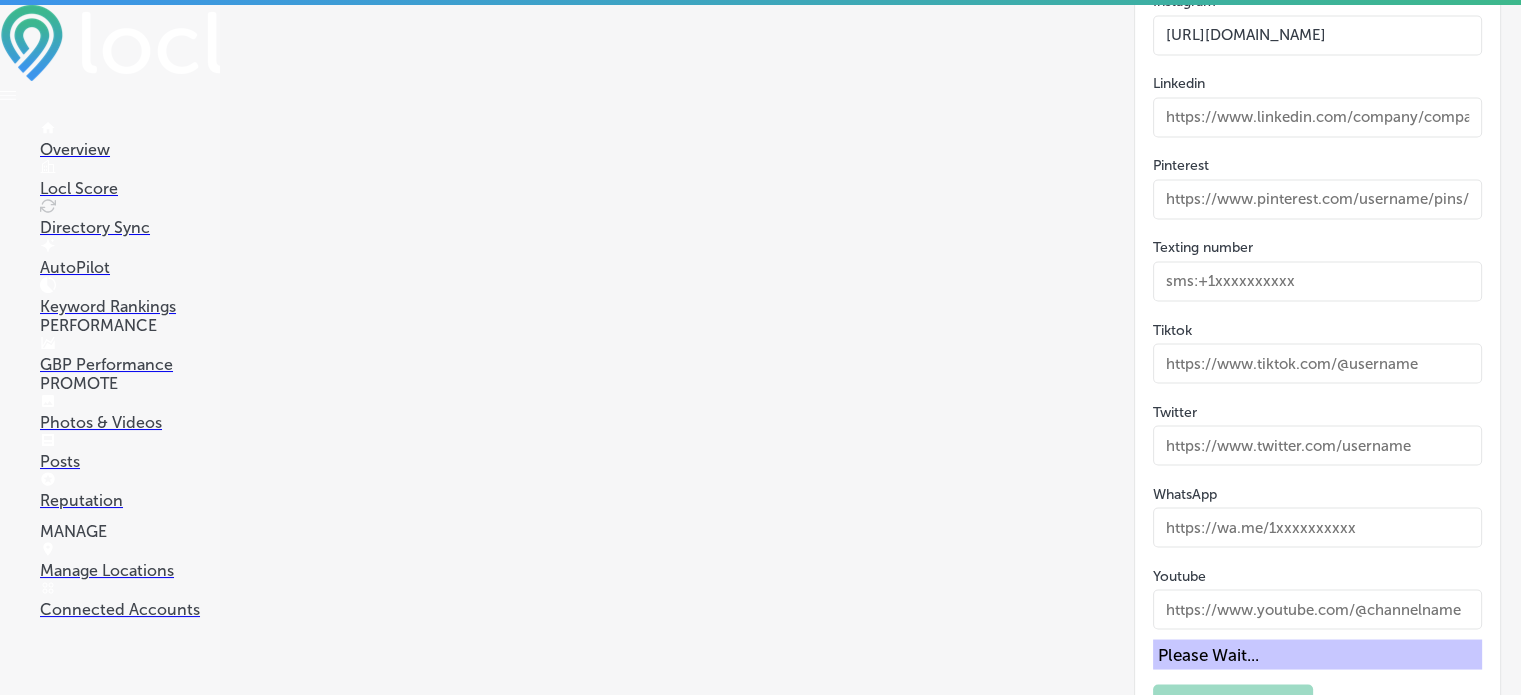 scroll, scrollTop: 3509, scrollLeft: 0, axis: vertical 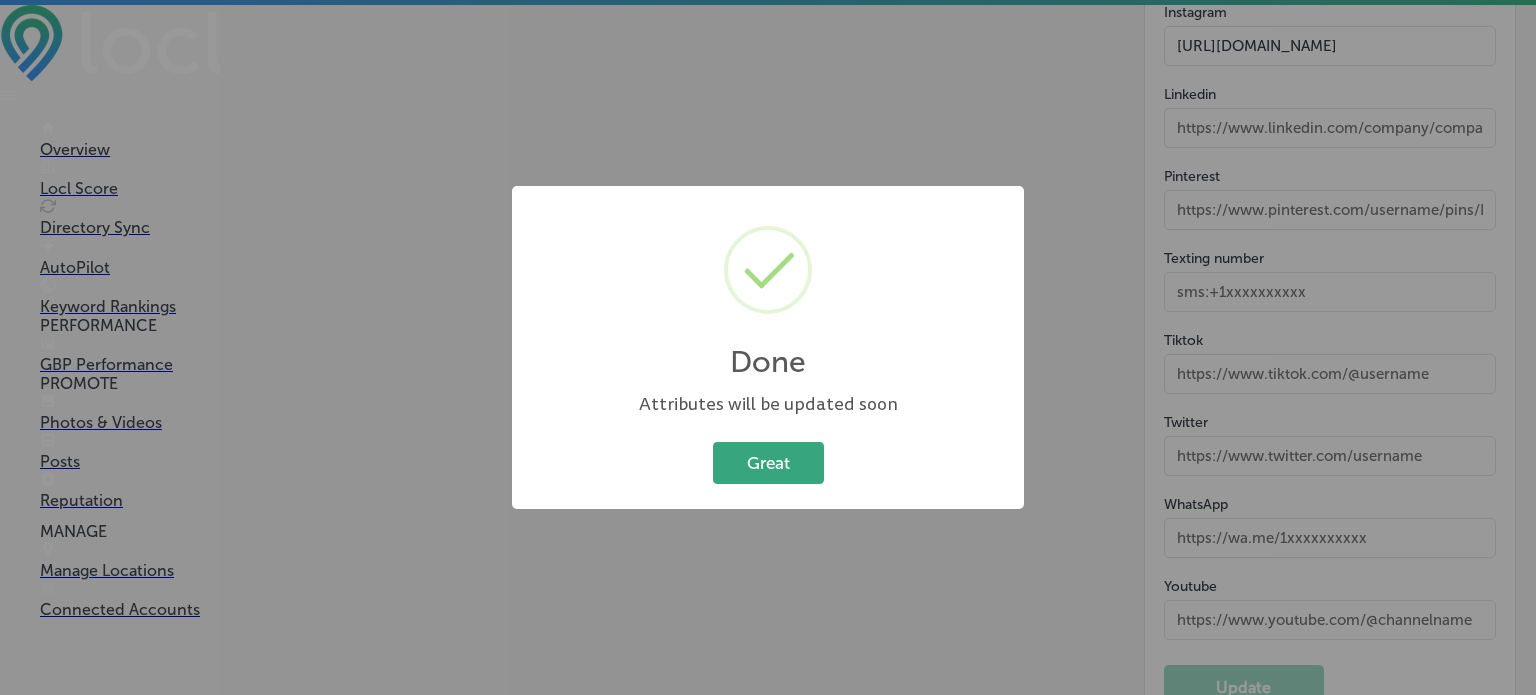 click on "Great" at bounding box center [768, 462] 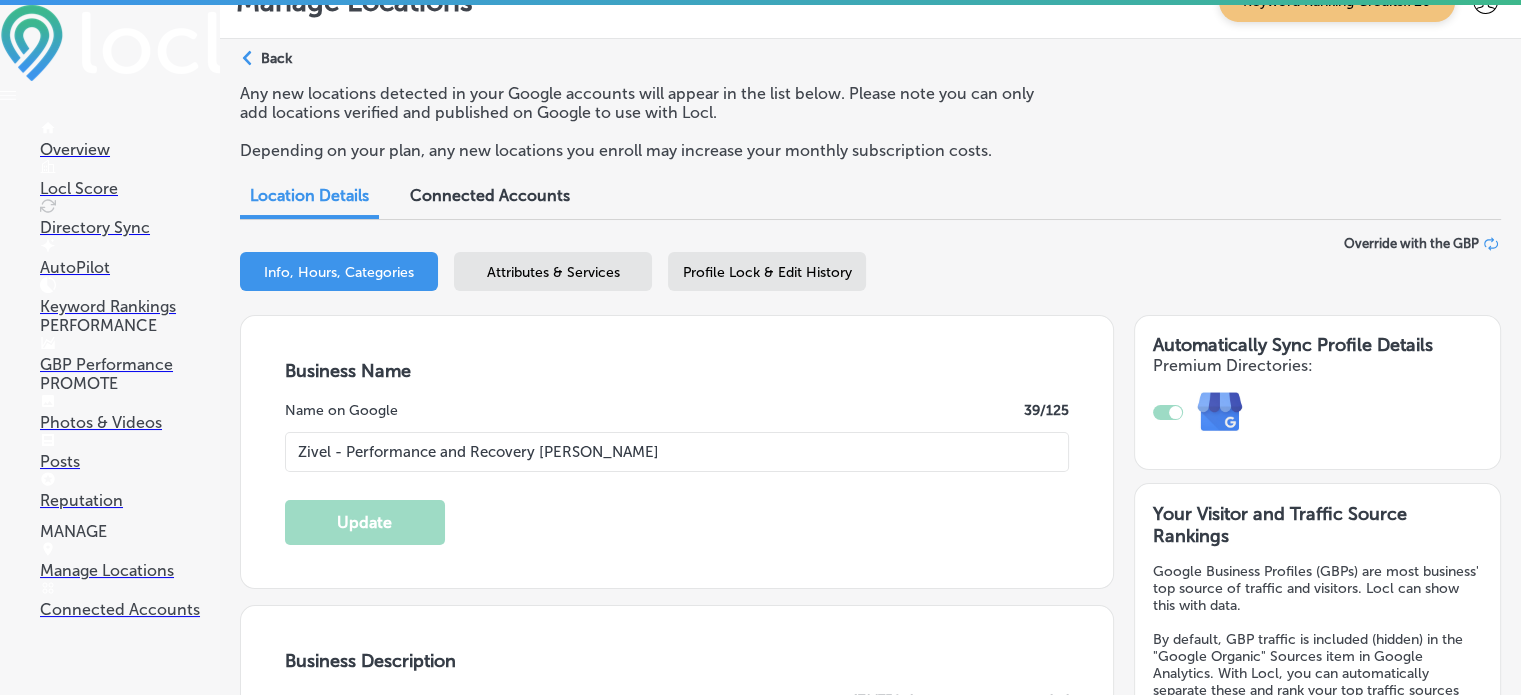 scroll, scrollTop: 40, scrollLeft: 0, axis: vertical 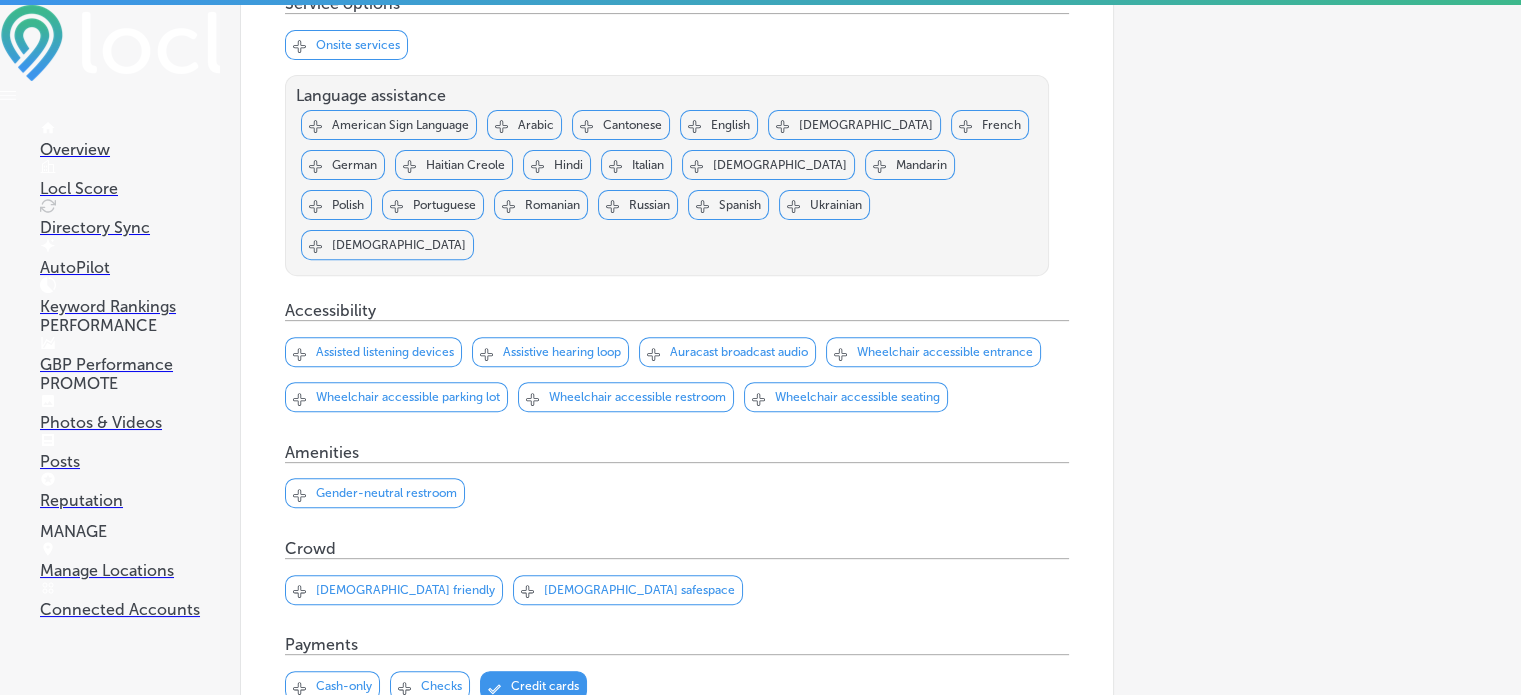 click on "Wheelchair accessible restroom" at bounding box center (637, 397) 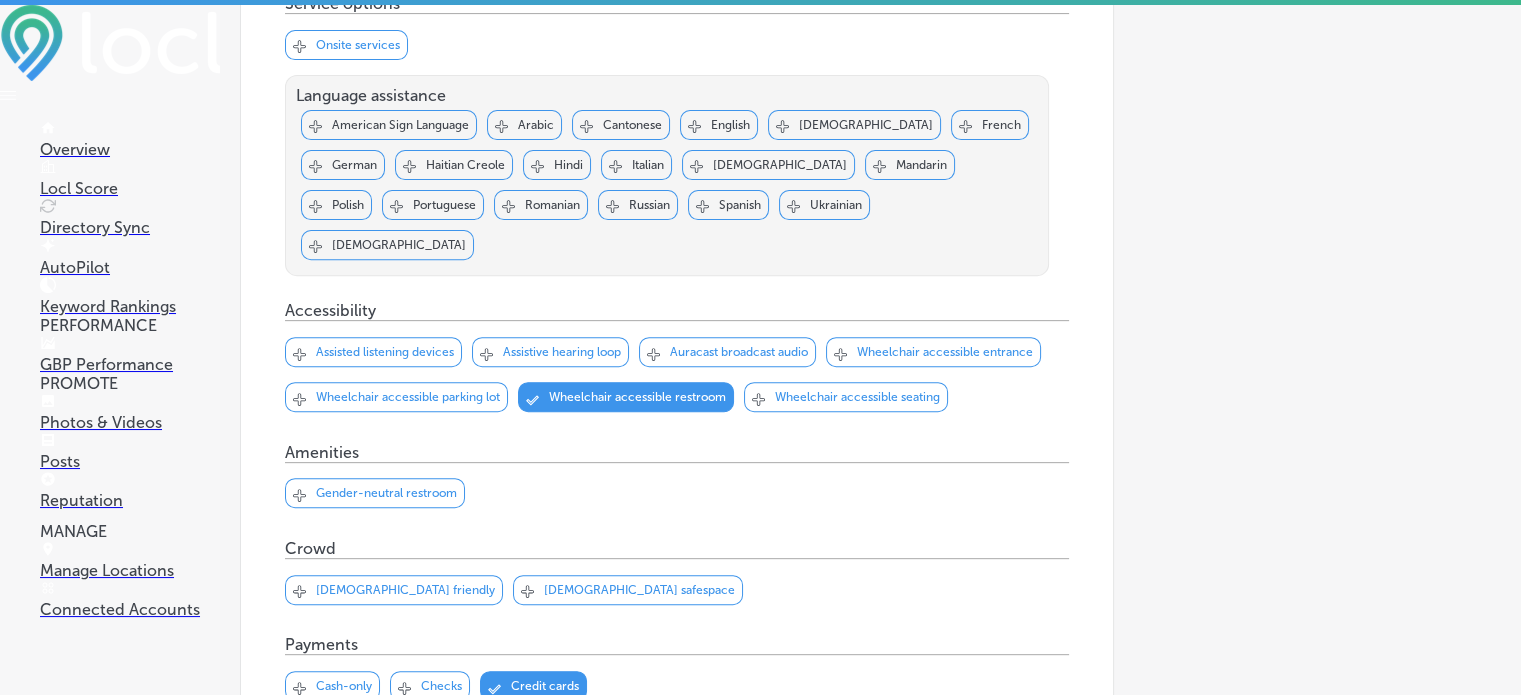 click on "Wheelchair accessible entrance" at bounding box center (945, 352) 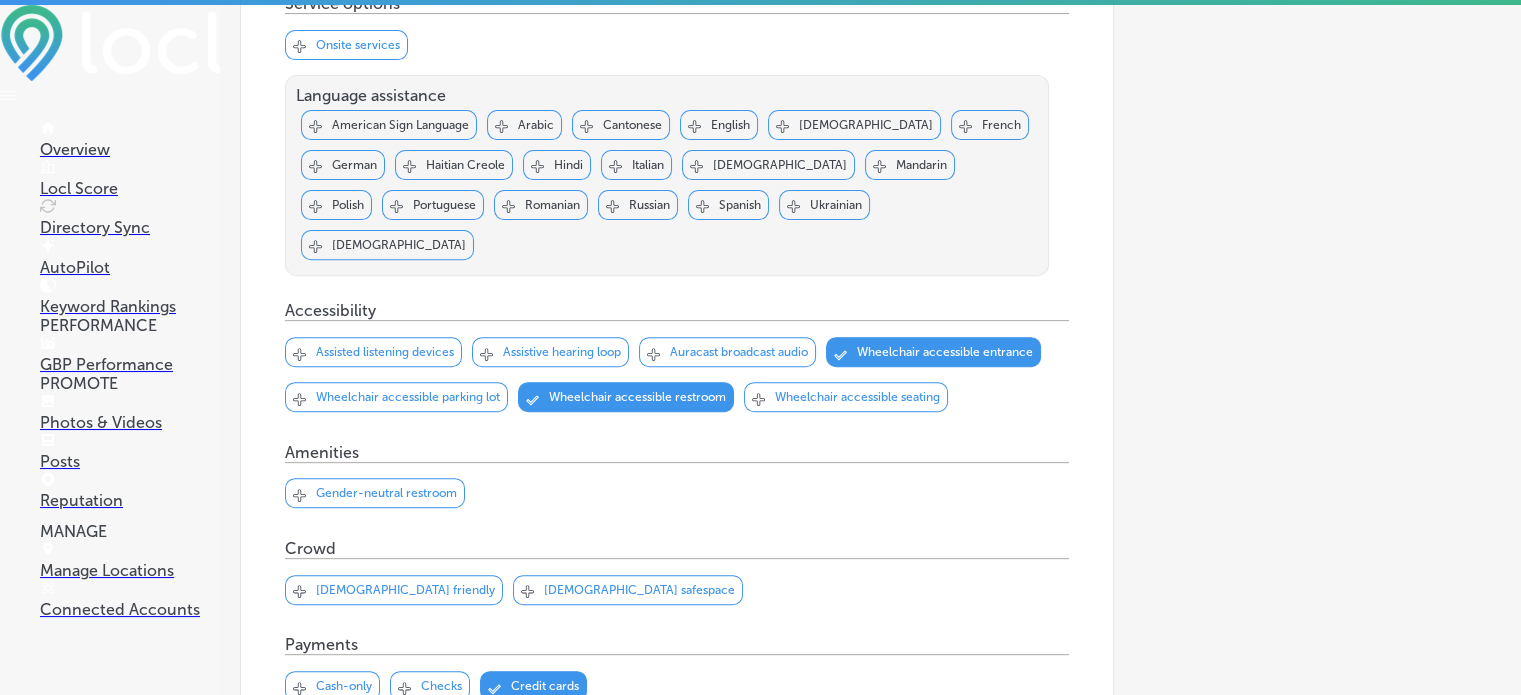 click on "Svg Vector Icons : [URL][DOMAIN_NAME]
Checked
Created with Sketch.
close
Created with Sketch.
Wheelchair accessible parking lot" at bounding box center (396, 397) 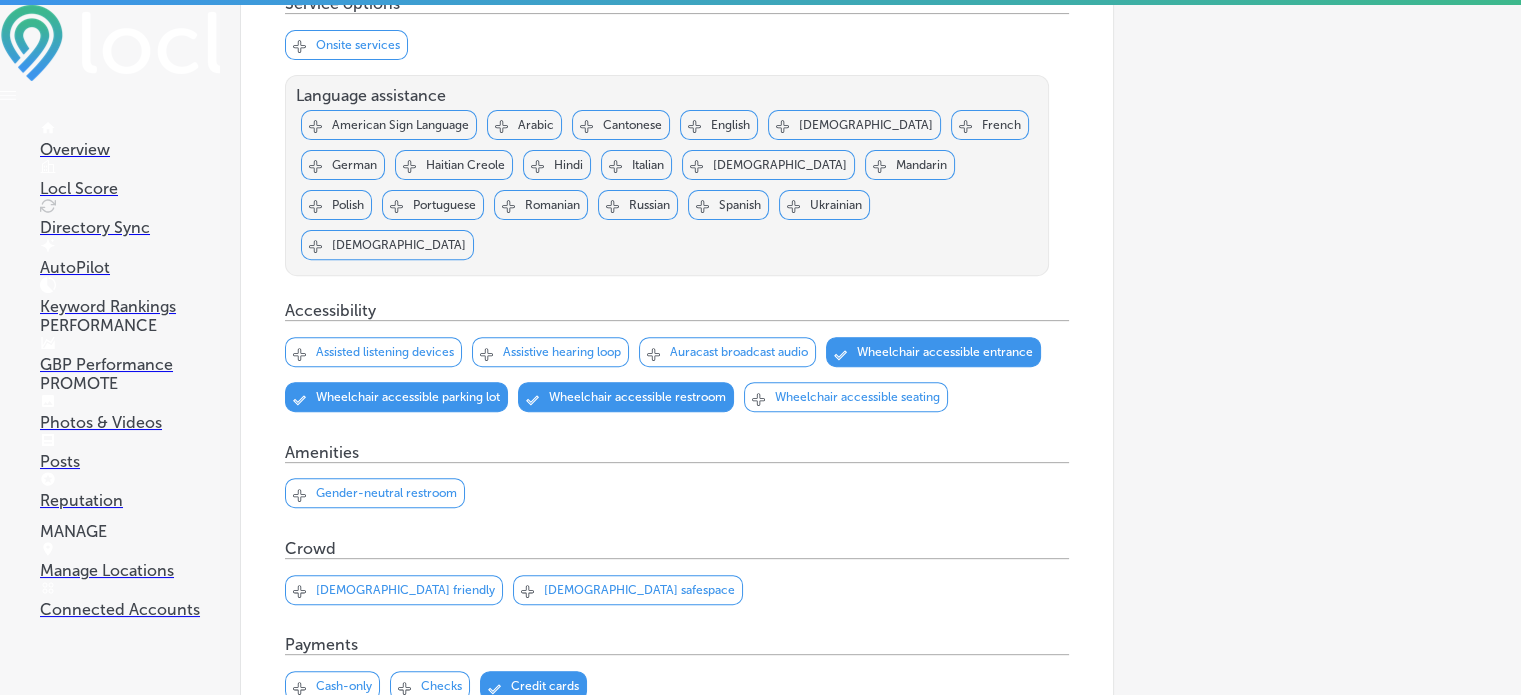 click on "Wheelchair accessible seating" at bounding box center [857, 397] 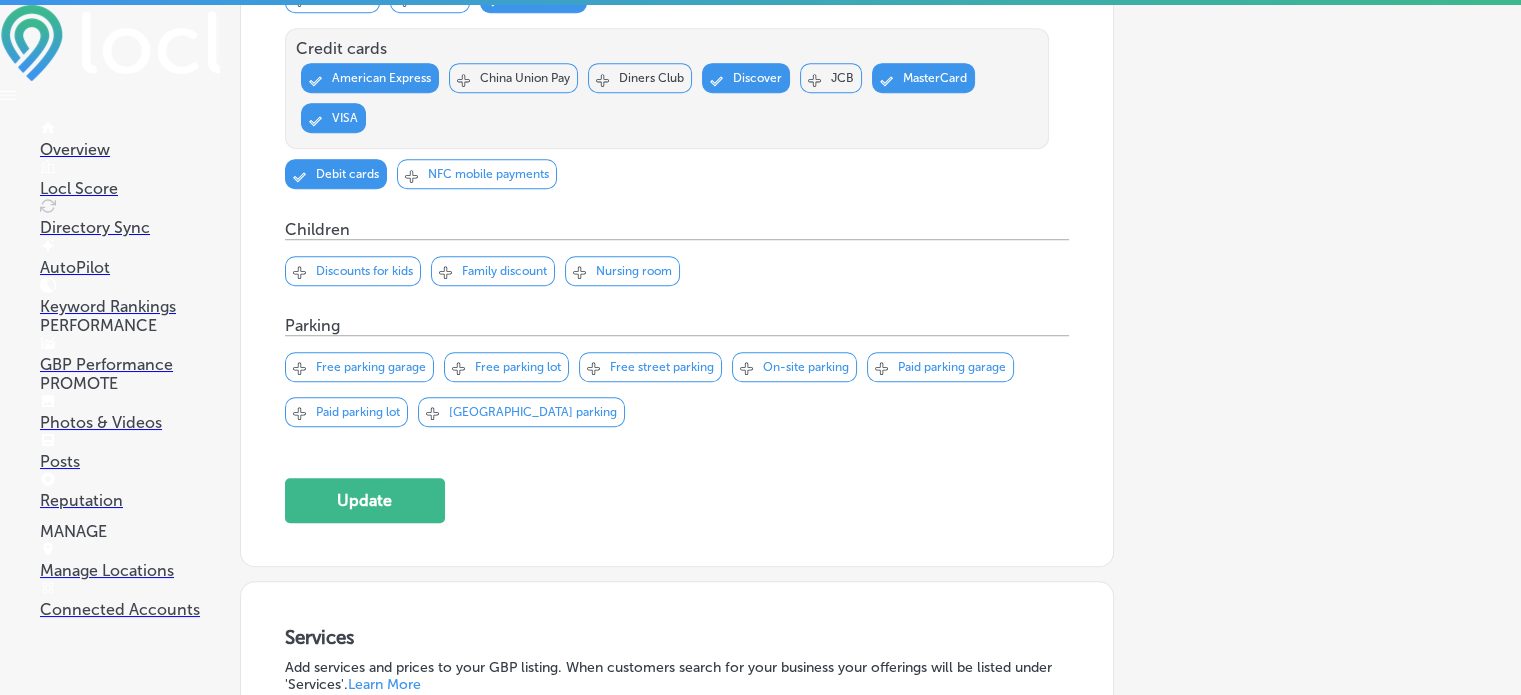 scroll, scrollTop: 1404, scrollLeft: 0, axis: vertical 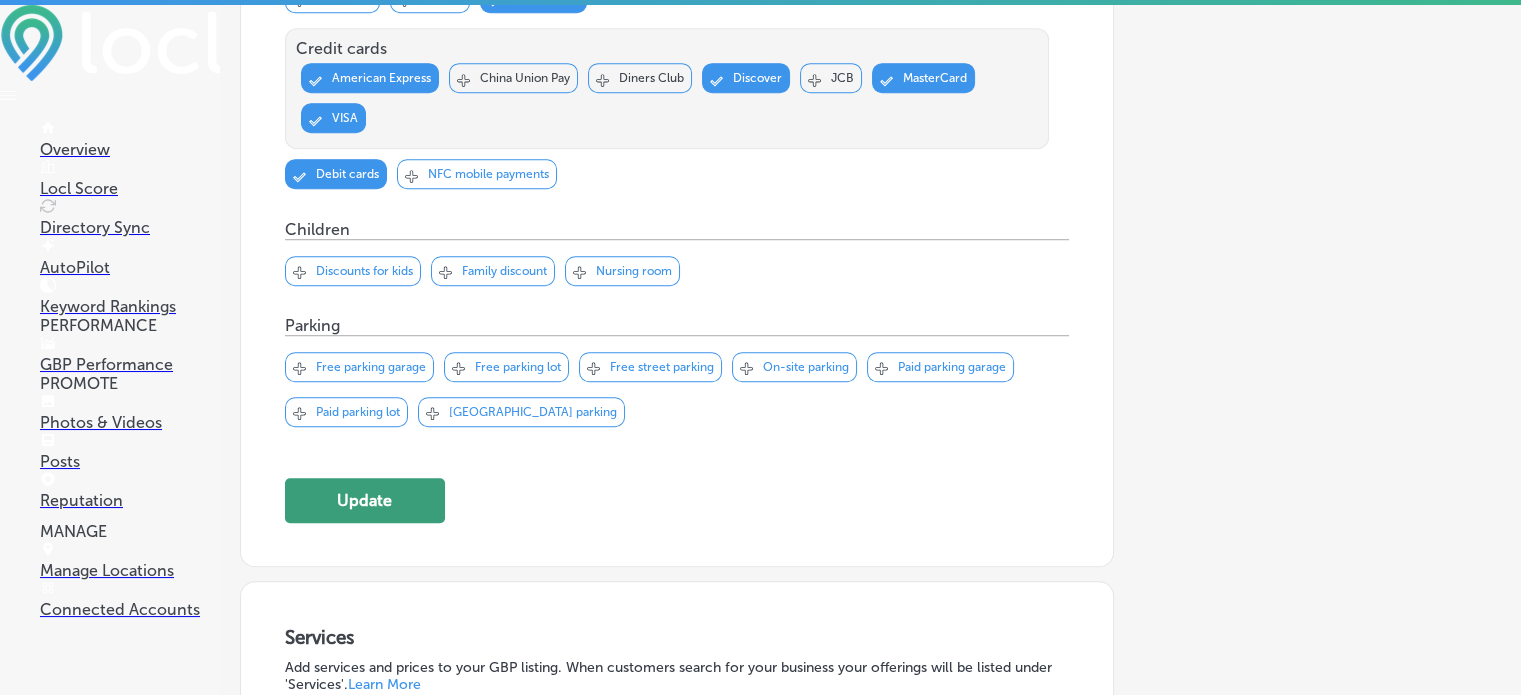 click on "Update" at bounding box center [365, 500] 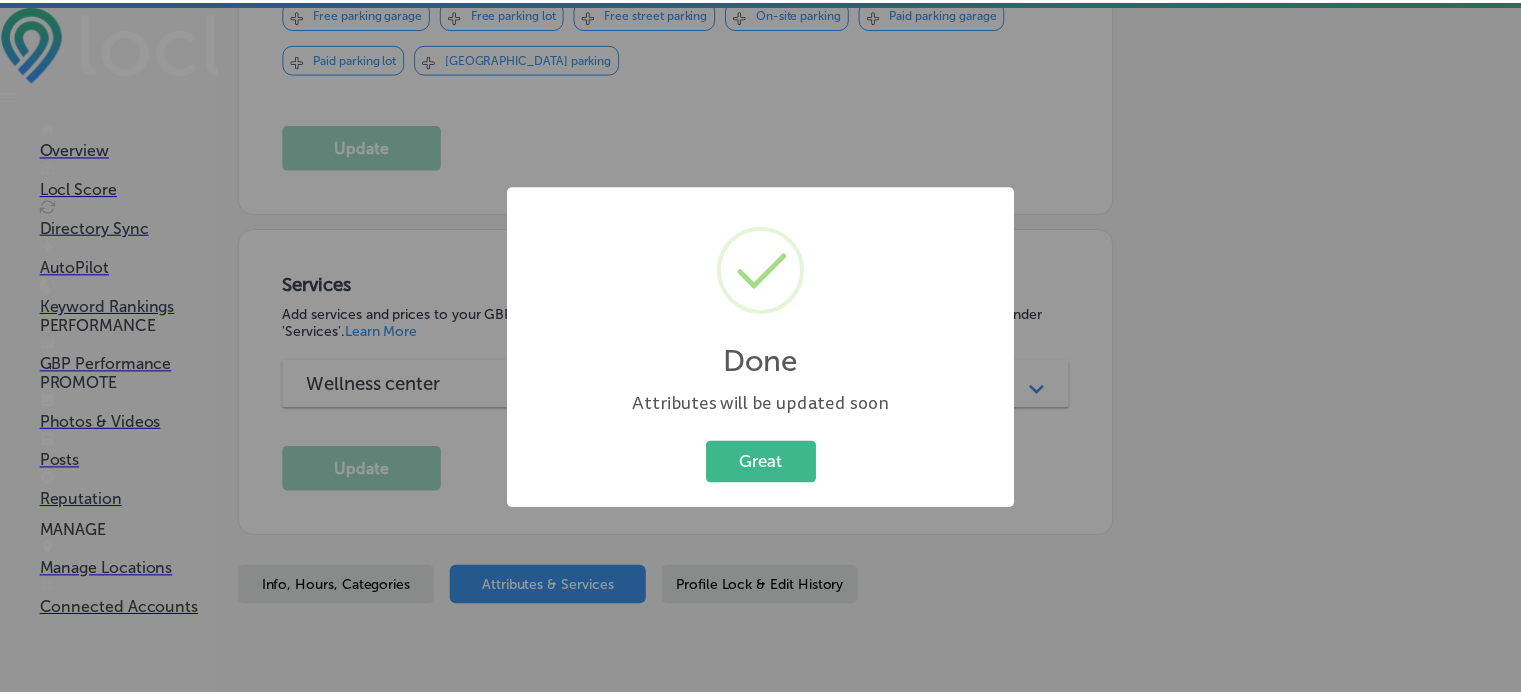 scroll, scrollTop: 1724, scrollLeft: 0, axis: vertical 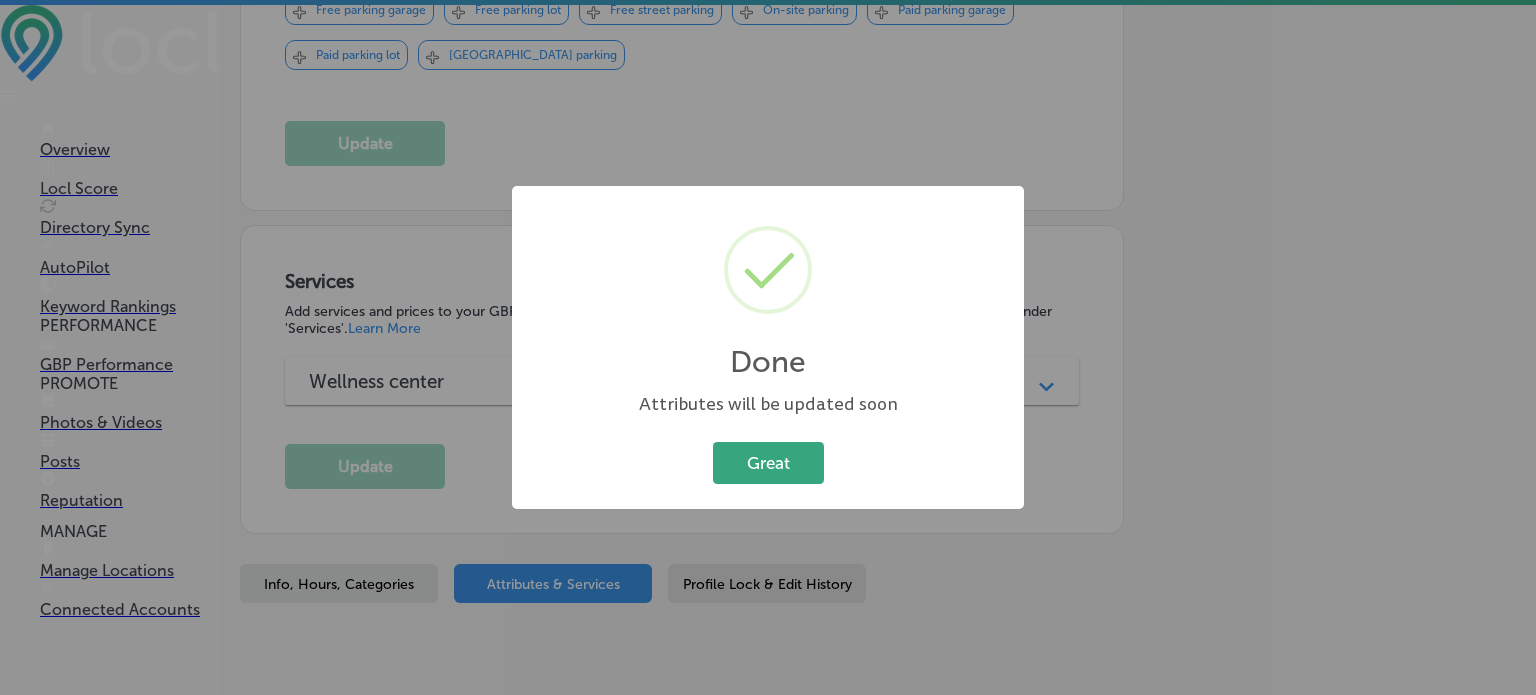 click on "Great" at bounding box center (768, 462) 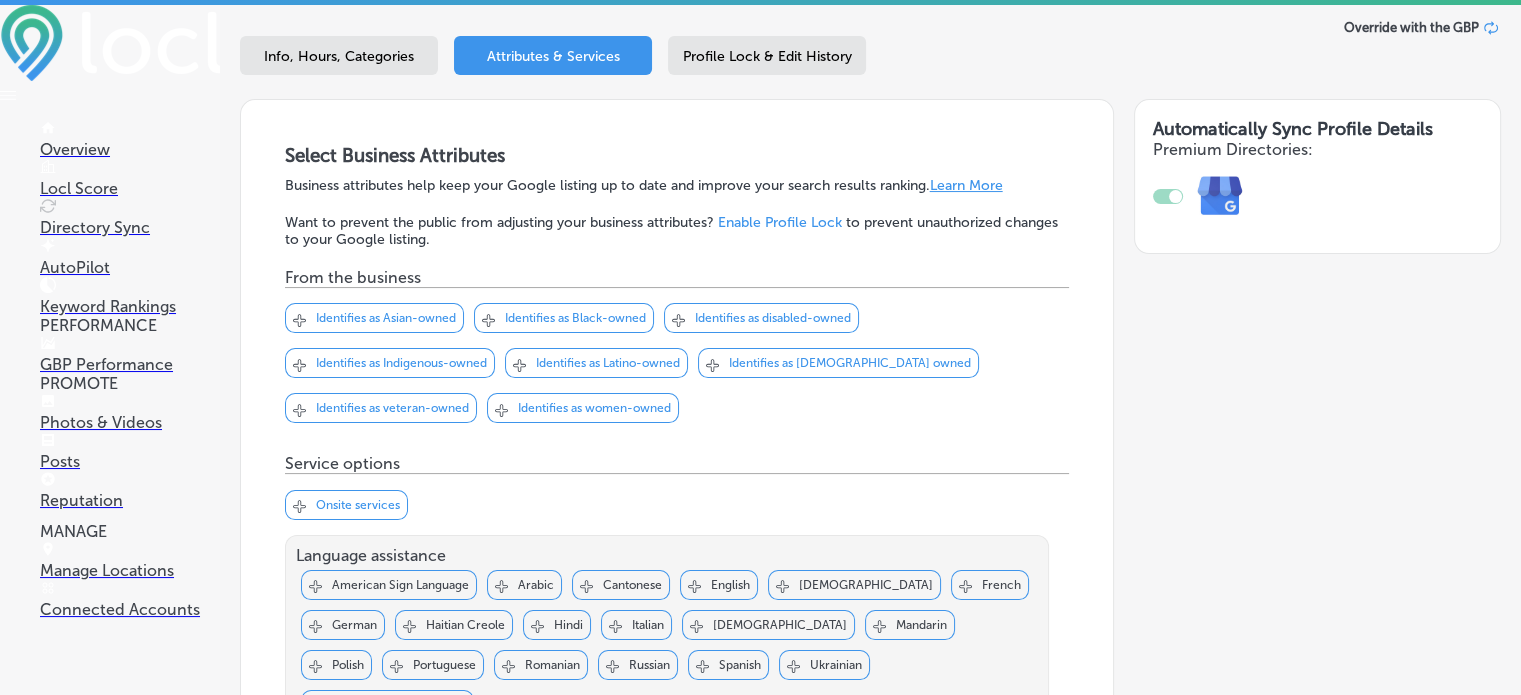 scroll, scrollTop: 0, scrollLeft: 0, axis: both 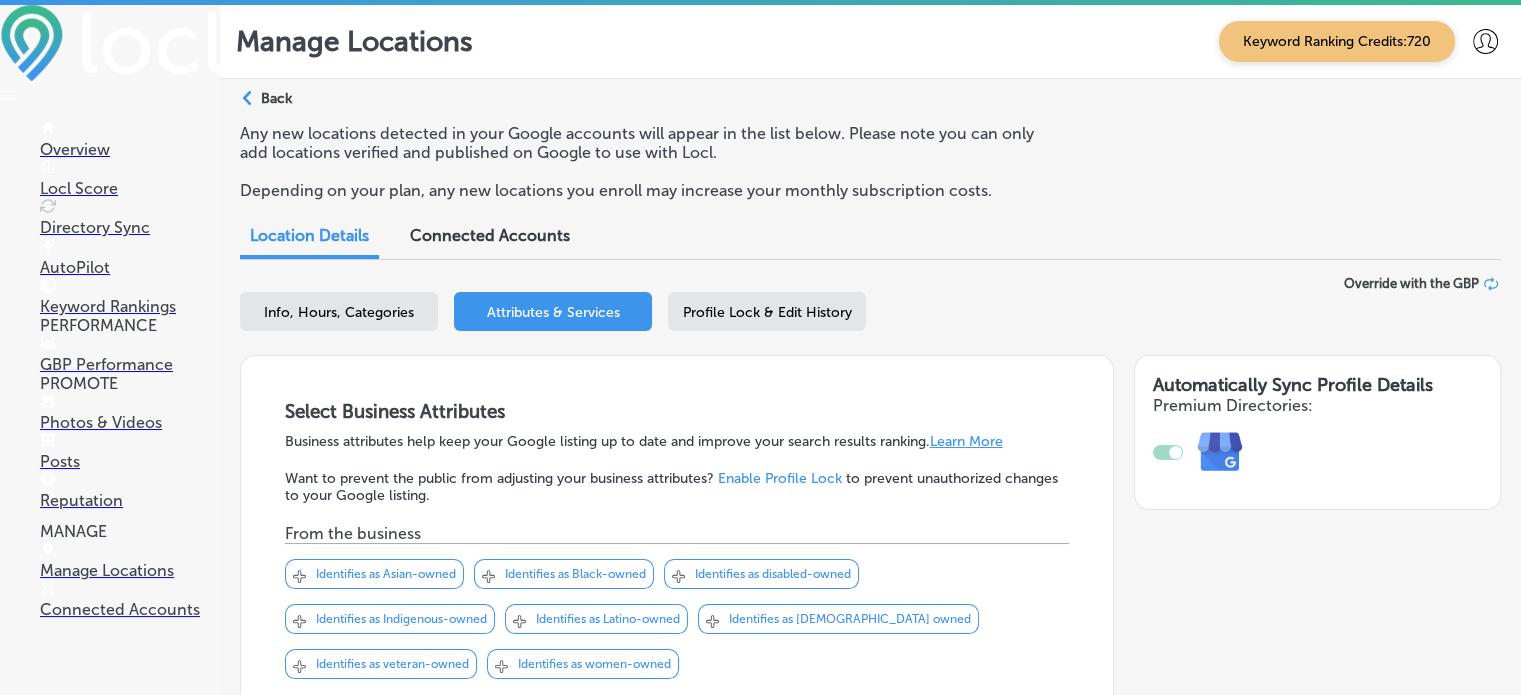 click on "Profile Lock & Edit History" at bounding box center (767, 311) 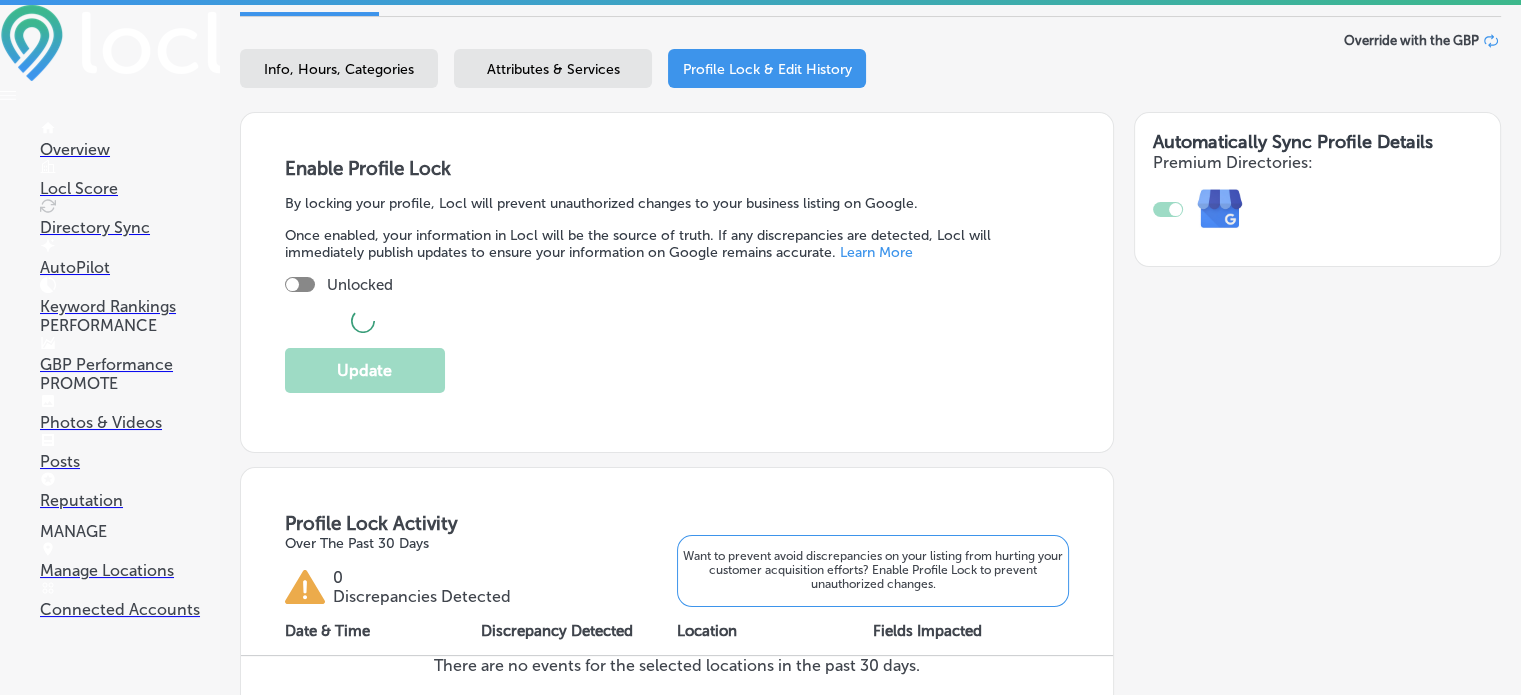 scroll, scrollTop: 244, scrollLeft: 0, axis: vertical 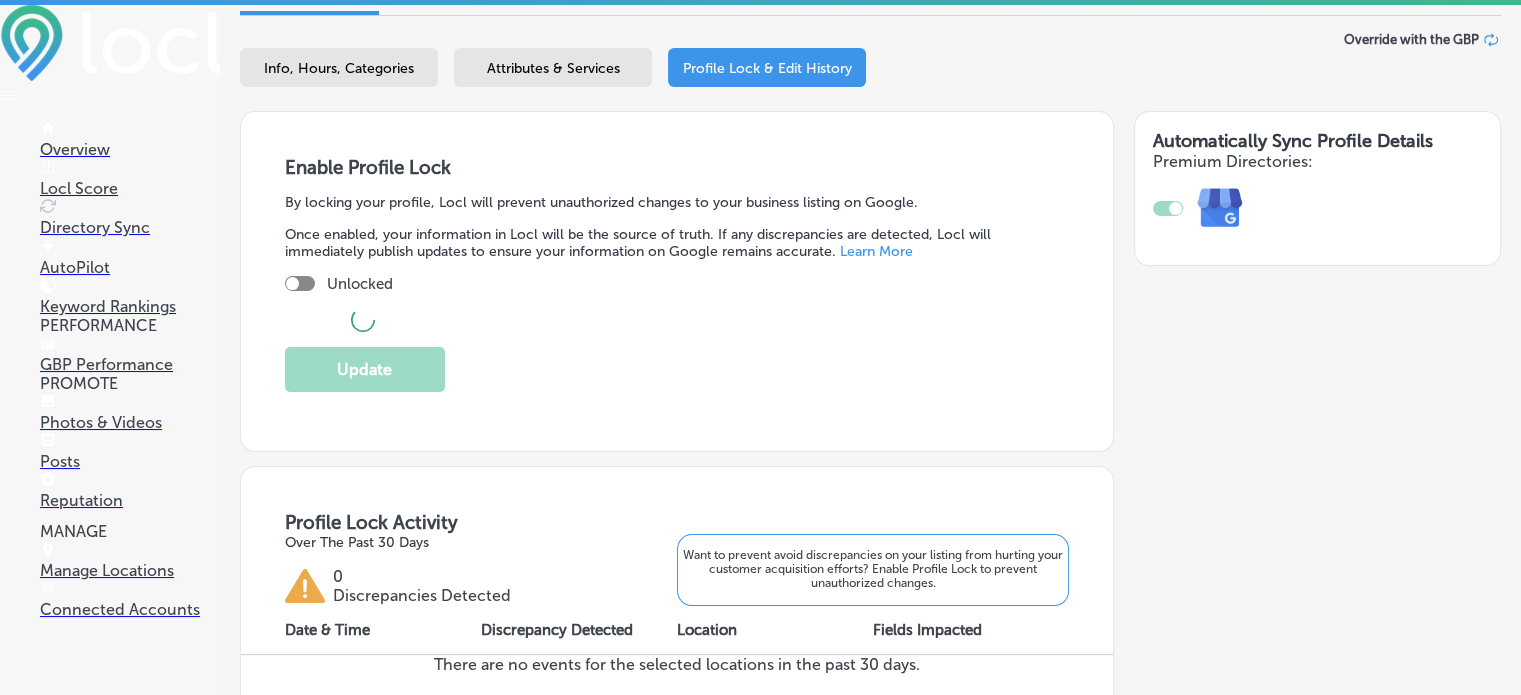 checkbox on "true" 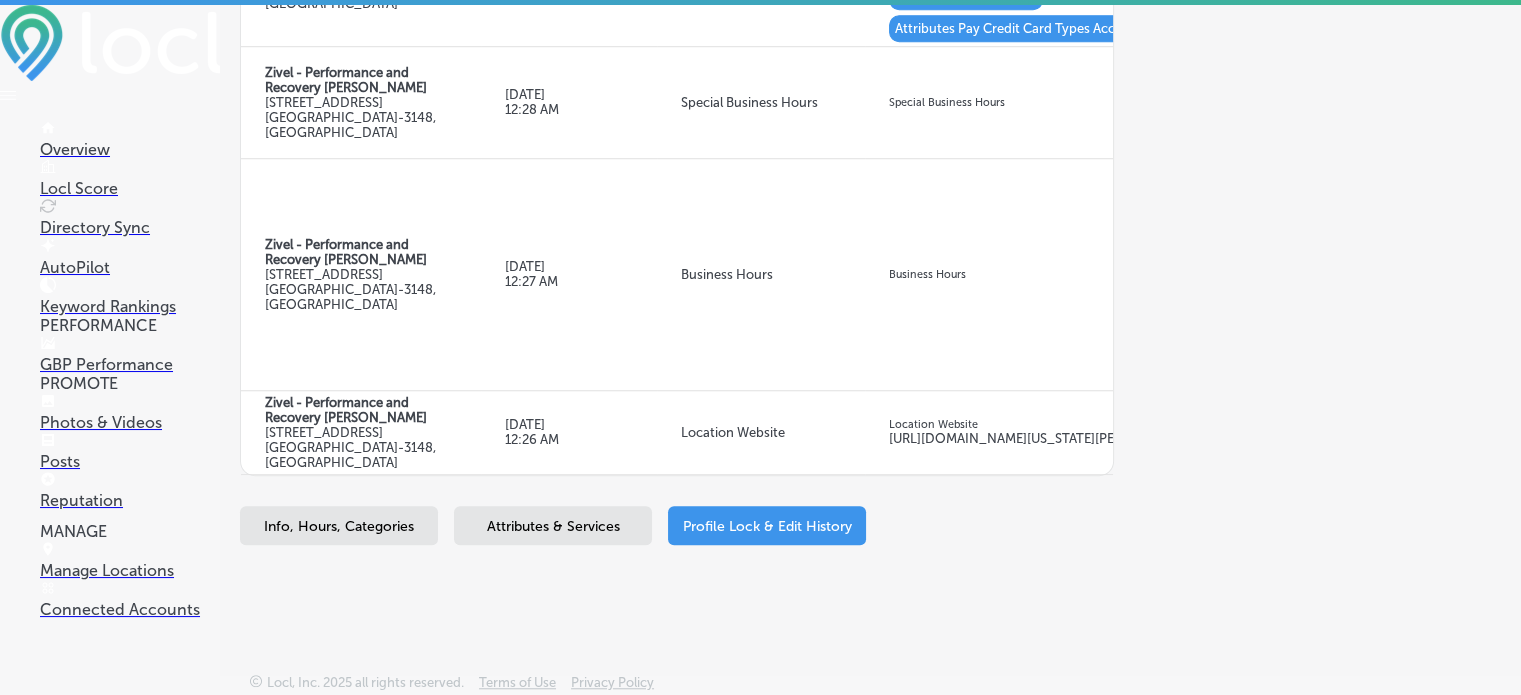 scroll, scrollTop: 1546, scrollLeft: 0, axis: vertical 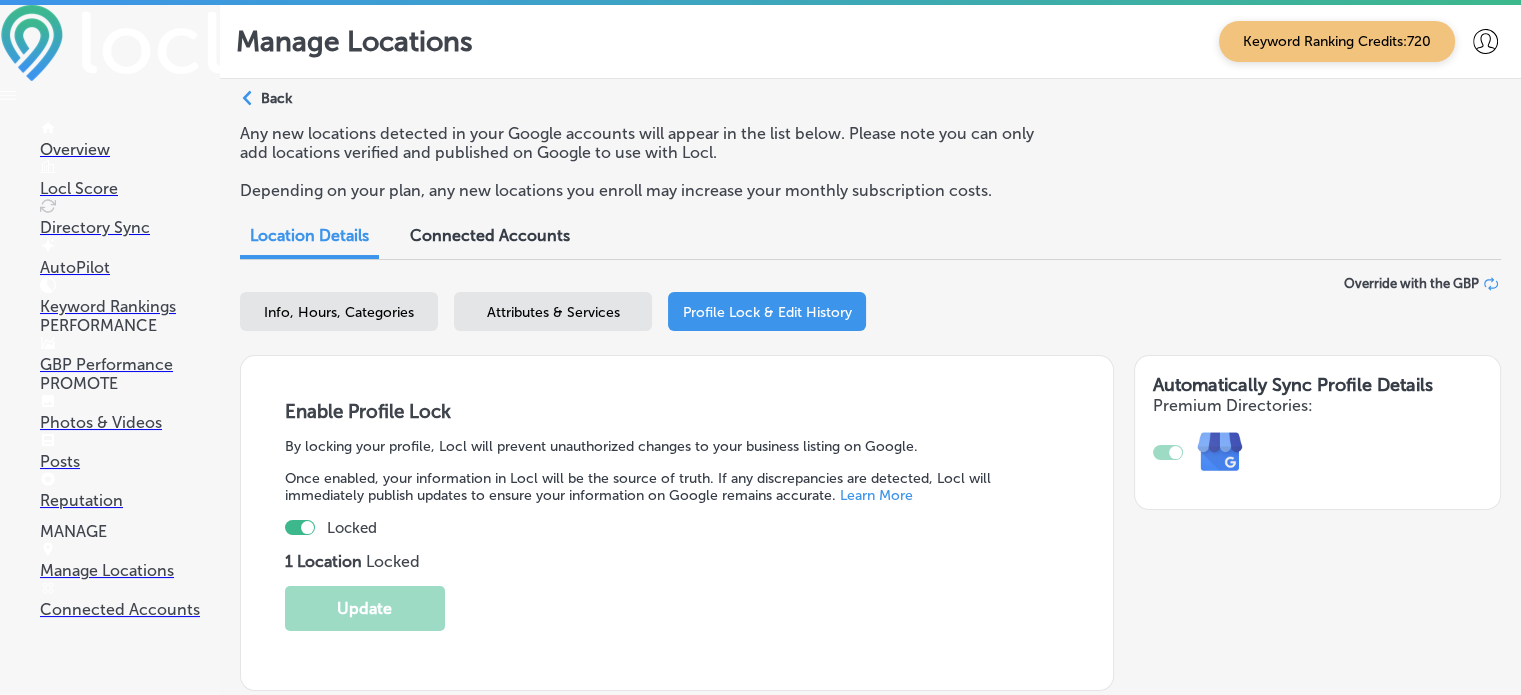 click on "Attributes & Services" at bounding box center (553, 312) 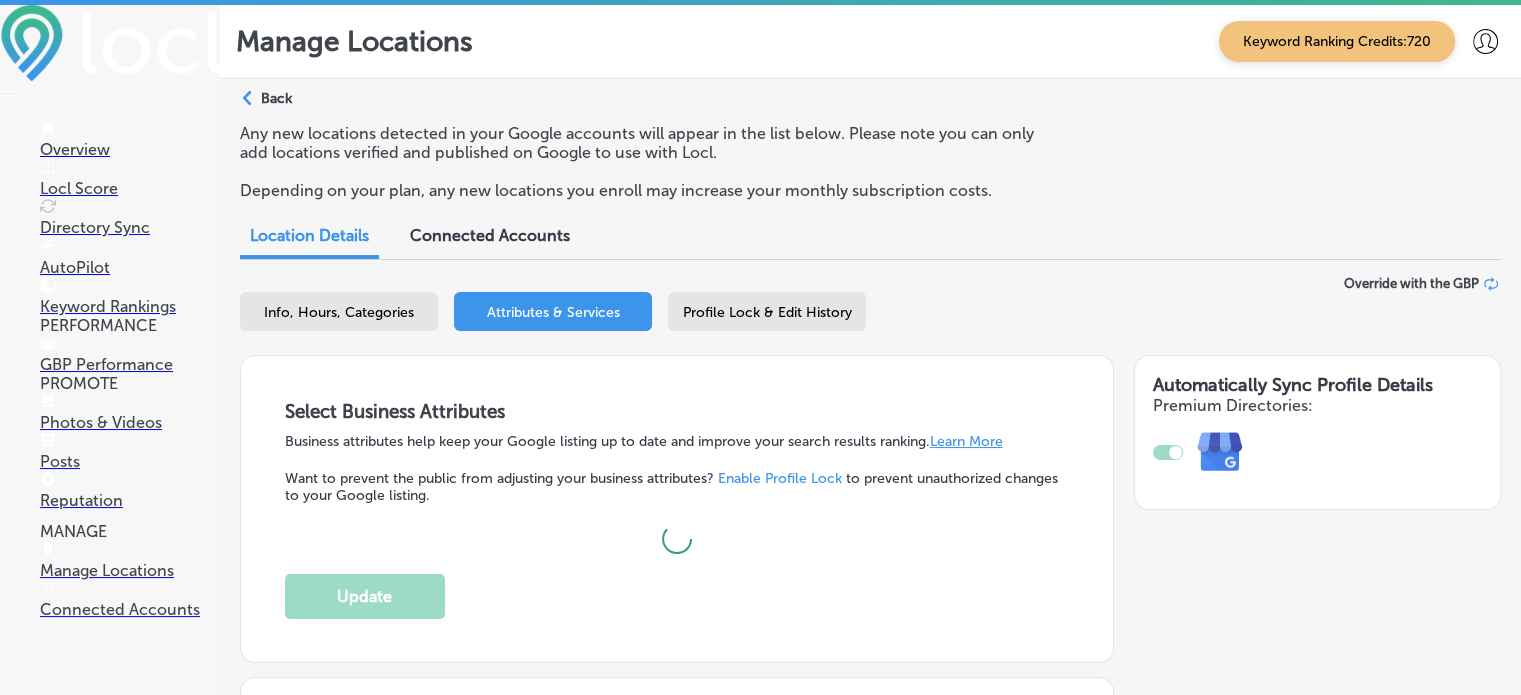 scroll, scrollTop: 472, scrollLeft: 0, axis: vertical 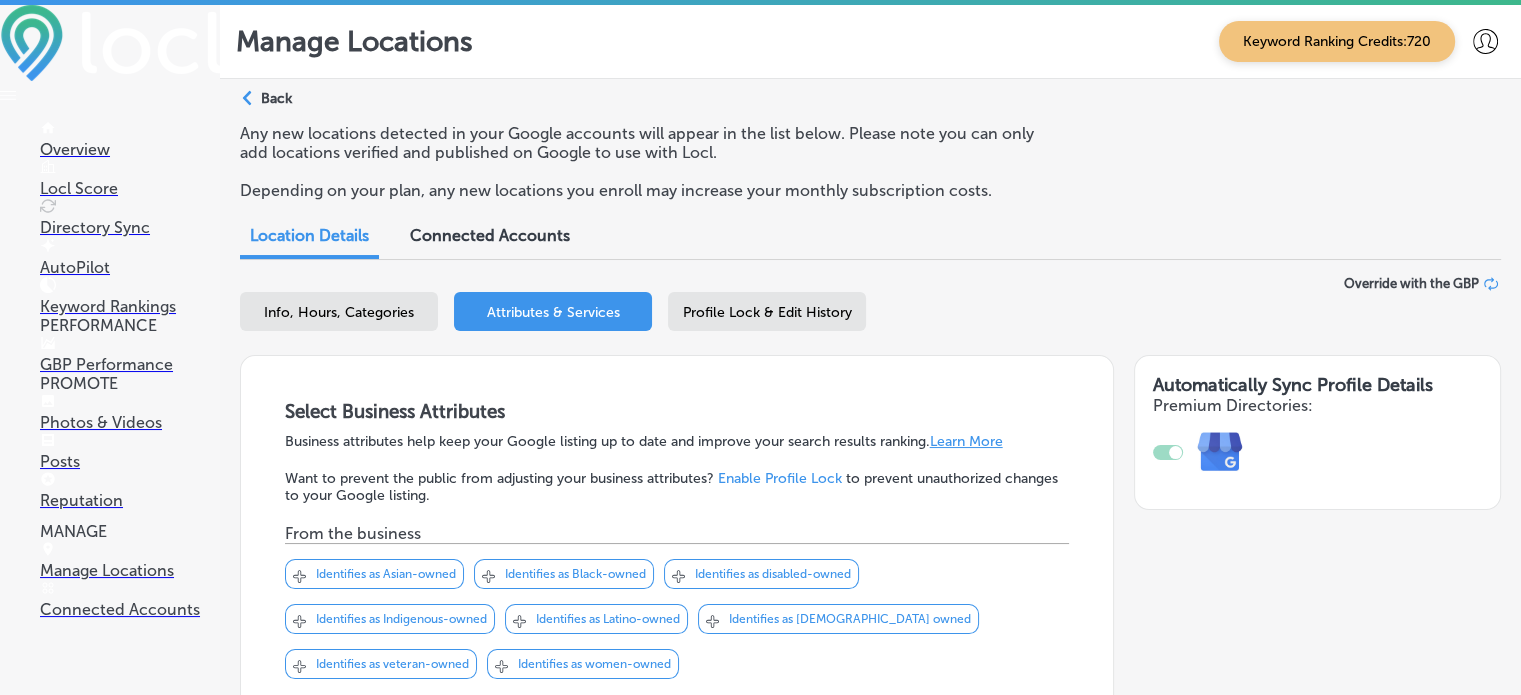 click on "Overview" at bounding box center [130, 149] 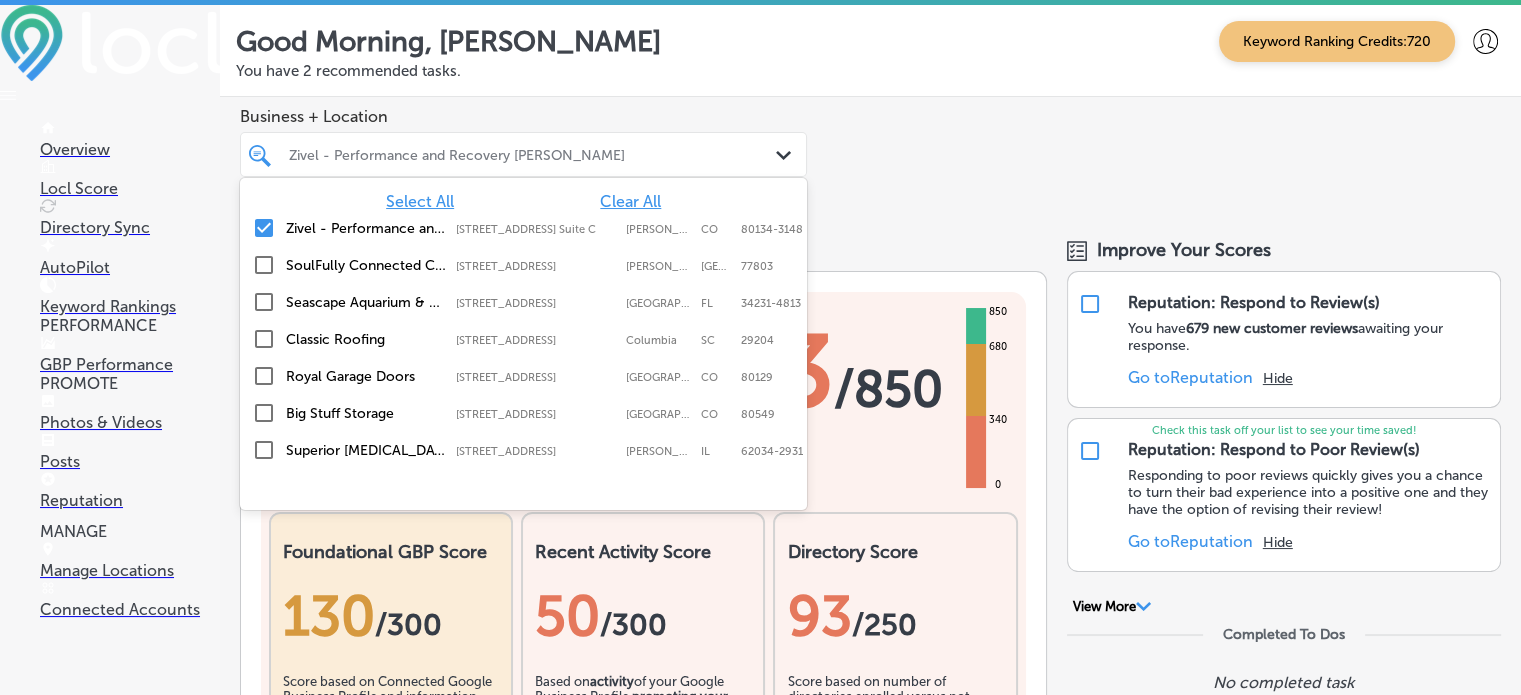 click on "Zivel - Performance and Recovery [PERSON_NAME]" at bounding box center (533, 154) 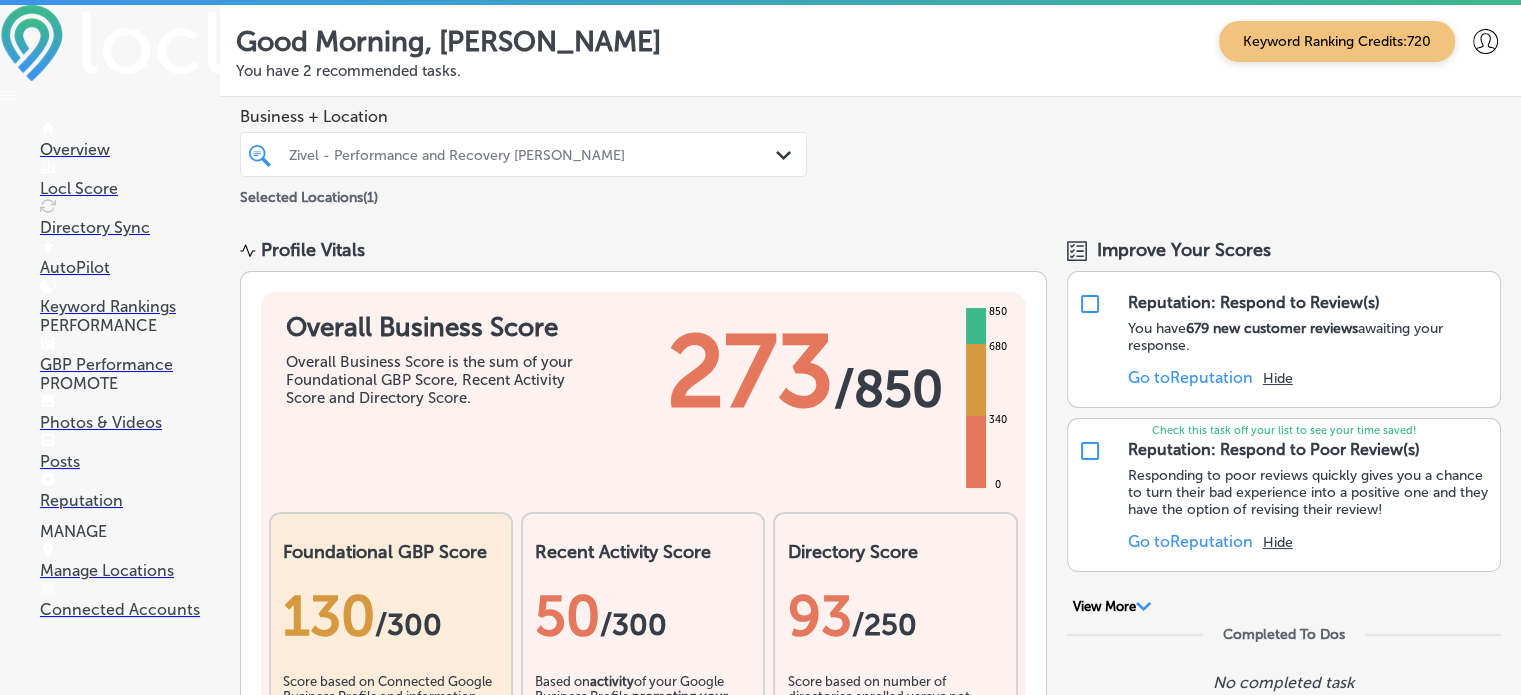 click on "Business + Location
Zivel - Performance and Recovery [PERSON_NAME]
Path
Created with Sketch.
Selected Locations  ( 1 )" at bounding box center [870, 158] 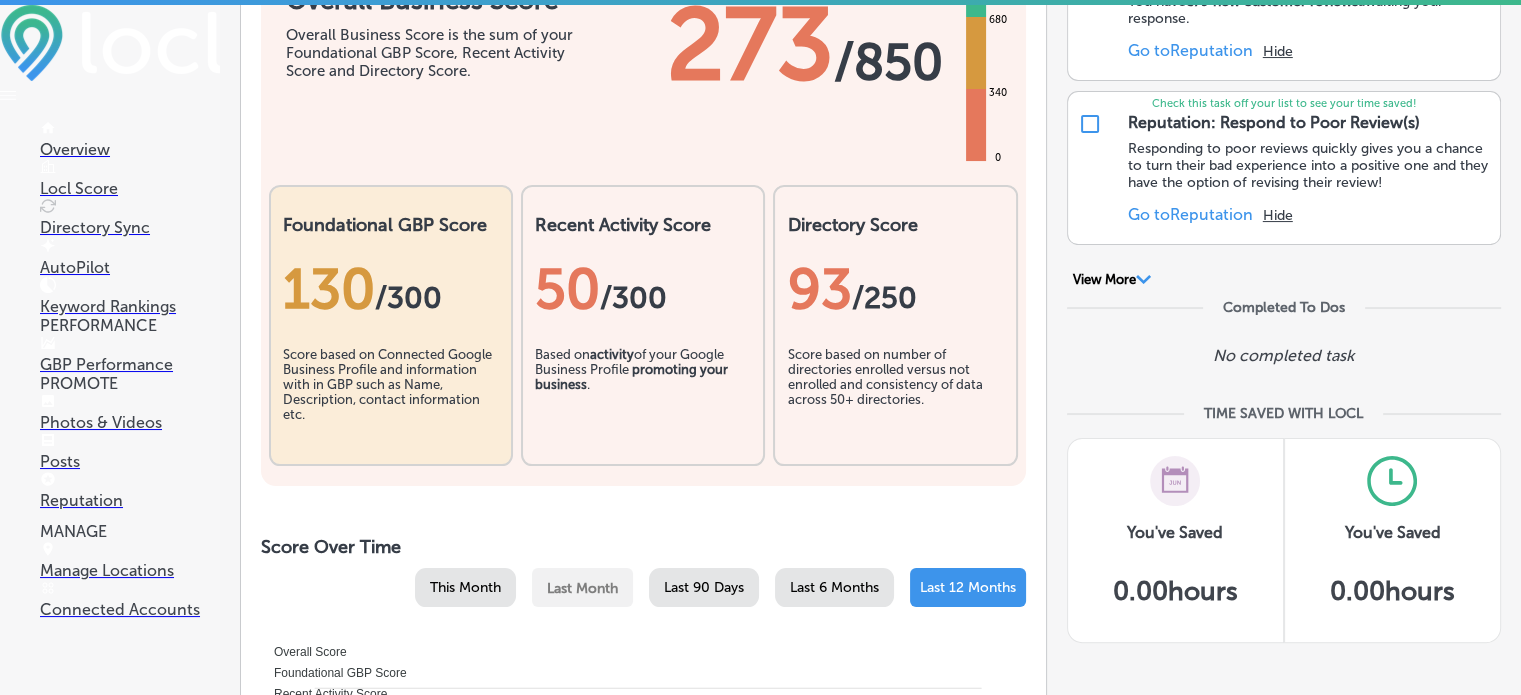 scroll, scrollTop: 328, scrollLeft: 0, axis: vertical 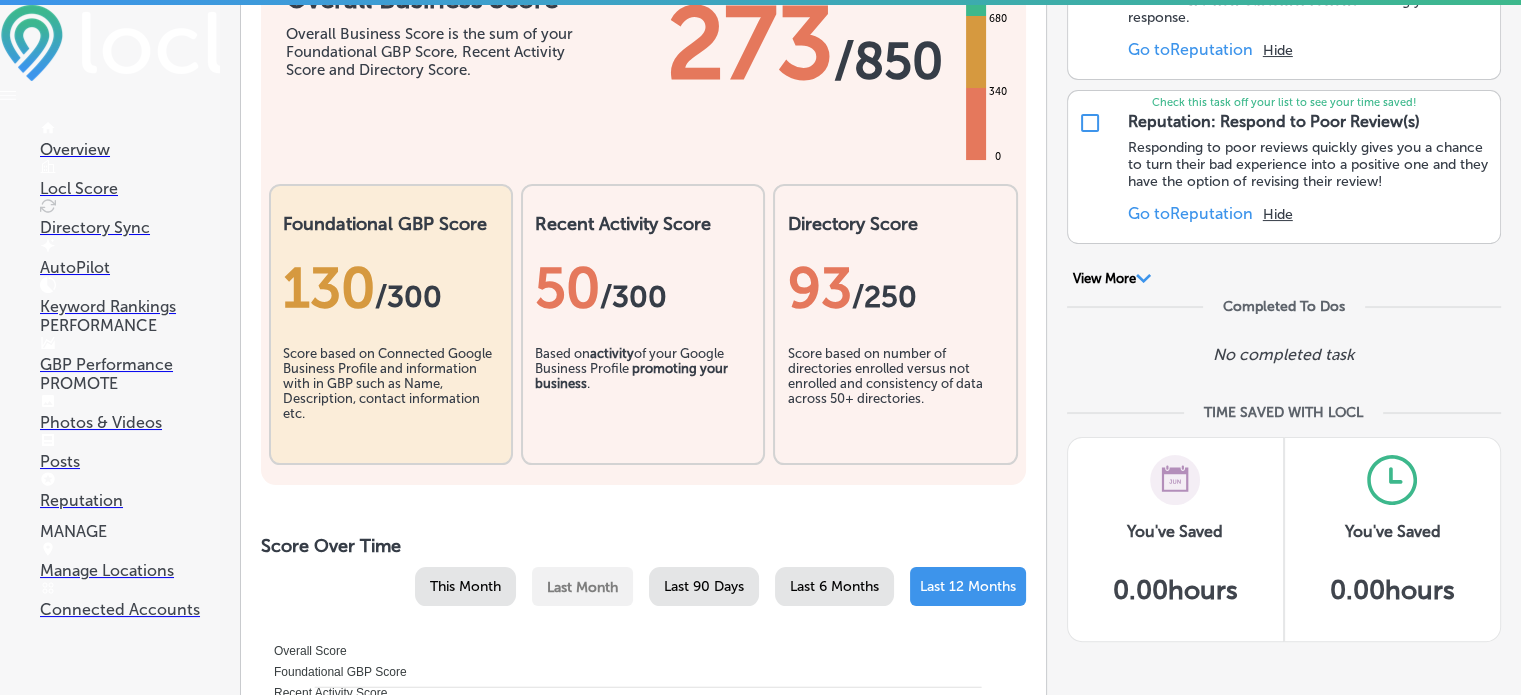 click on "Based on  activity  of your Google Business Profile   promoting your business ." at bounding box center [643, 396] 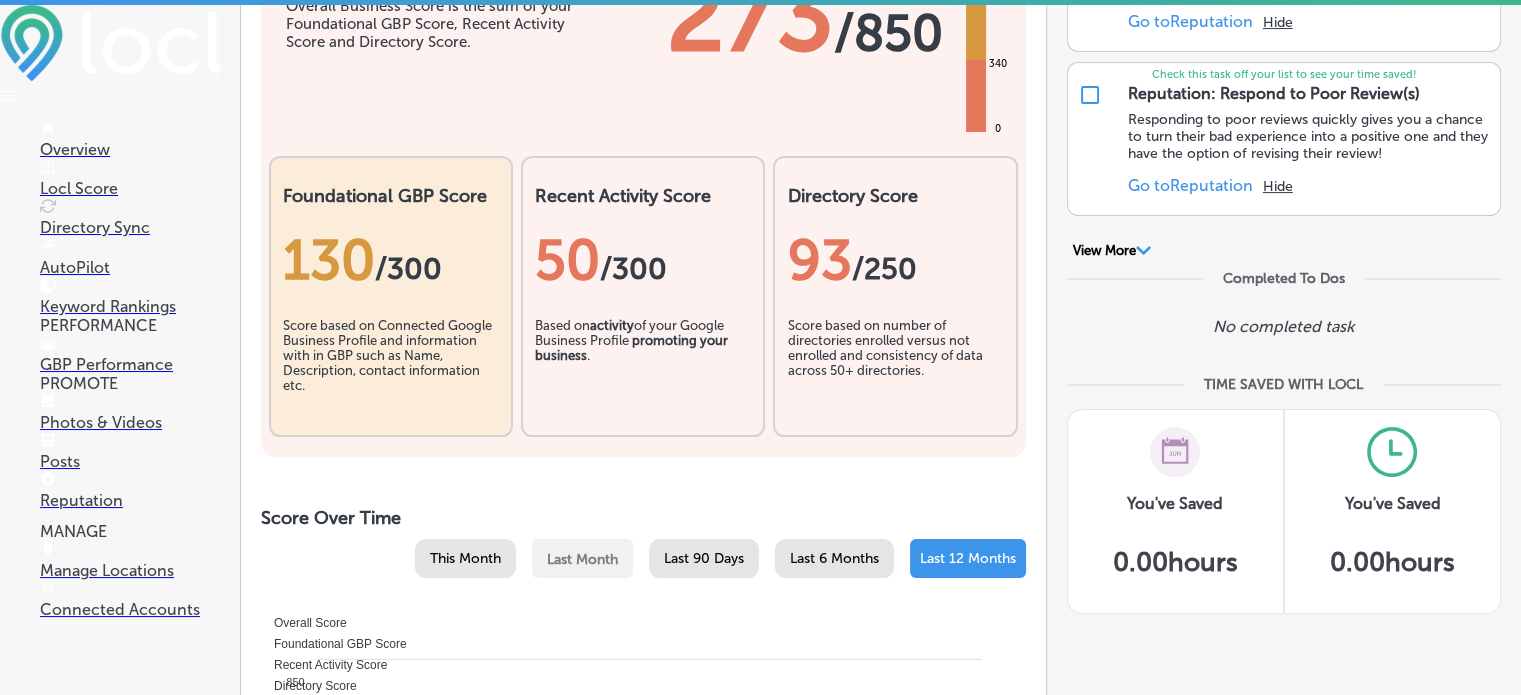 scroll, scrollTop: 0, scrollLeft: 0, axis: both 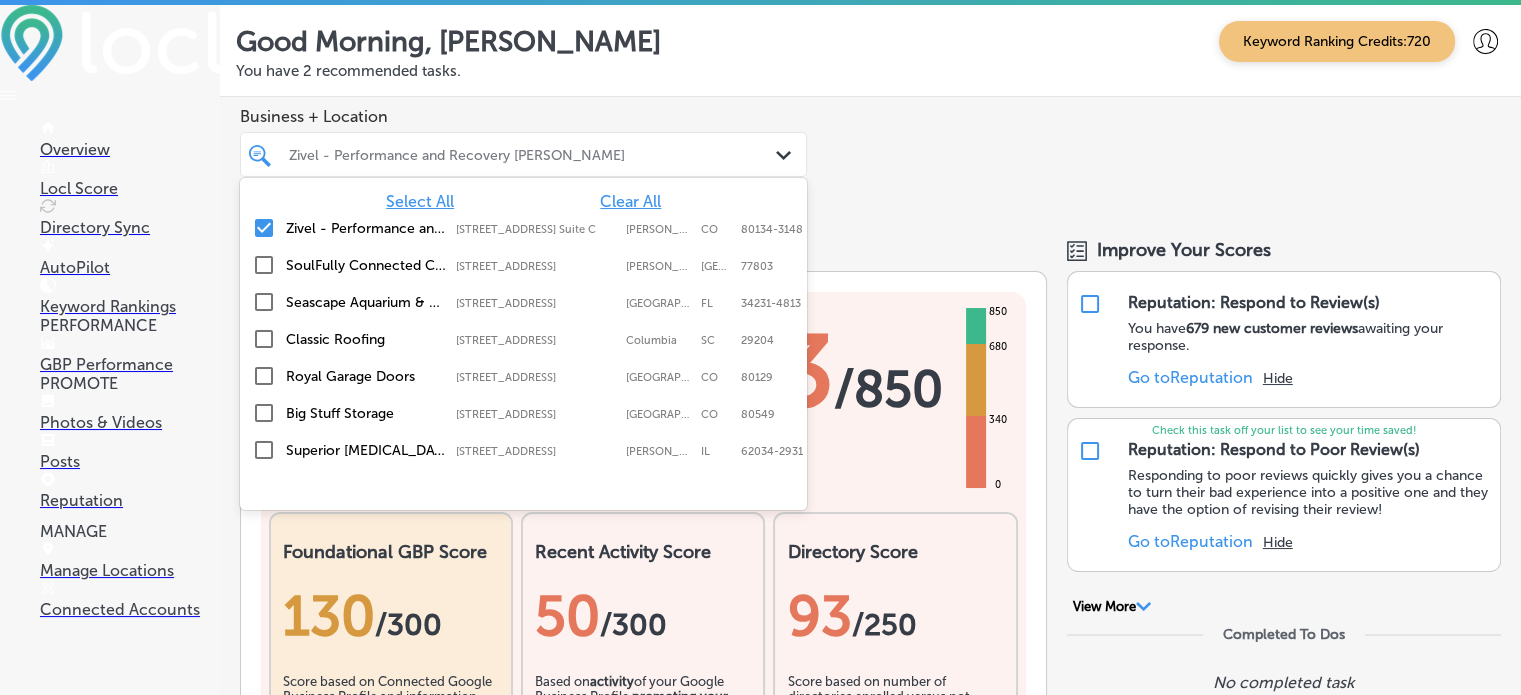 click on "Zivel - Performance and Recovery [PERSON_NAME]" at bounding box center [533, 154] 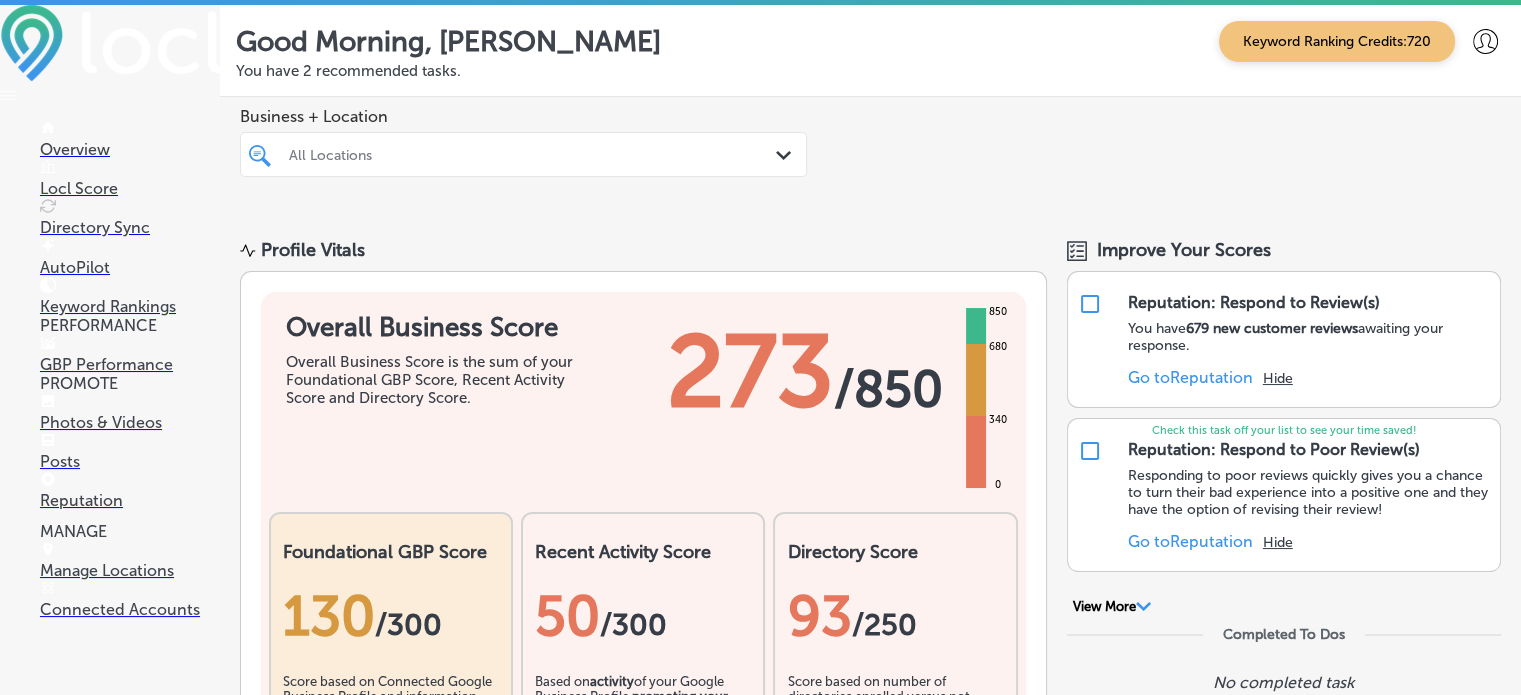 click on "Good Morning, [PERSON_NAME] Keyword Ranking Credits:  720
You have 2 recommended tasks." at bounding box center [870, 51] 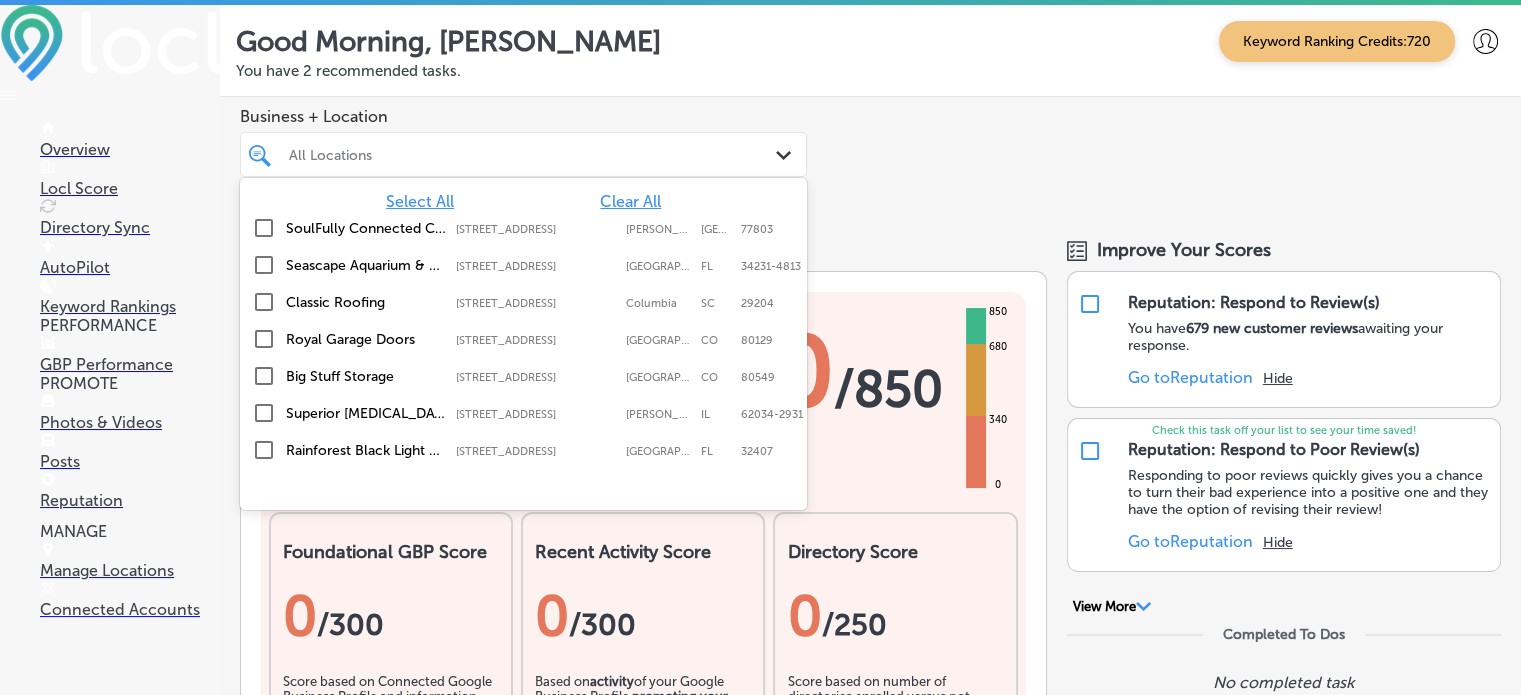click on "All Locations" at bounding box center [533, 154] 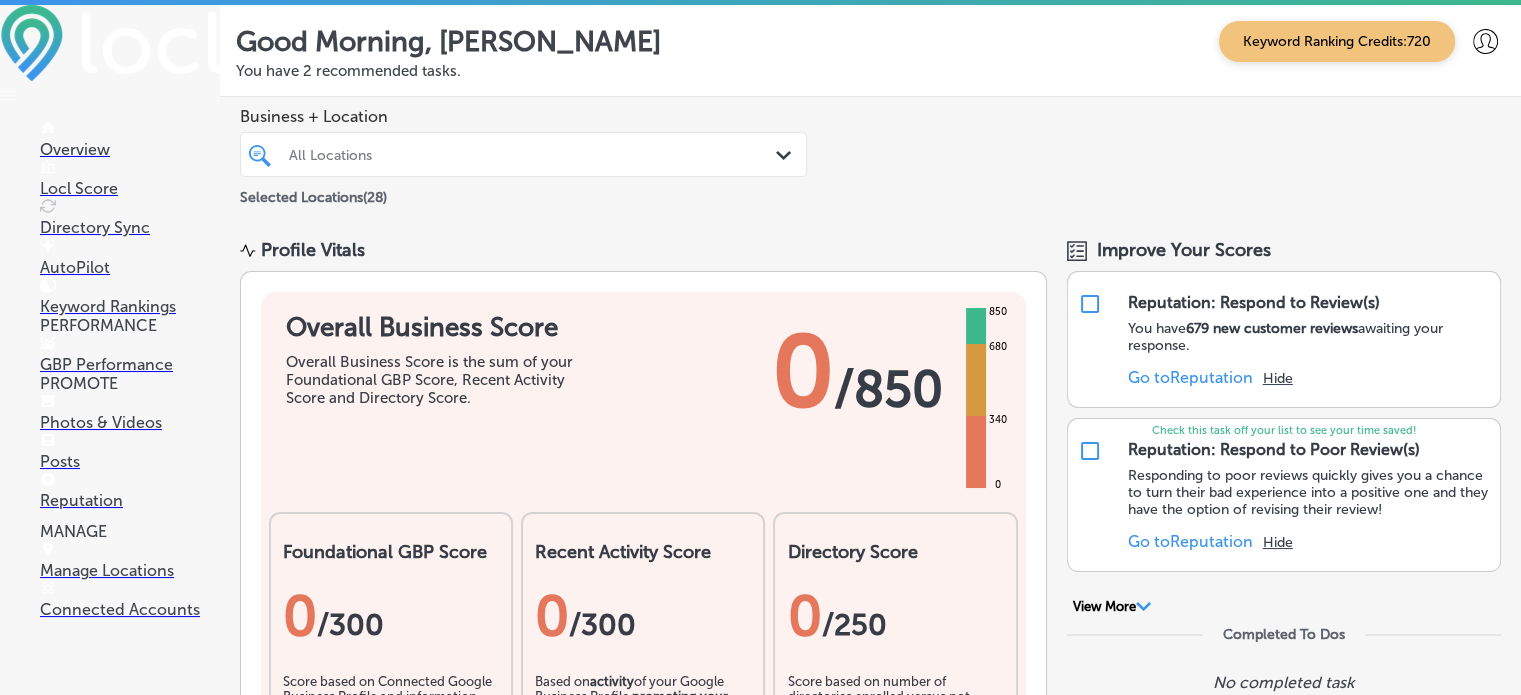 click on "Business + Location
All Locations
Path
Created with Sketch.
Selected Locations  ( 28 )" at bounding box center (870, 158) 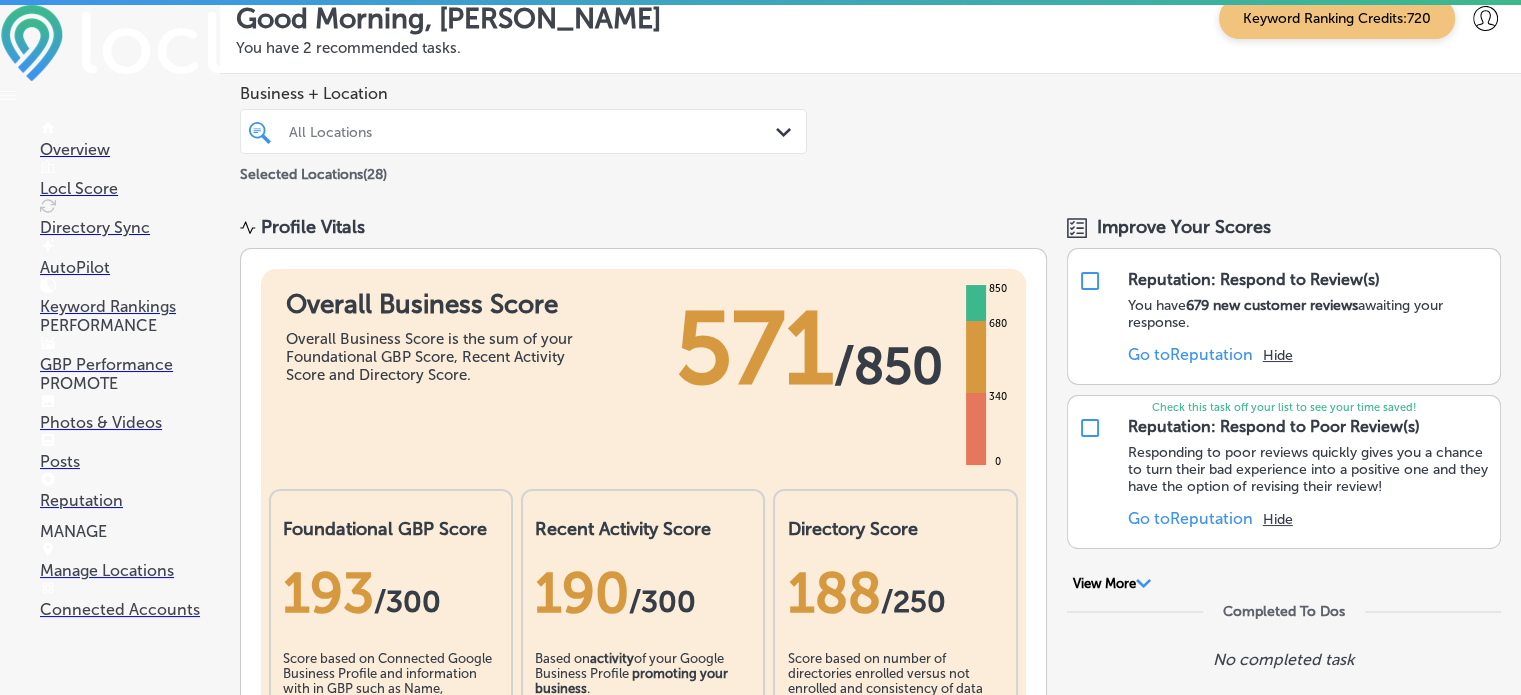 scroll, scrollTop: 51, scrollLeft: 0, axis: vertical 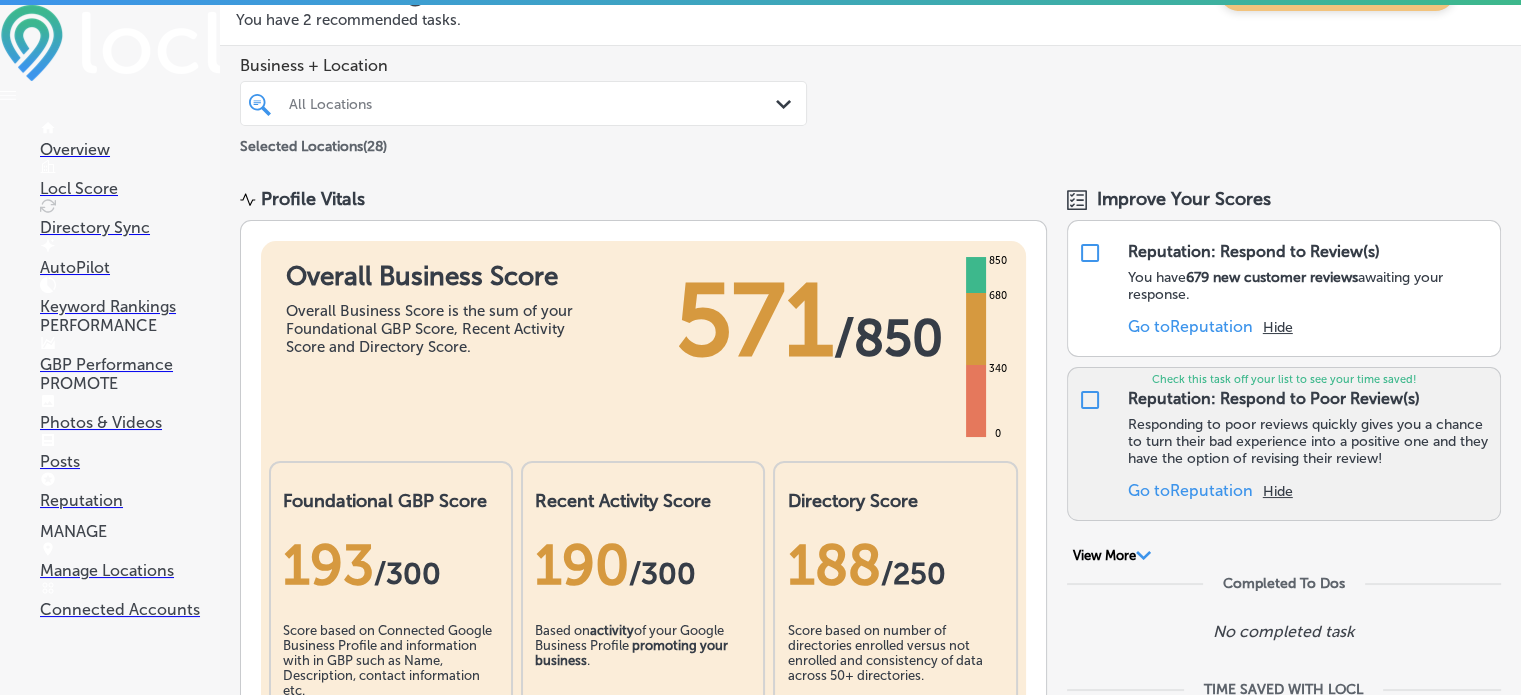 click on "Responding to poor reviews quickly gives you a chance to turn their bad experience into a positive one and they have the option of revising their review!" at bounding box center [1309, 441] 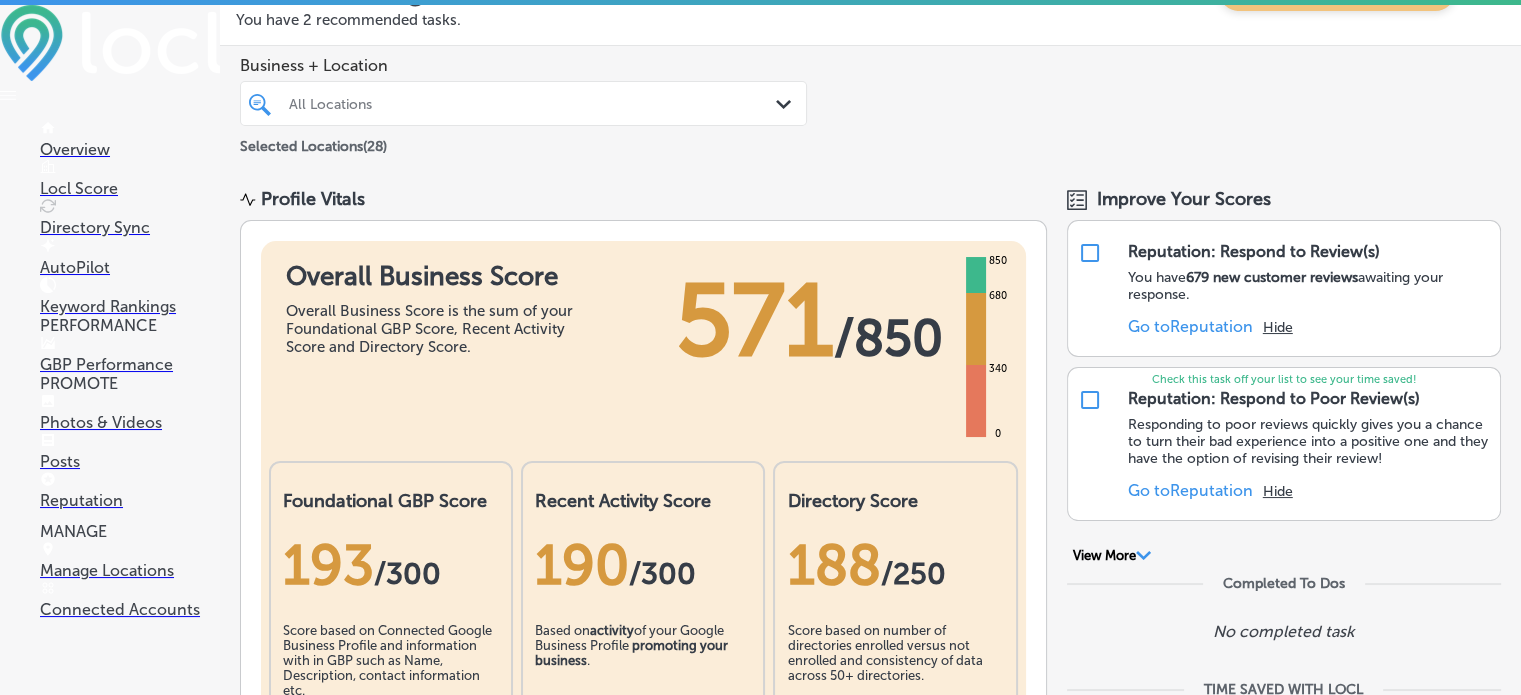 click on "Reputation" at bounding box center (130, 500) 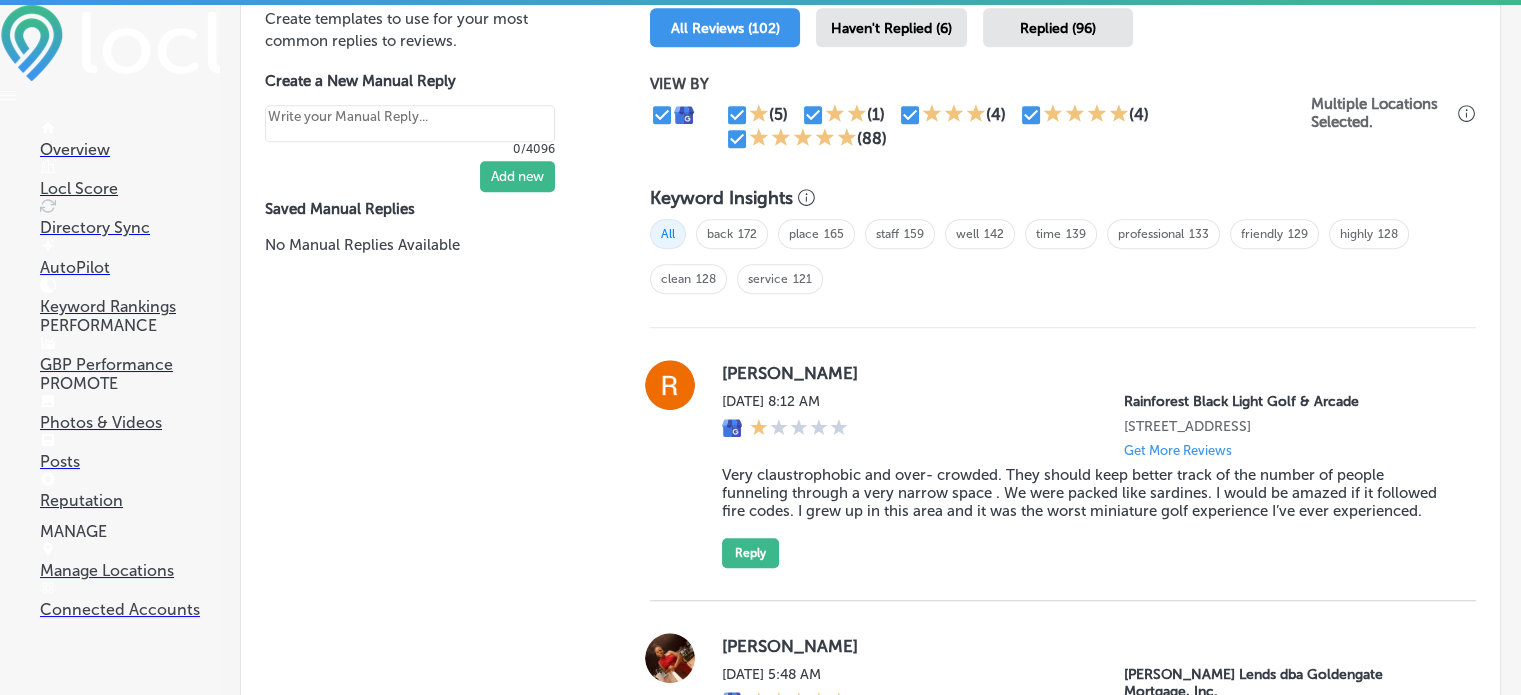 scroll, scrollTop: 1160, scrollLeft: 0, axis: vertical 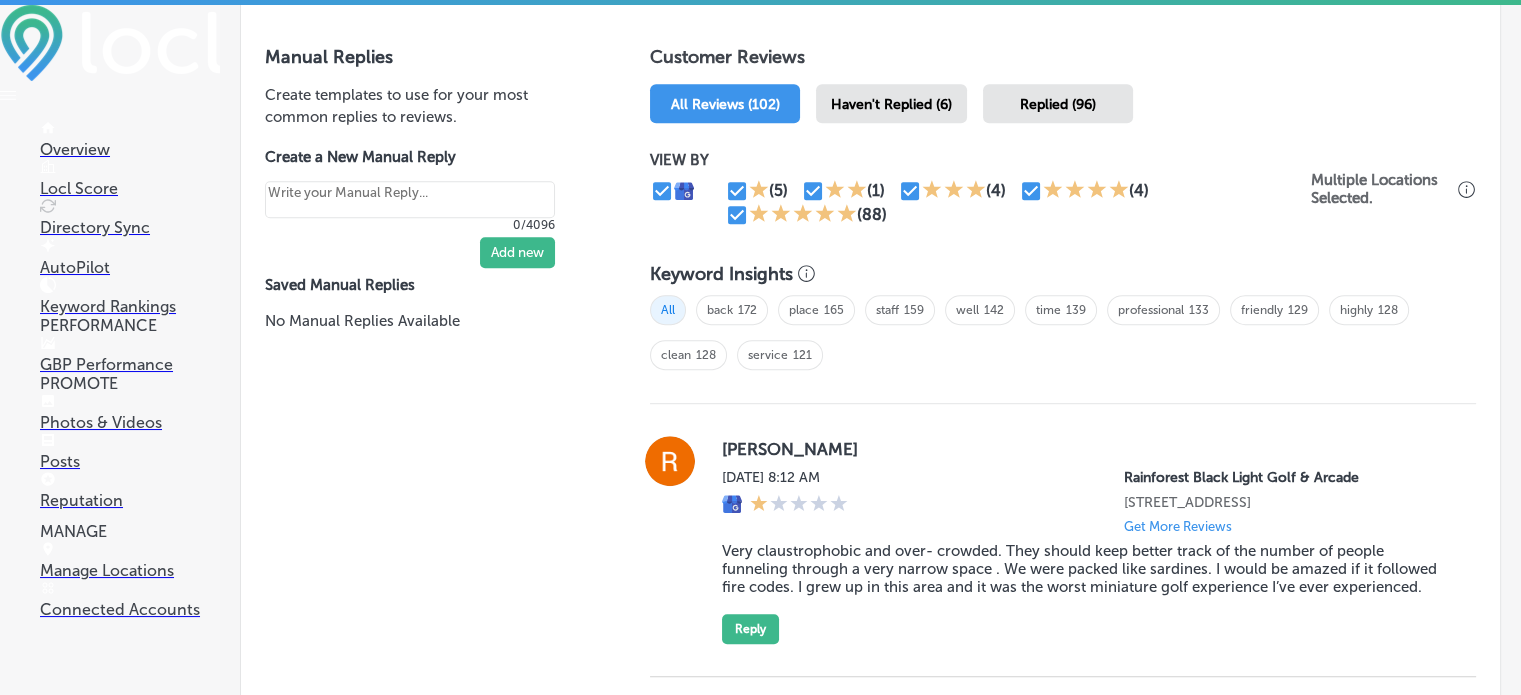 click on "Haven't Replied (6)" at bounding box center [891, 104] 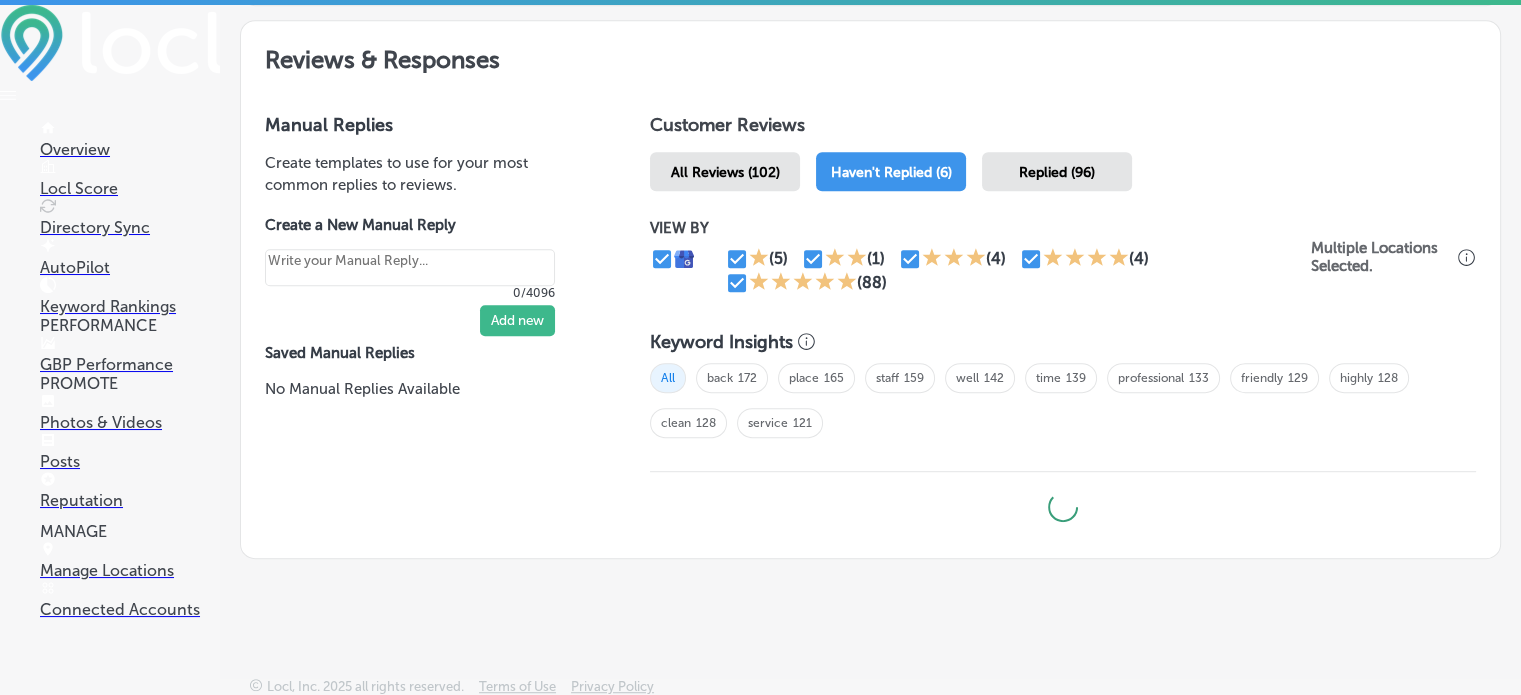 type on "x" 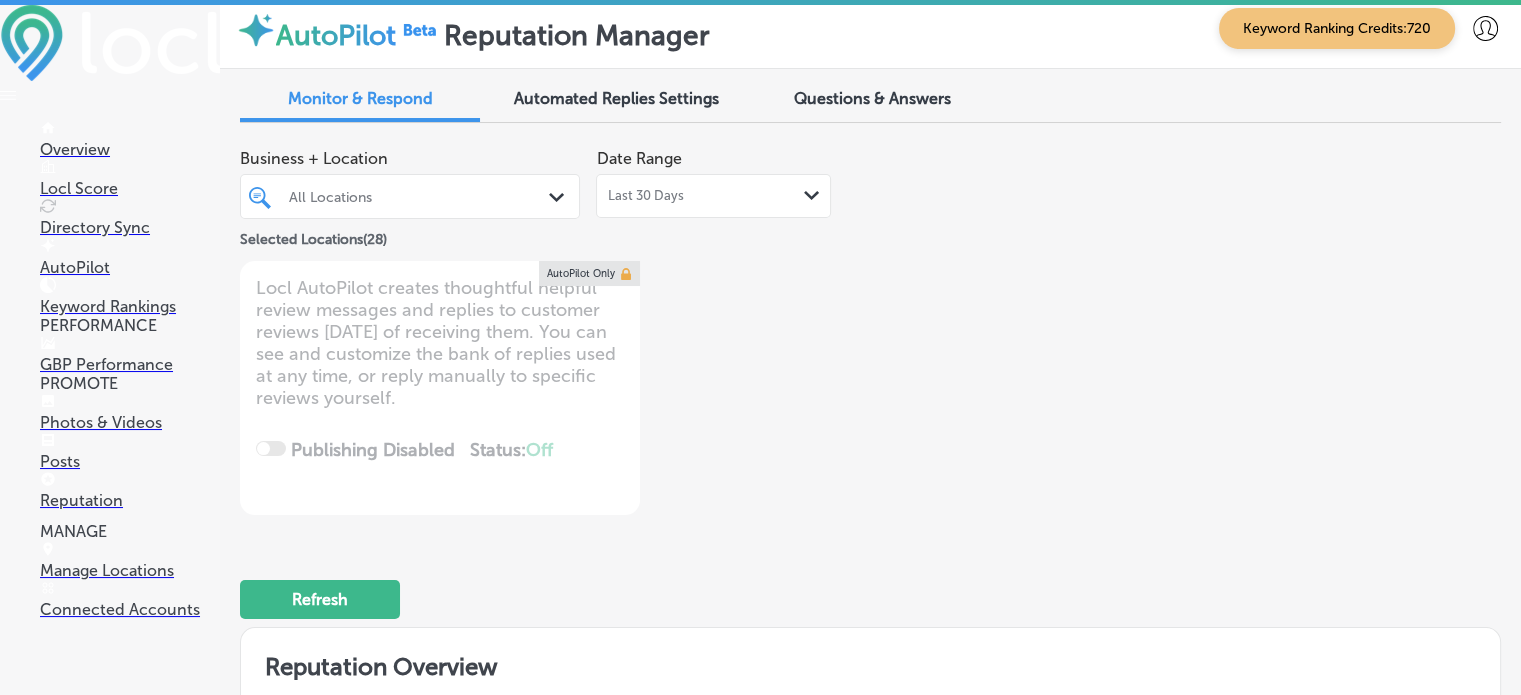scroll, scrollTop: 14, scrollLeft: 0, axis: vertical 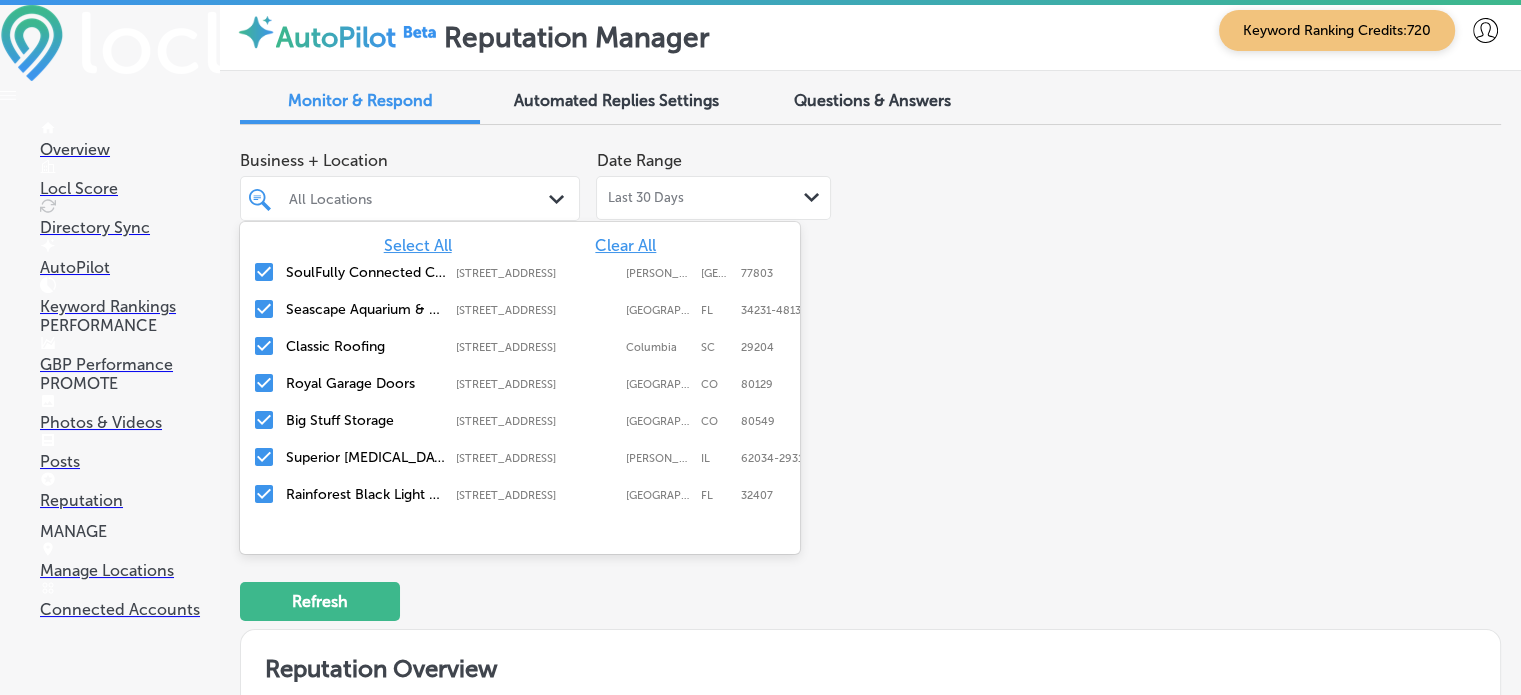 click on "All Locations" at bounding box center [420, 198] 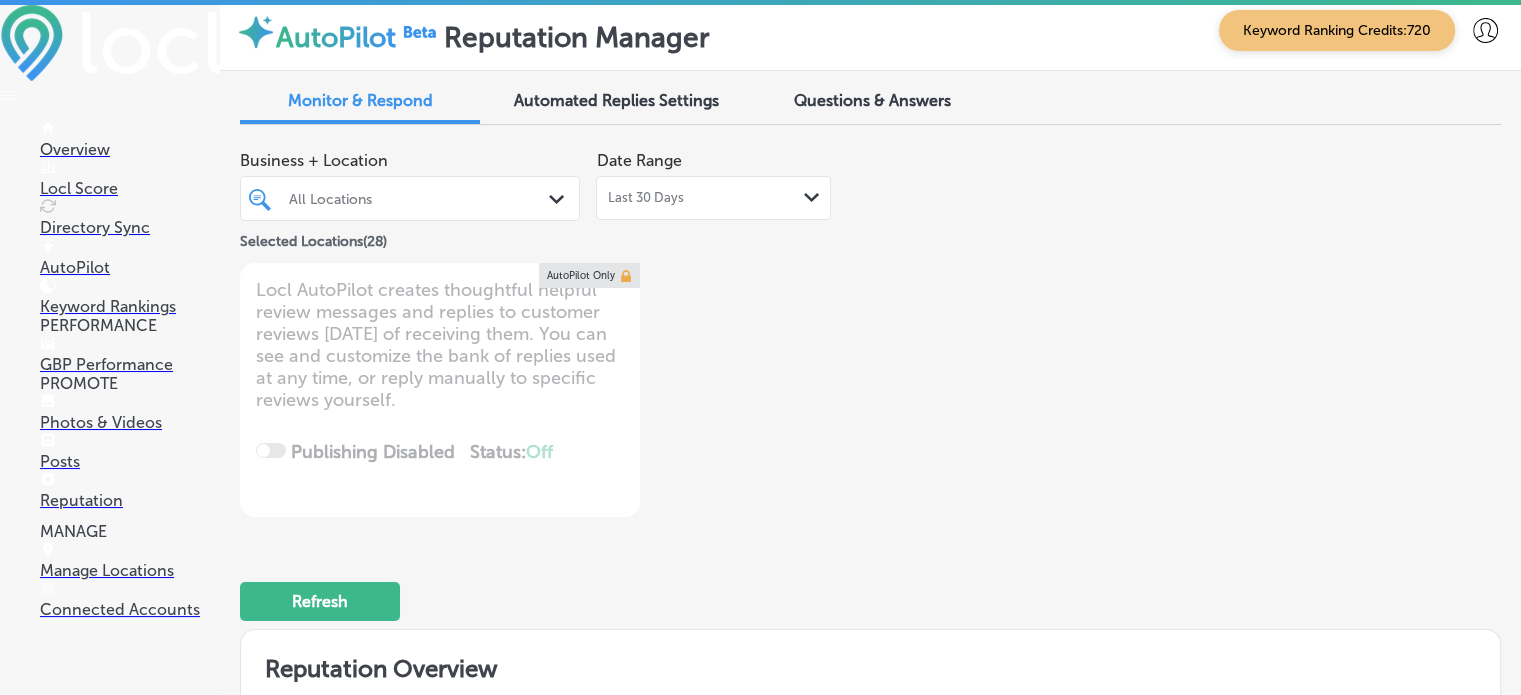 click on "Business + Location
All Locations
Path
Created with Sketch.
Selected Locations  ( 28 ) Date Range Last 30 Days
Path
Created with Sketch.
Locl AutoPilot creates thoughtful helpful review messages and replies to customer reviews [DATE] of receiving them. You can see and customize the bank of replies used at any time, or reply manually to specific reviews yourself. Publishing Disabled Status:  Off 0 / 0  Location(s) Publishing AutoPilot Only" at bounding box center [618, 329] 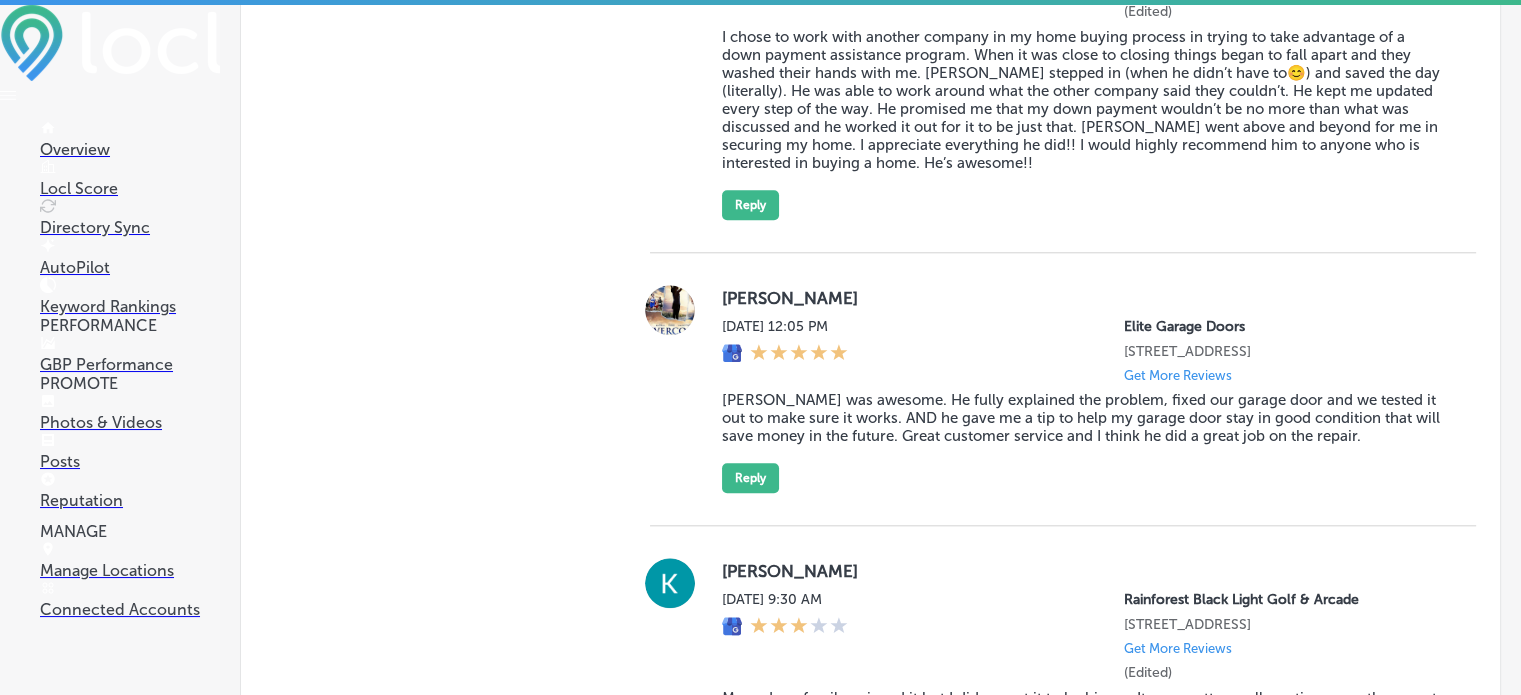 scroll, scrollTop: 1440, scrollLeft: 0, axis: vertical 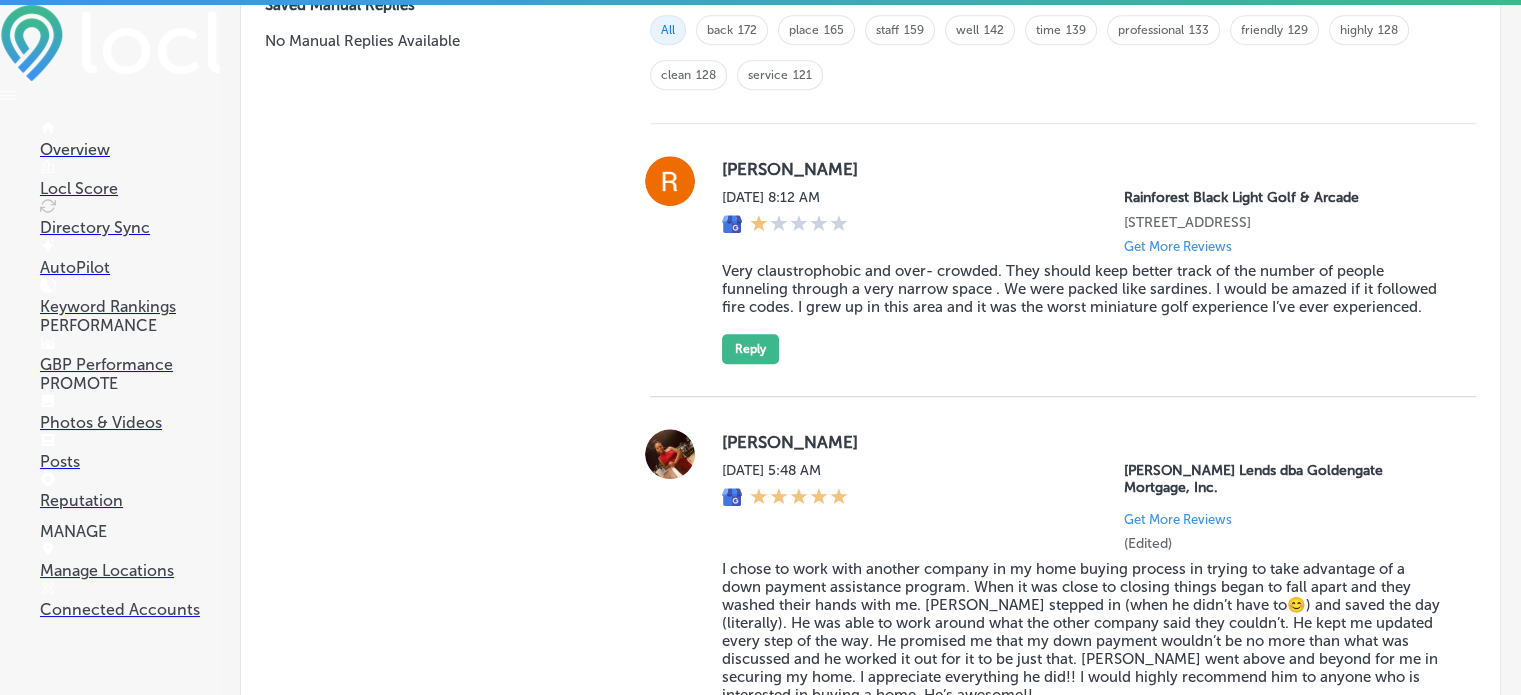 click on "Overview" at bounding box center (130, 140) 